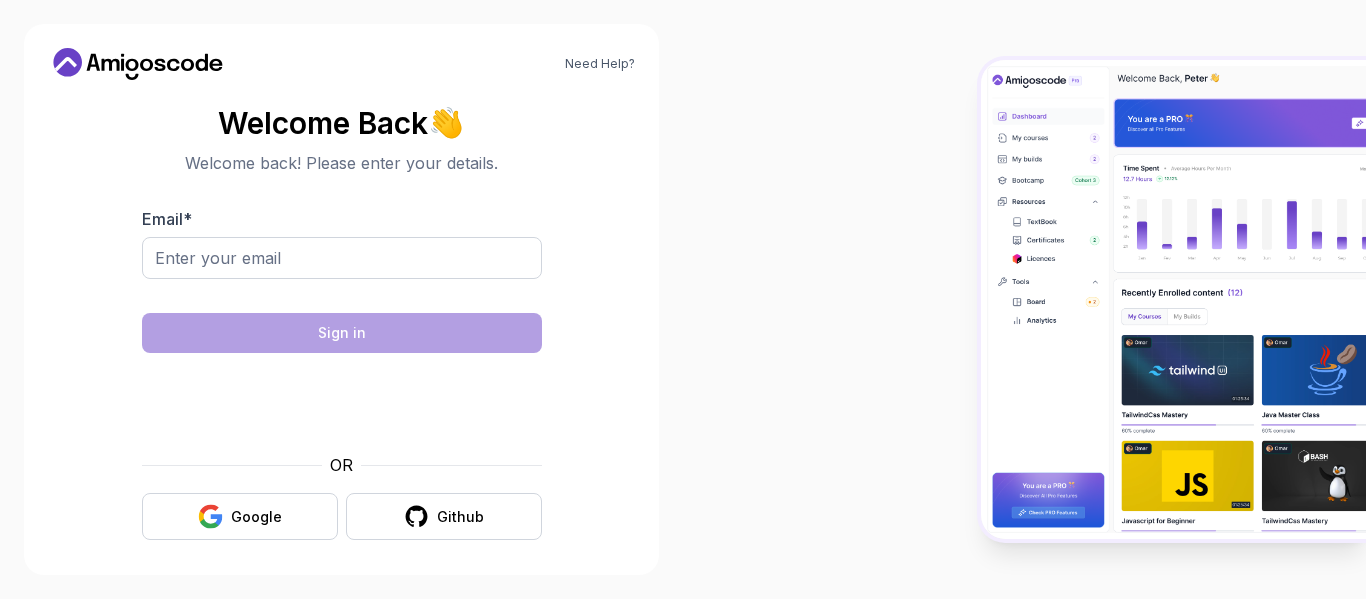 scroll, scrollTop: 0, scrollLeft: 0, axis: both 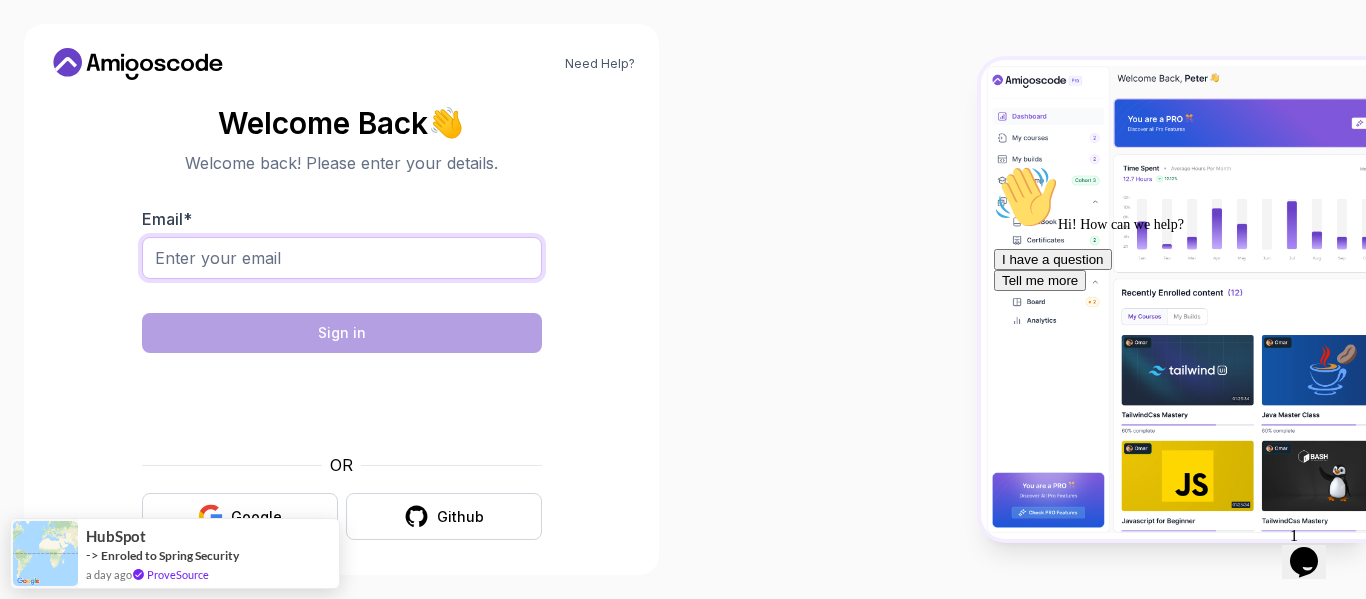 click on "Email *" at bounding box center (342, 258) 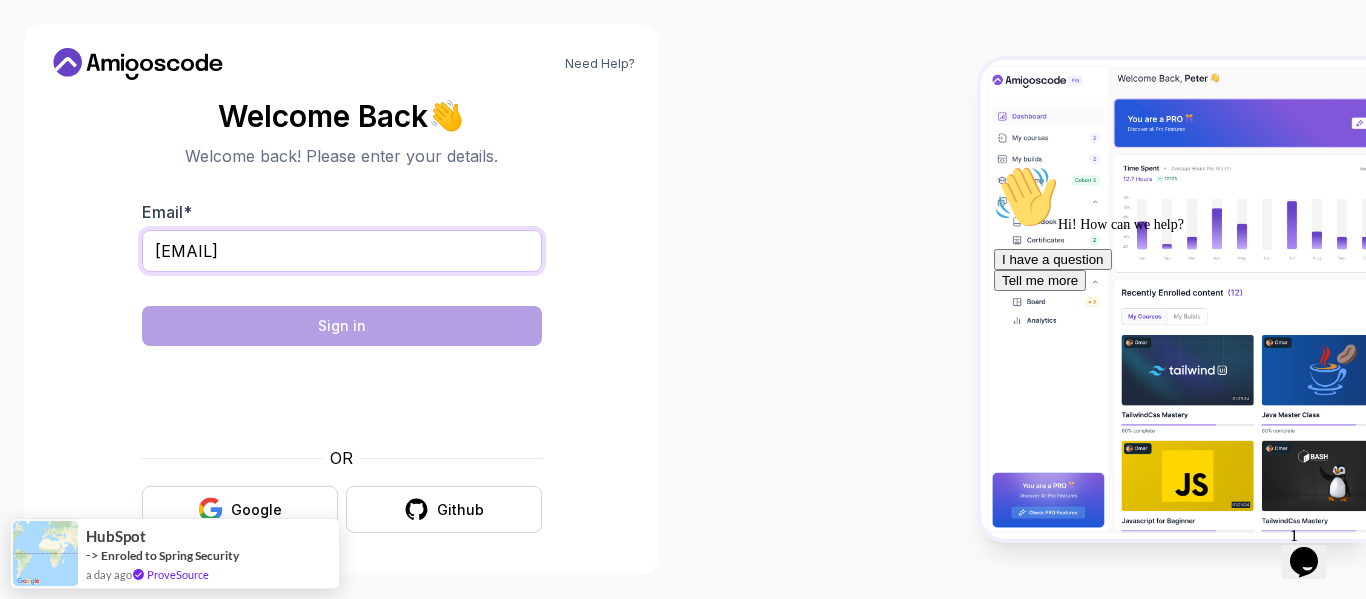 scroll, scrollTop: 9, scrollLeft: 0, axis: vertical 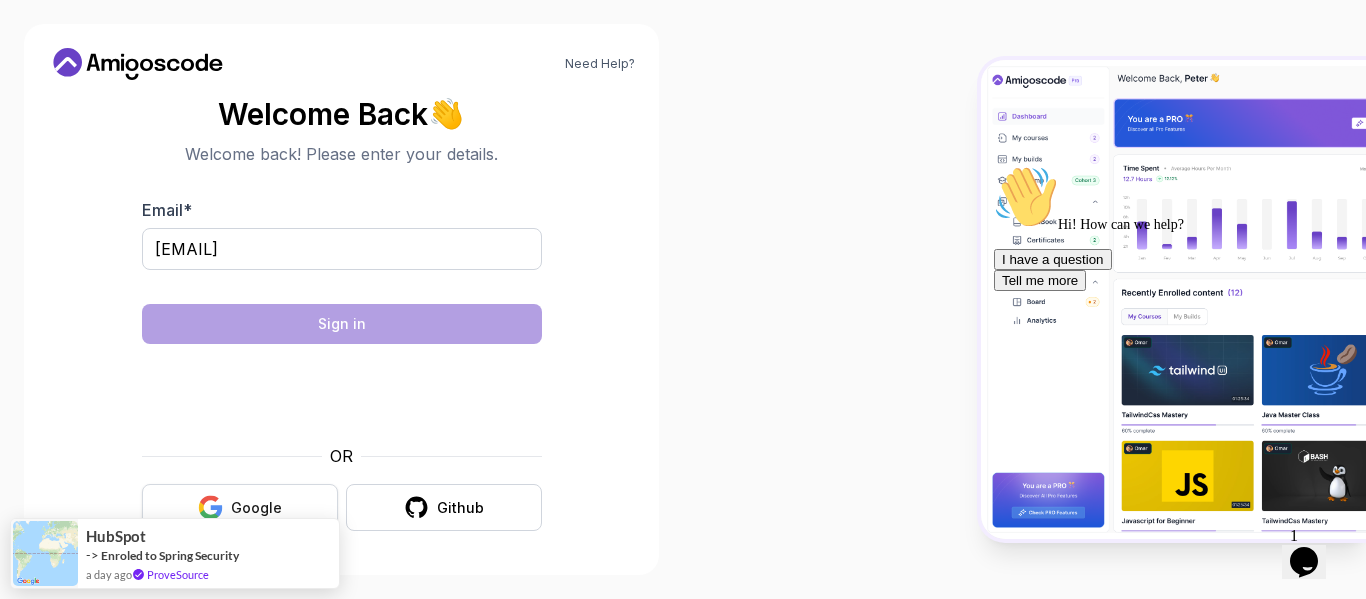 click on "Google" at bounding box center (256, 508) 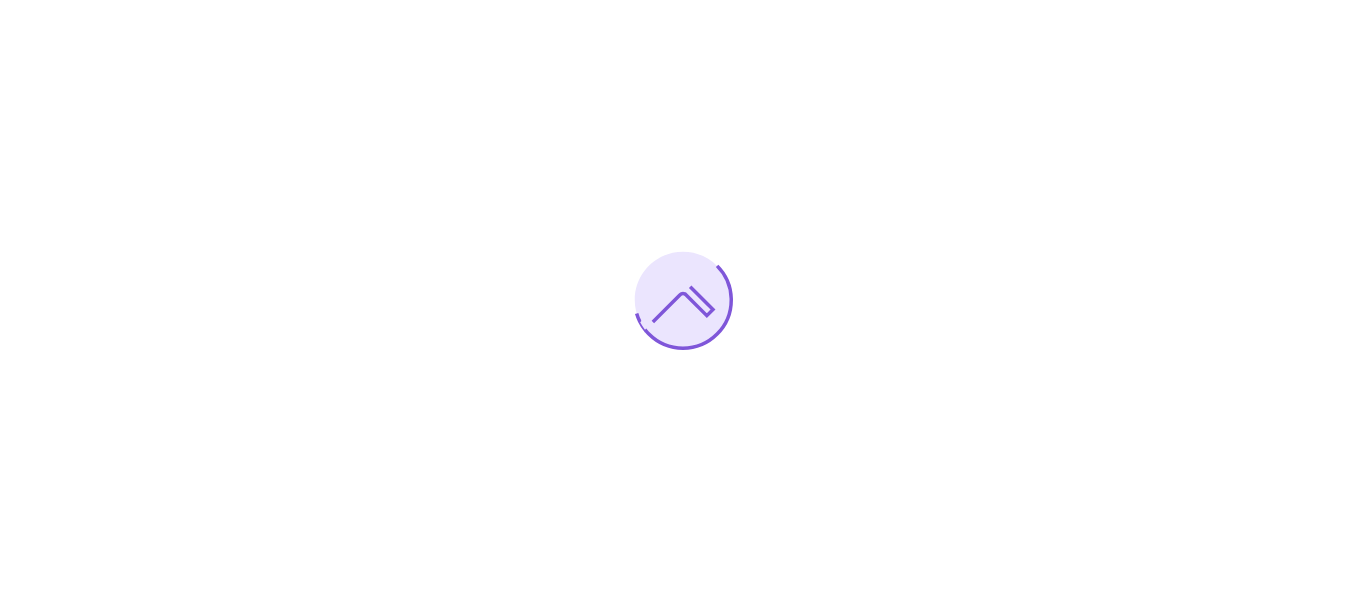 scroll, scrollTop: 0, scrollLeft: 0, axis: both 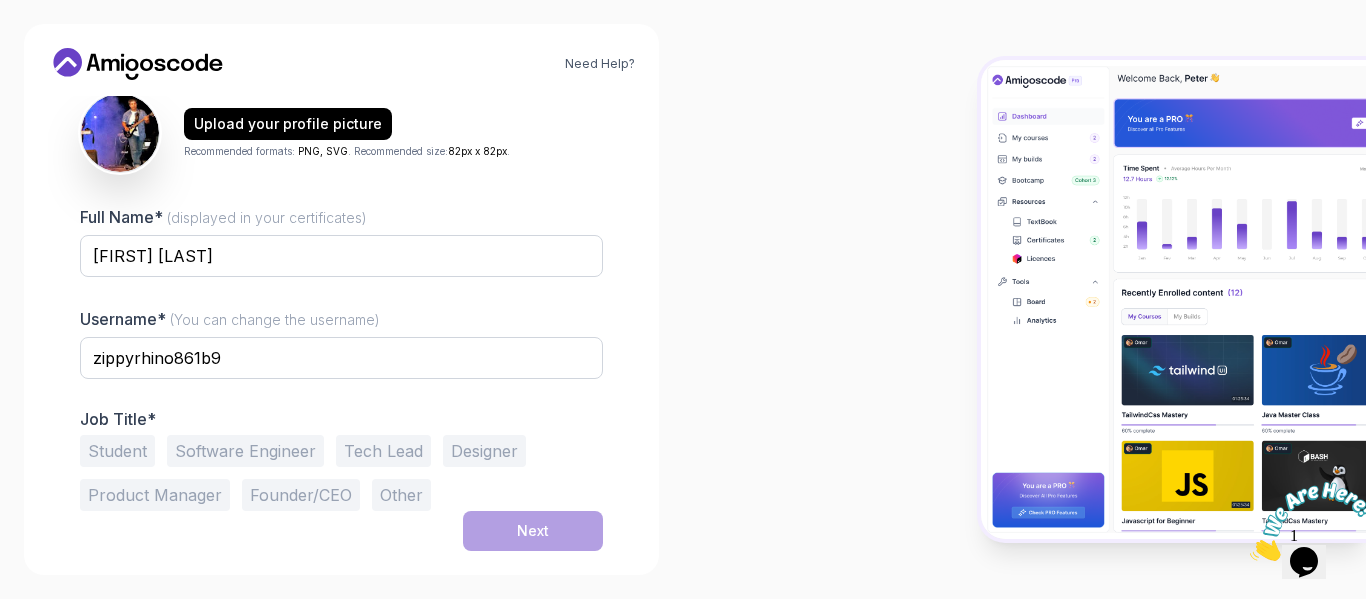 click on "Software Engineer" at bounding box center (245, 451) 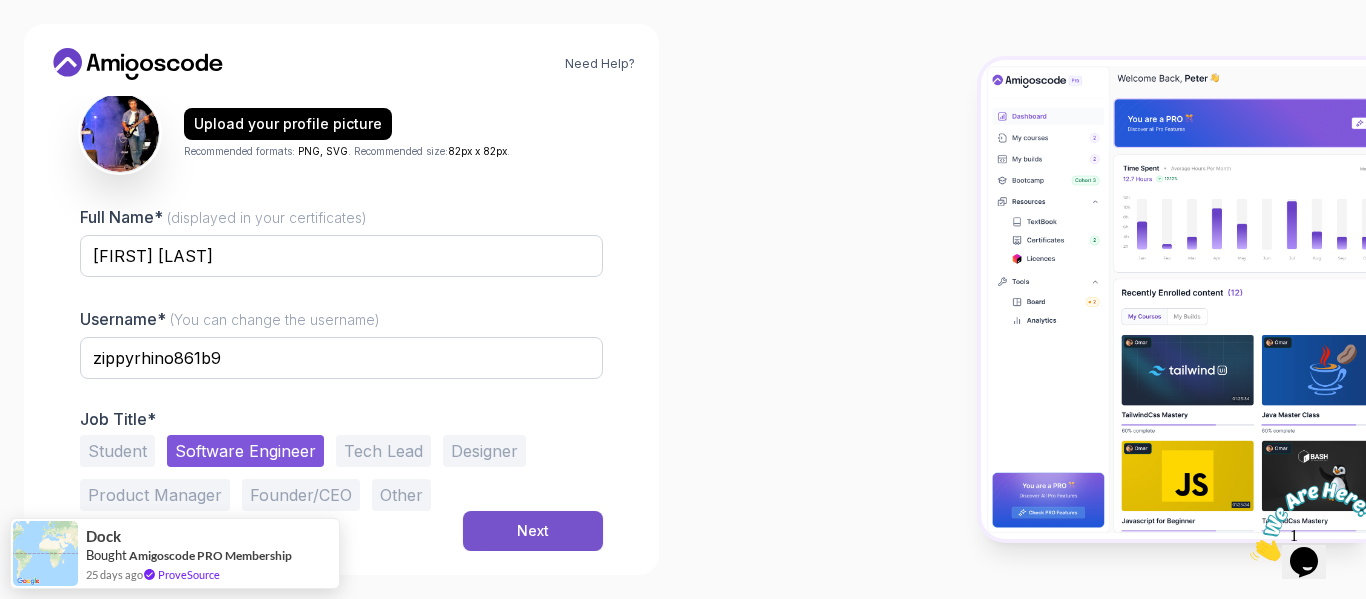 click on "Next" at bounding box center [533, 531] 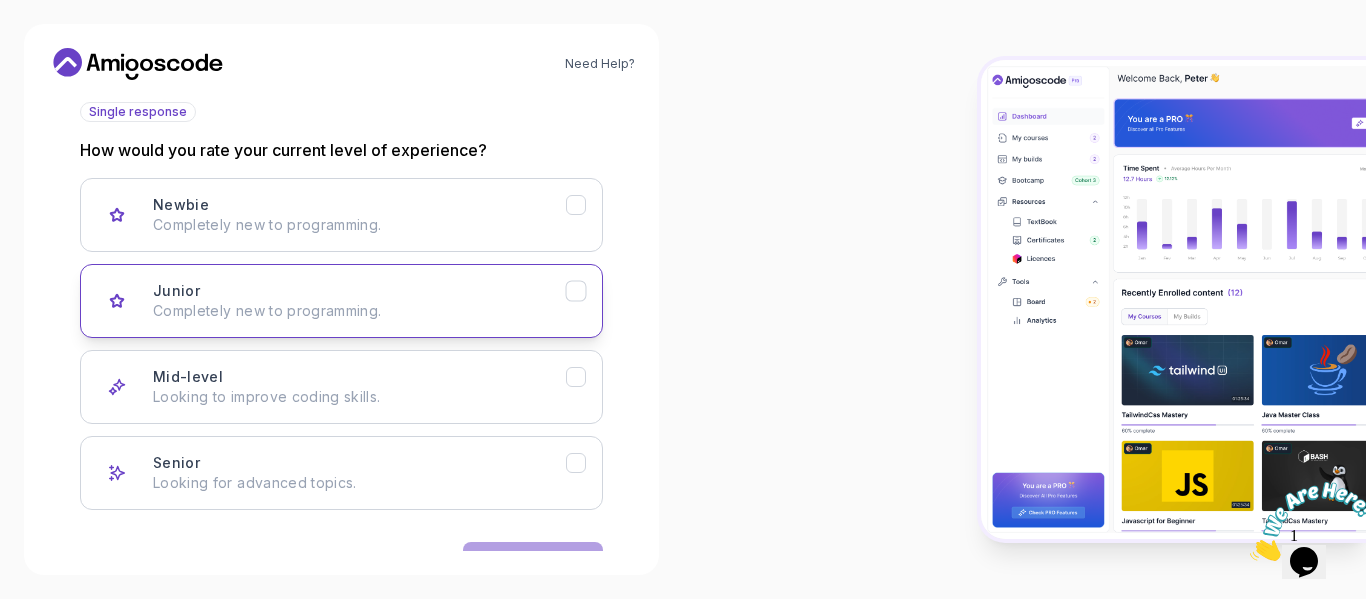 click on "Junior Completely new to programming." at bounding box center (359, 301) 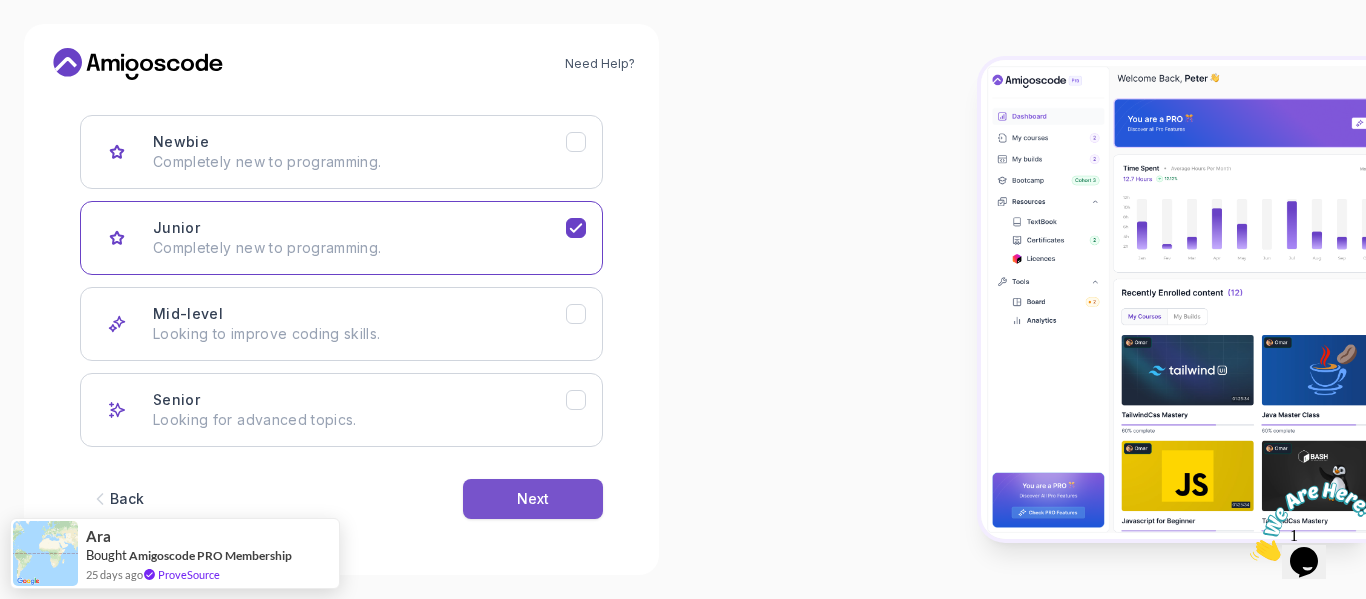 click on "Next" at bounding box center (533, 499) 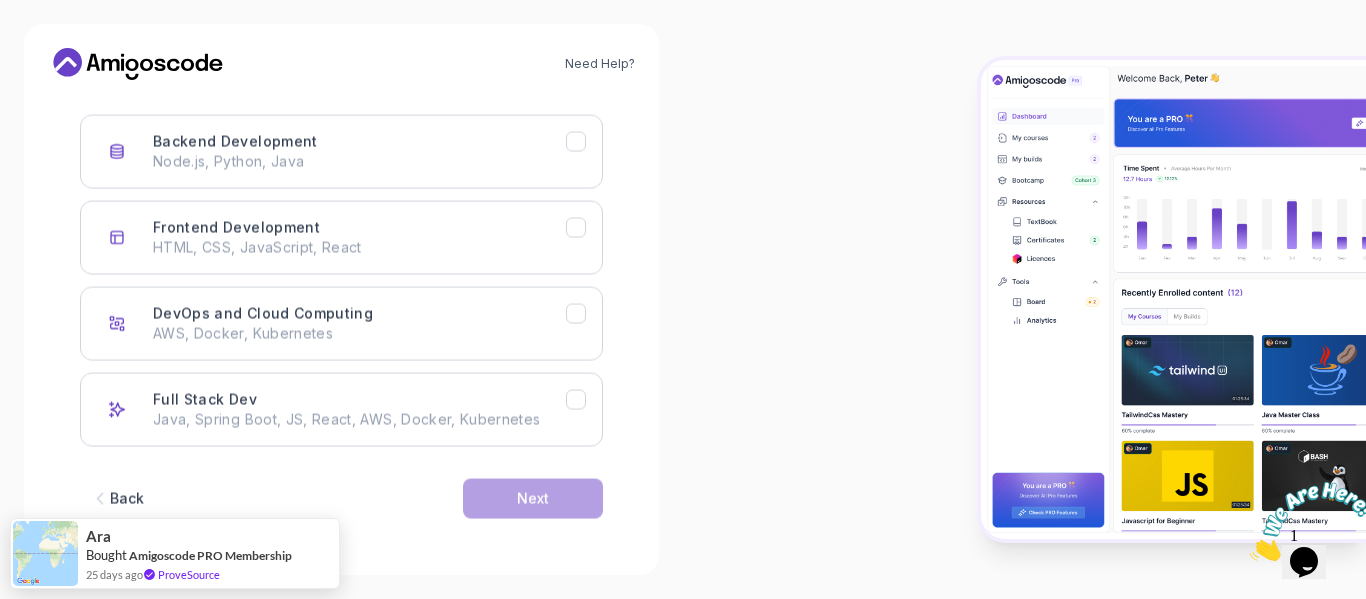 scroll, scrollTop: 298, scrollLeft: 0, axis: vertical 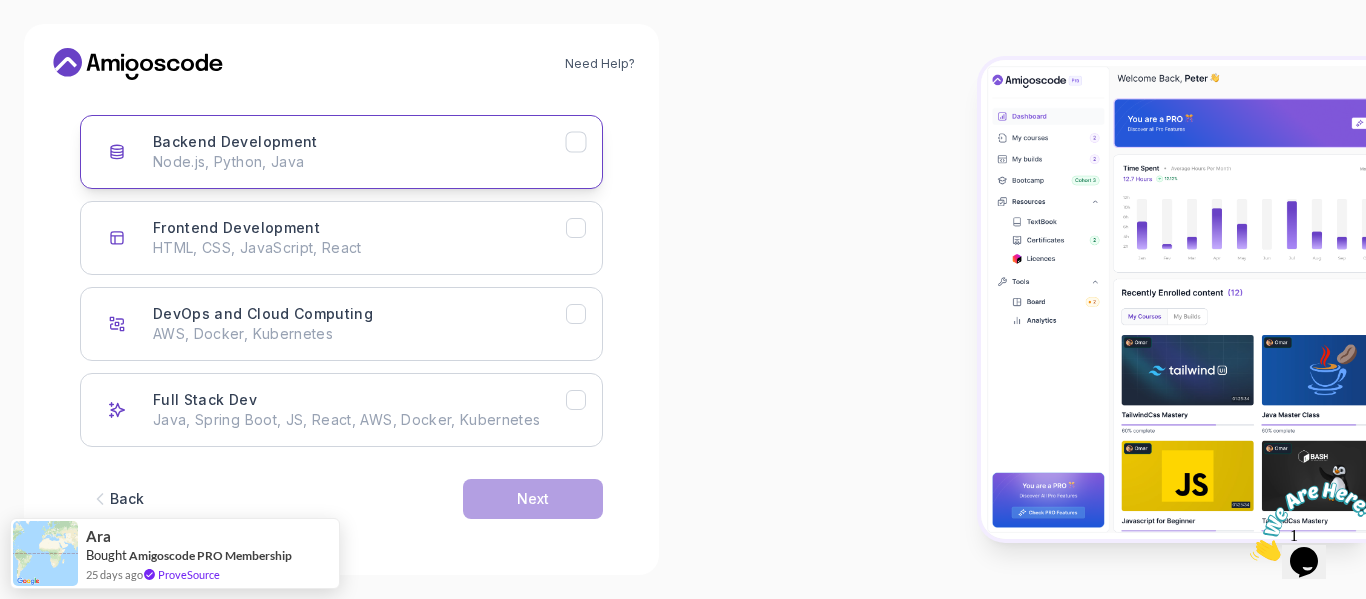 click on "Backend Development Node.js, Python, Java" at bounding box center (341, 152) 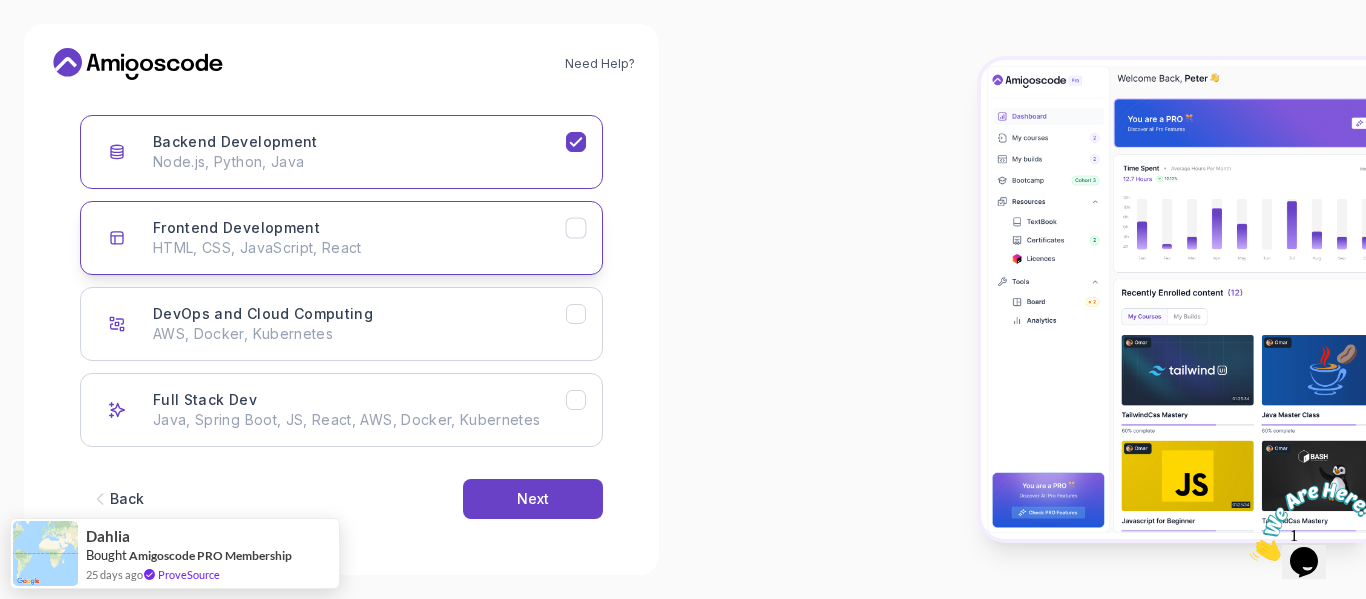 click on "HTML, CSS, JavaScript, React" at bounding box center (359, 248) 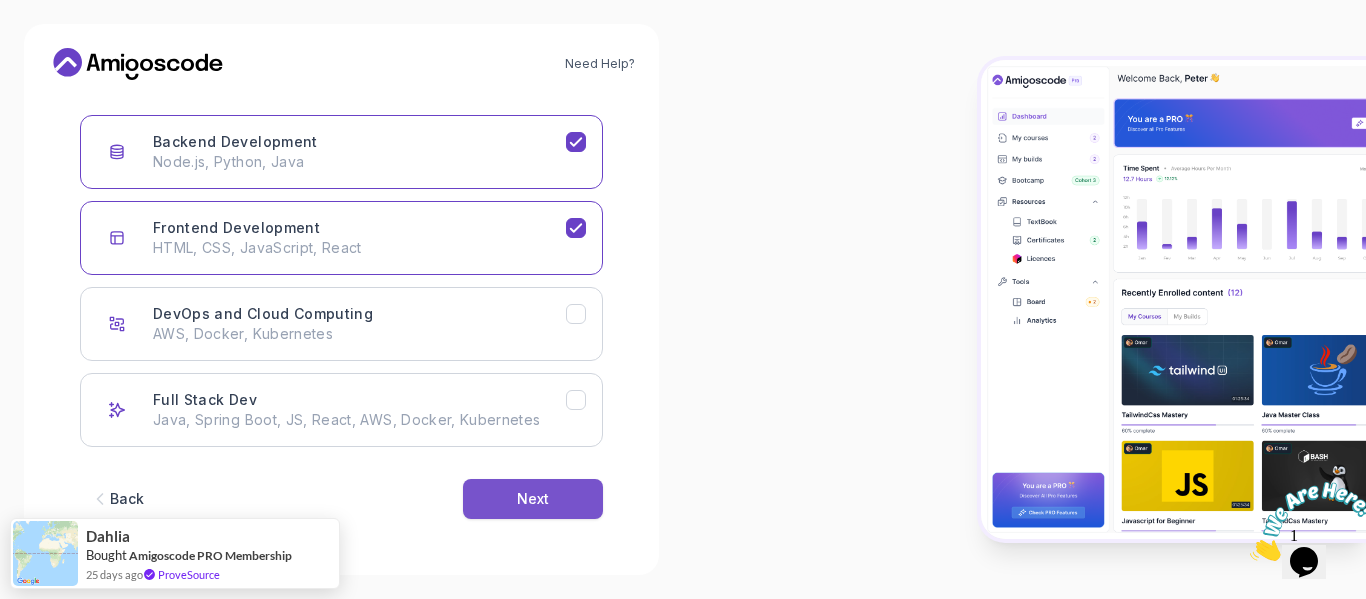 click on "Next" at bounding box center [533, 499] 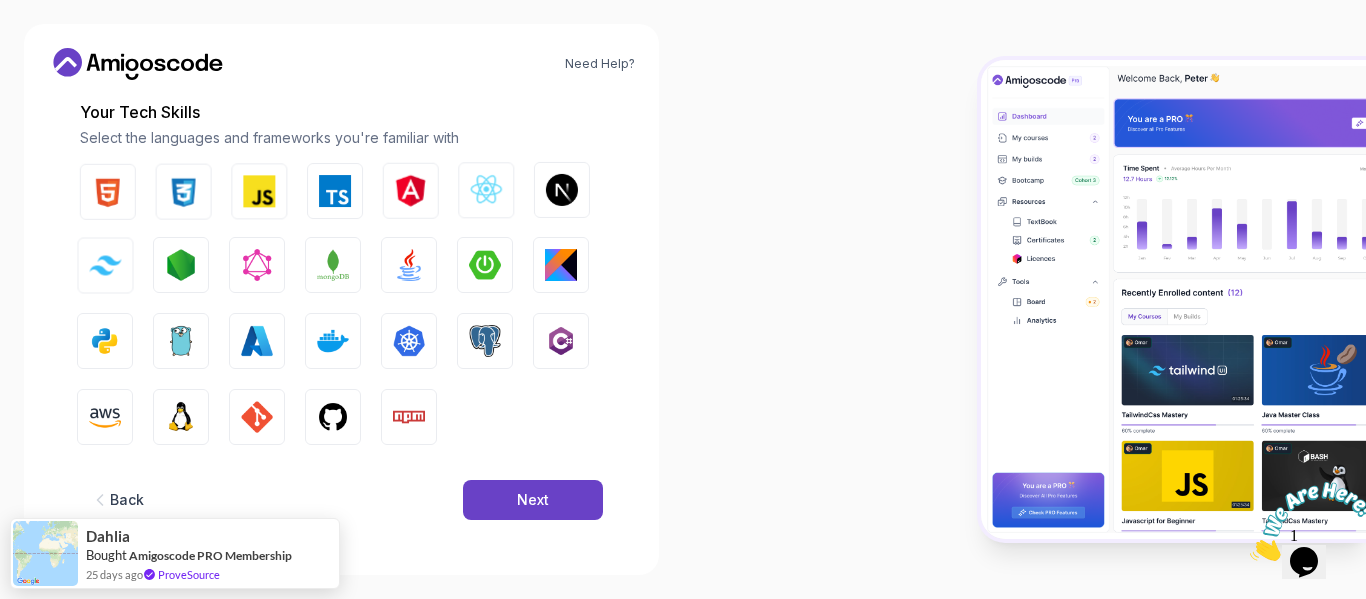 scroll, scrollTop: 274, scrollLeft: 0, axis: vertical 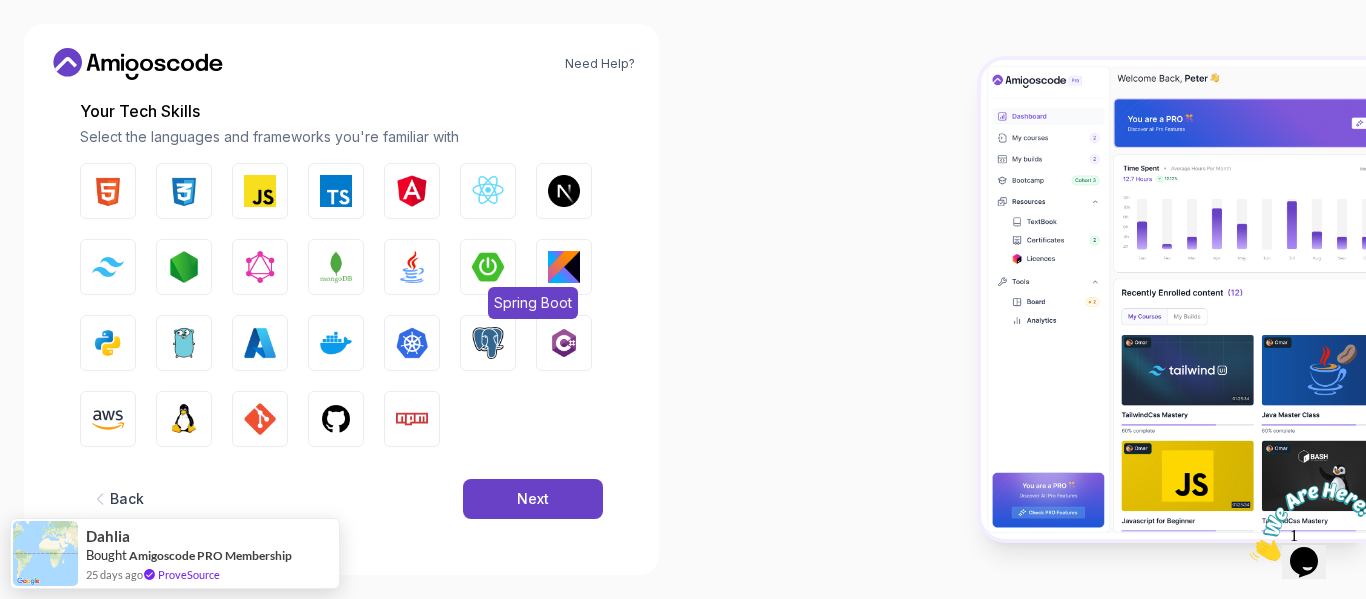 click at bounding box center [488, 267] 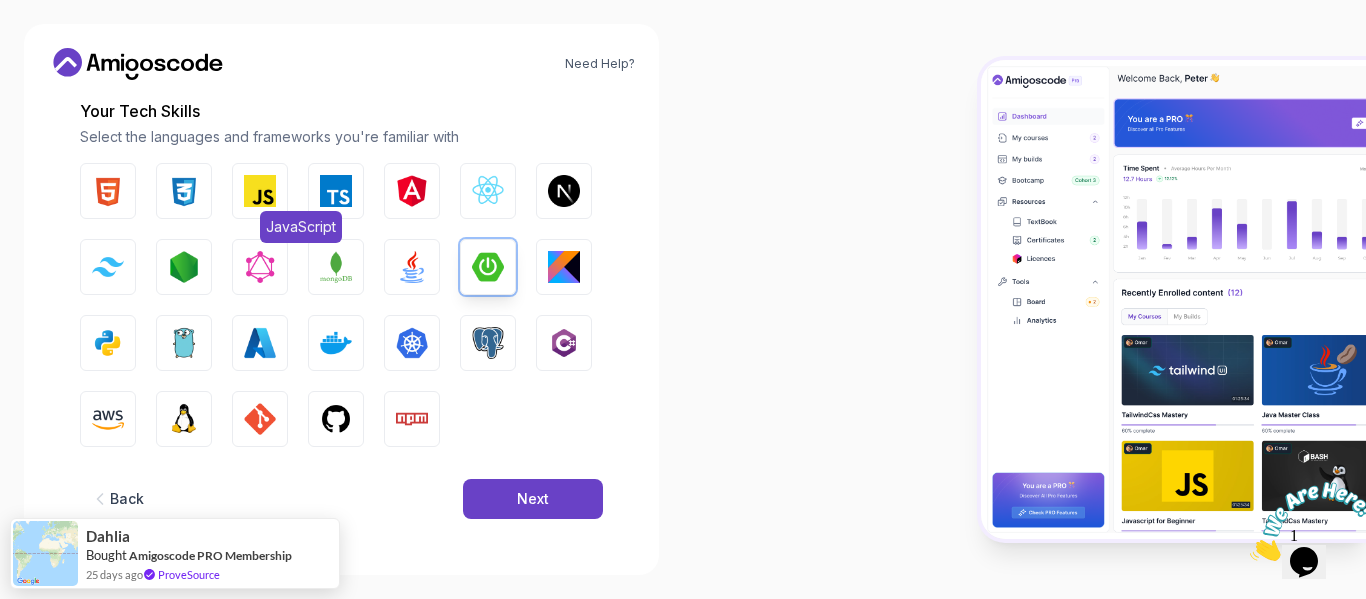 click at bounding box center [260, 191] 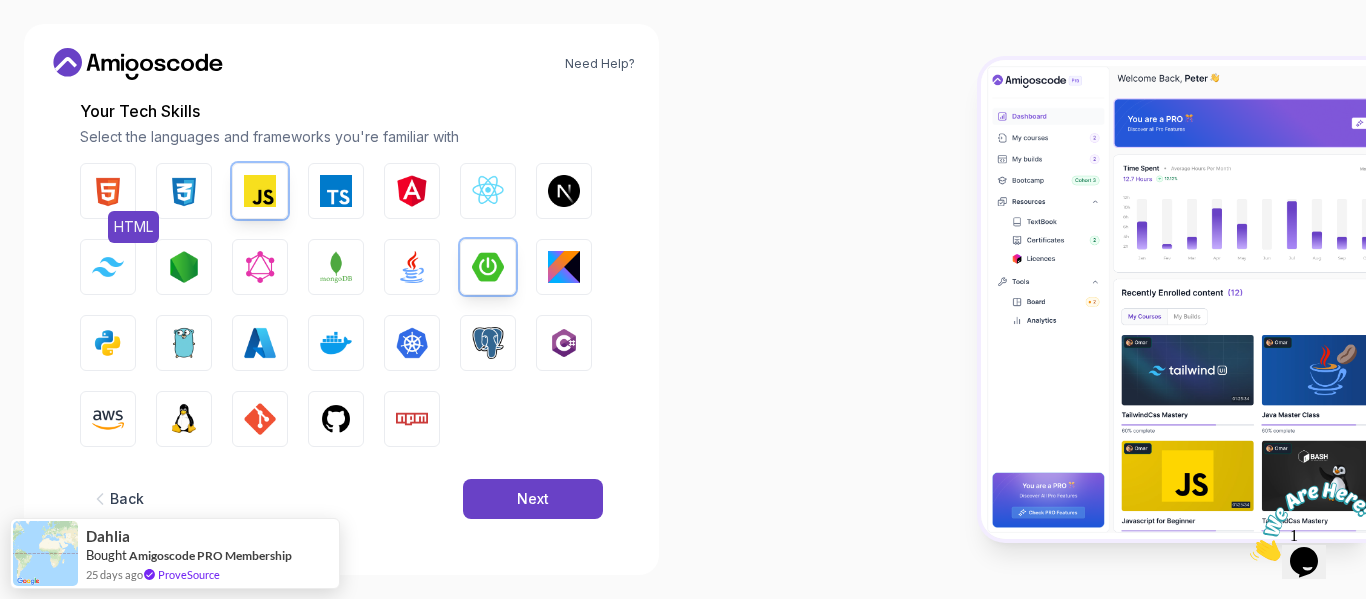 click at bounding box center [108, 191] 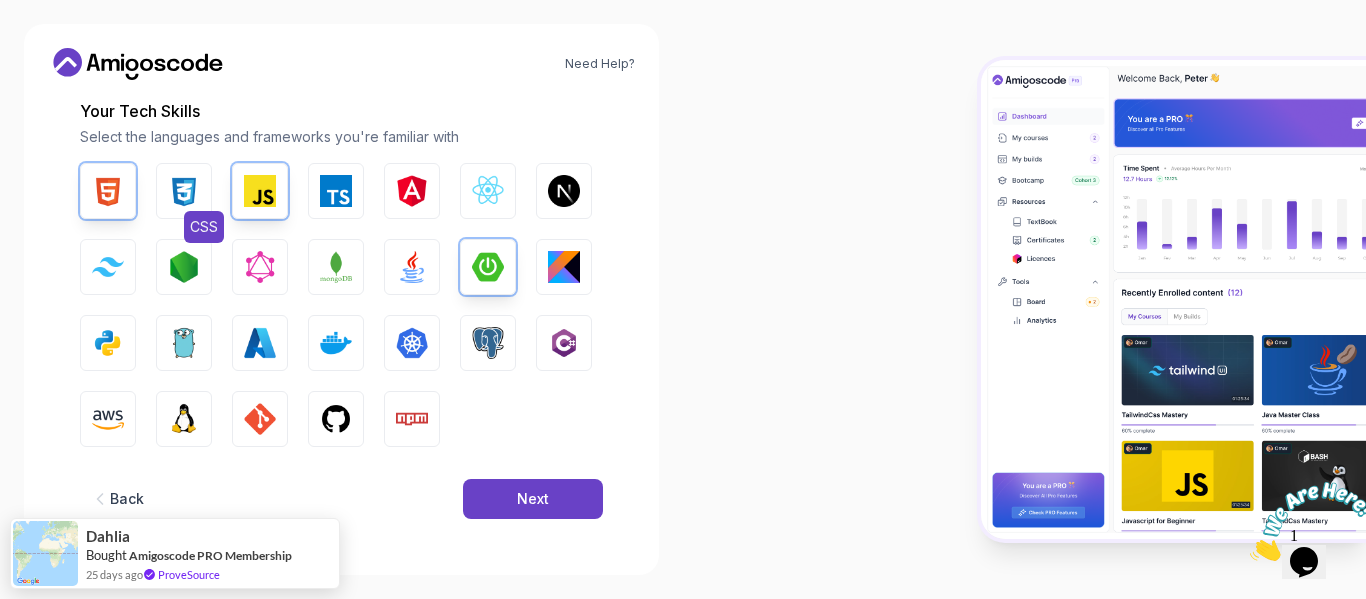 click at bounding box center (184, 191) 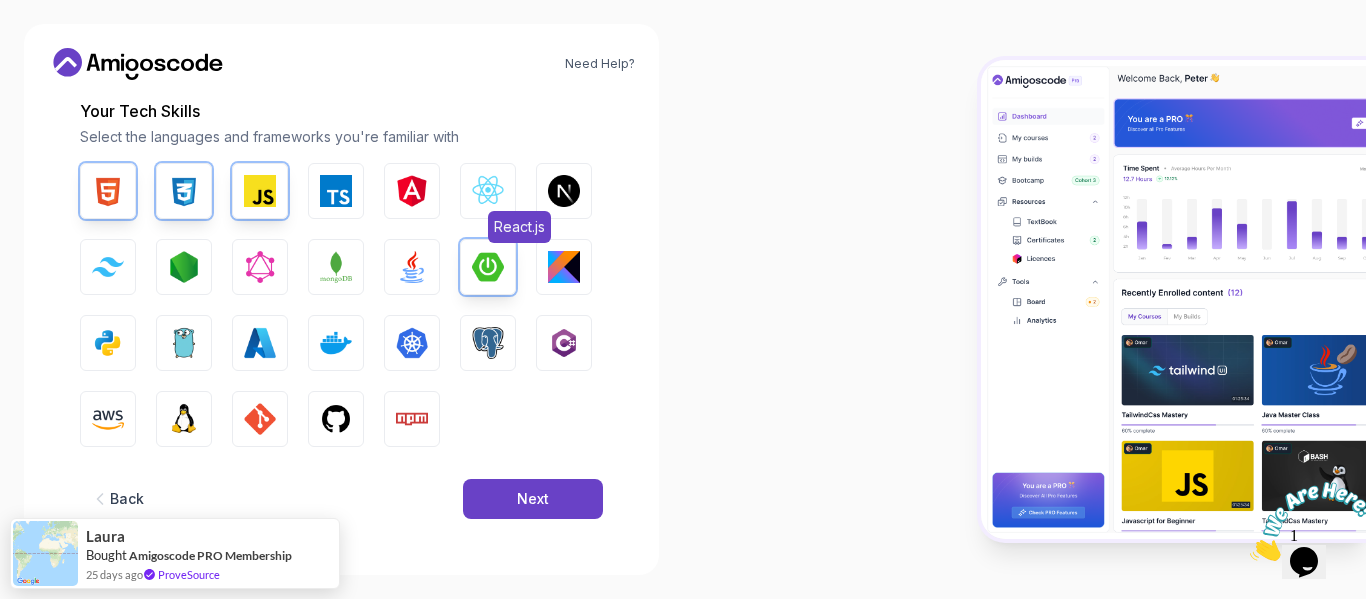 click at bounding box center (488, 191) 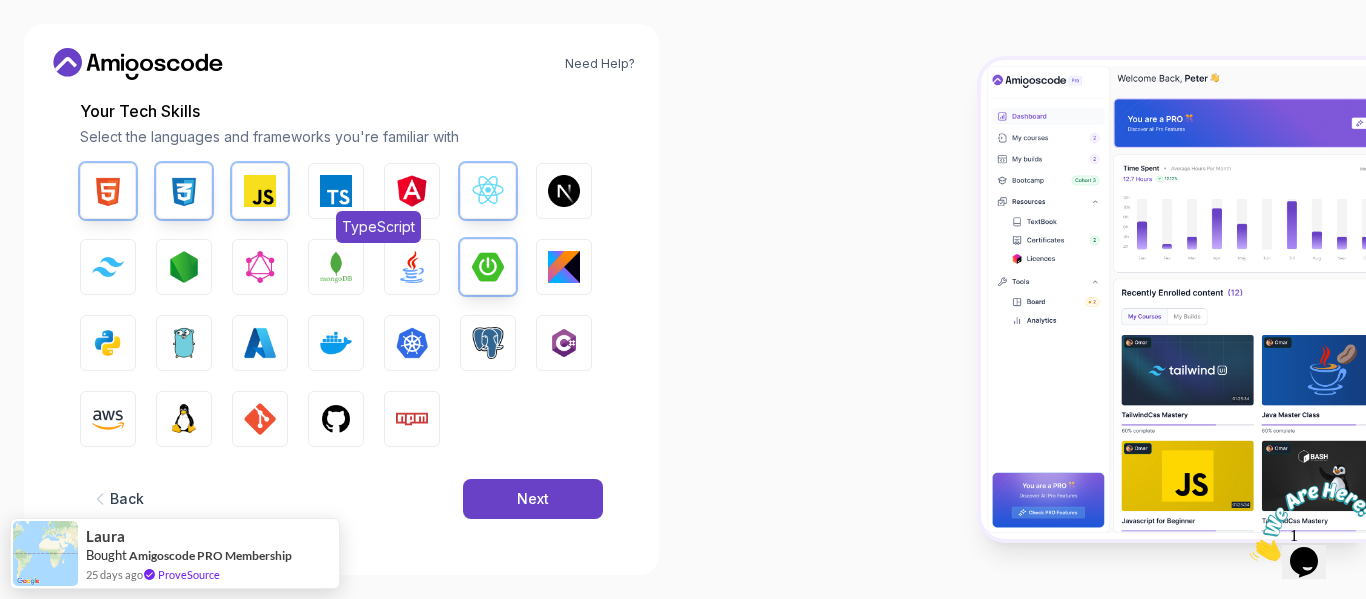 click at bounding box center [336, 191] 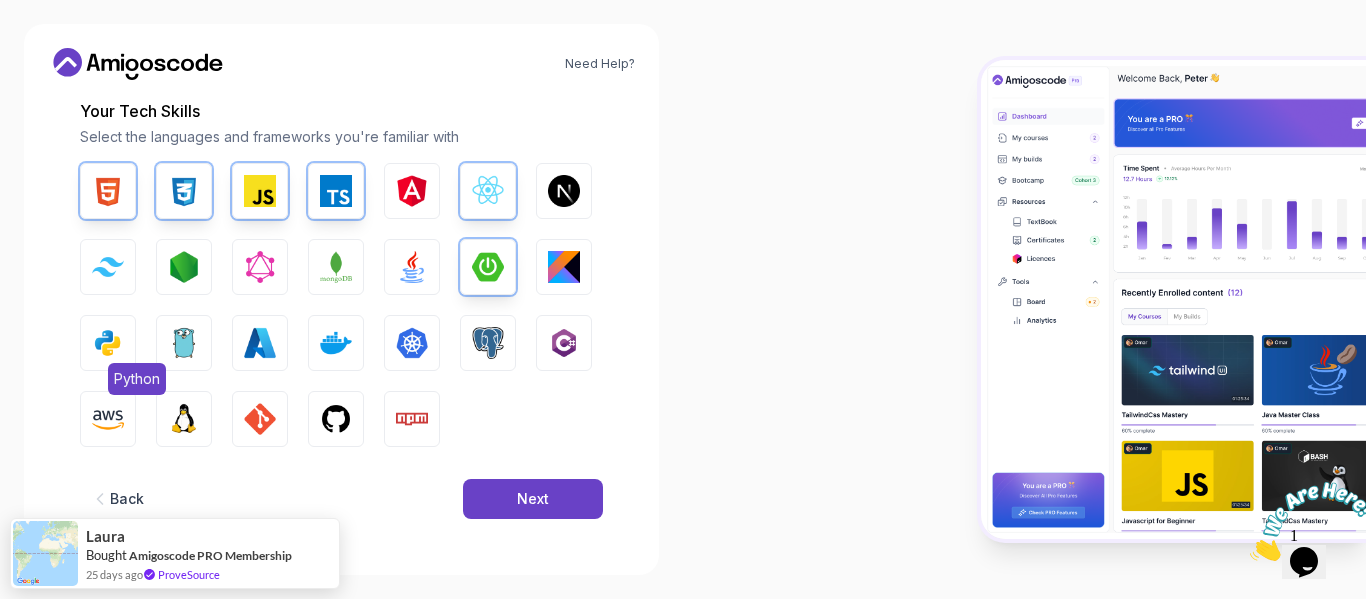 click at bounding box center [108, 343] 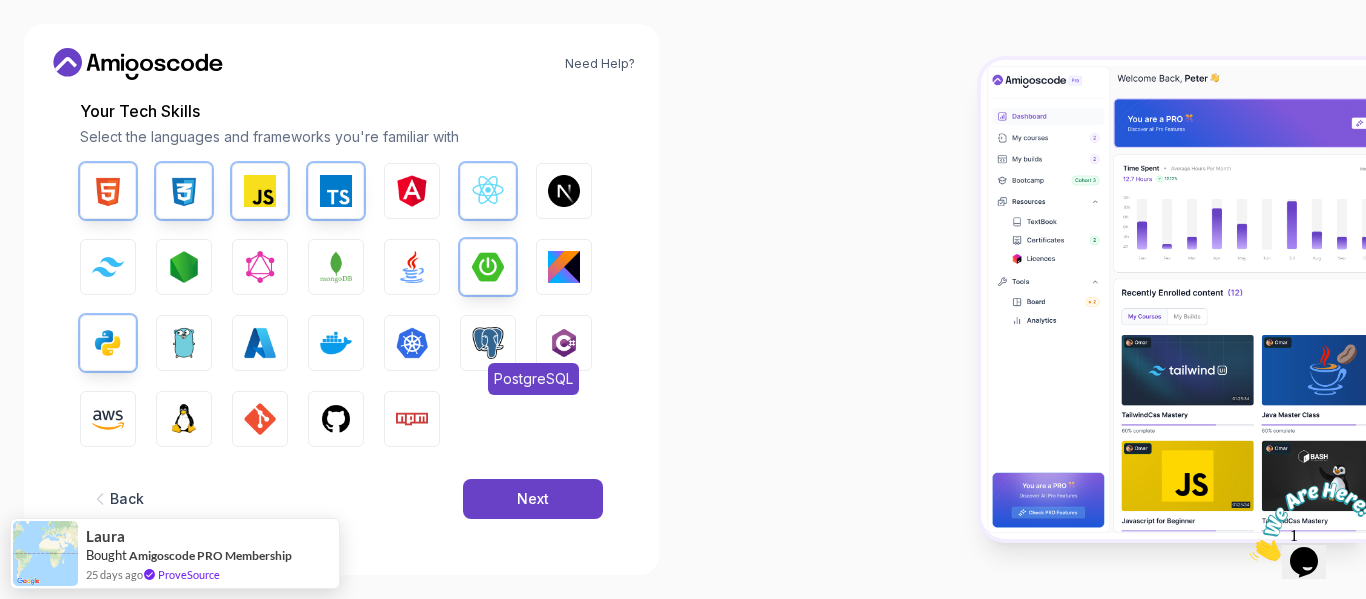 click at bounding box center [488, 343] 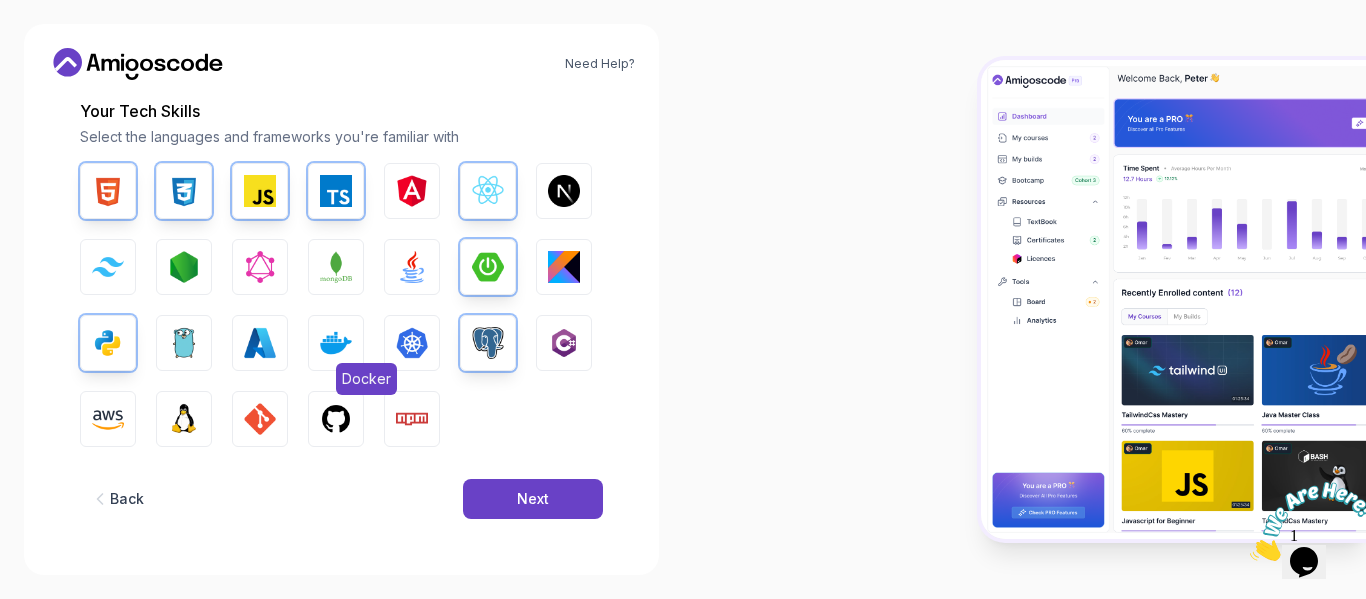 click at bounding box center [336, 343] 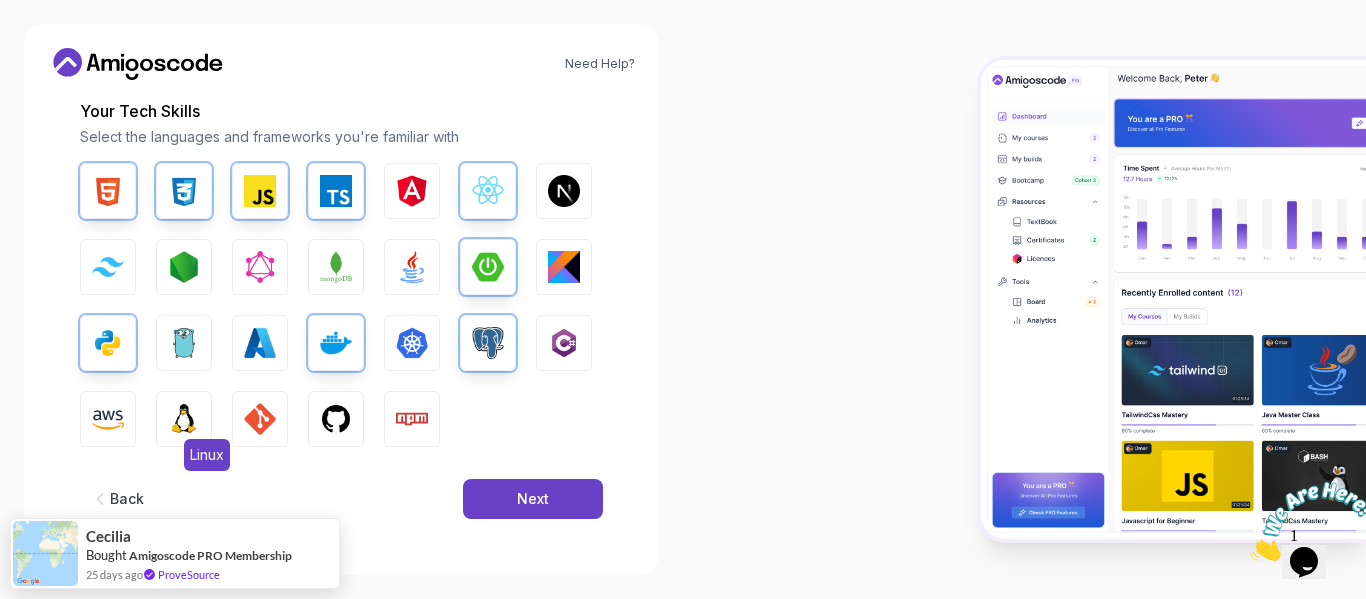 click at bounding box center (184, 419) 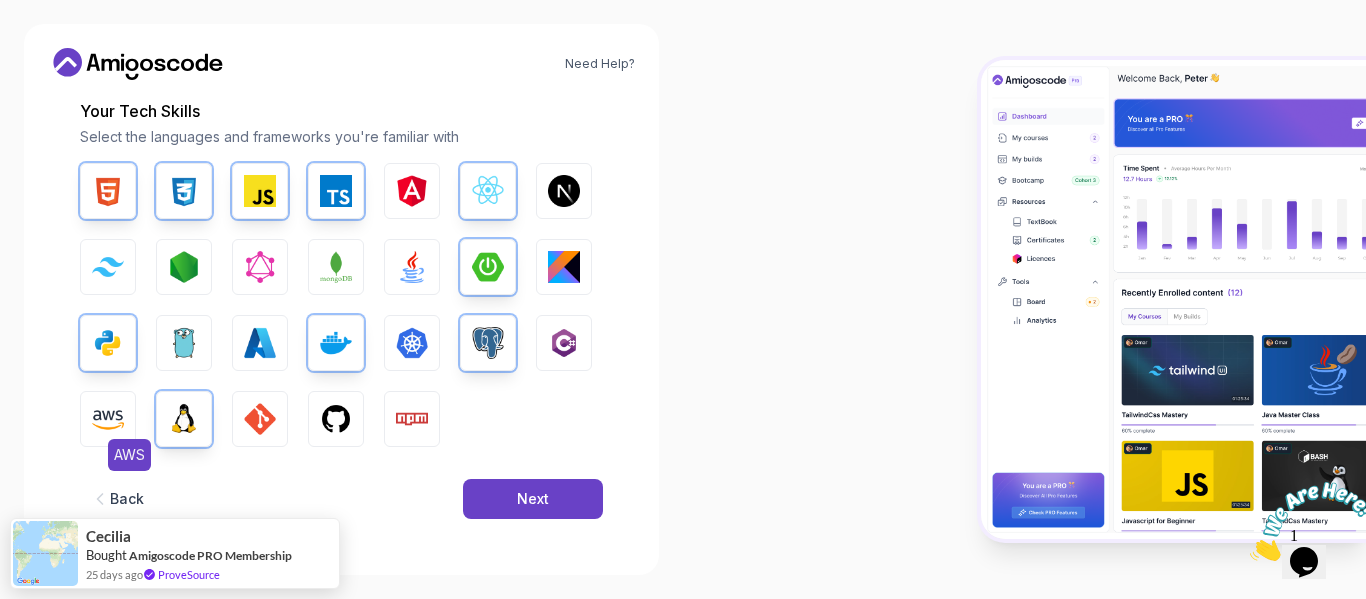 click at bounding box center [108, 419] 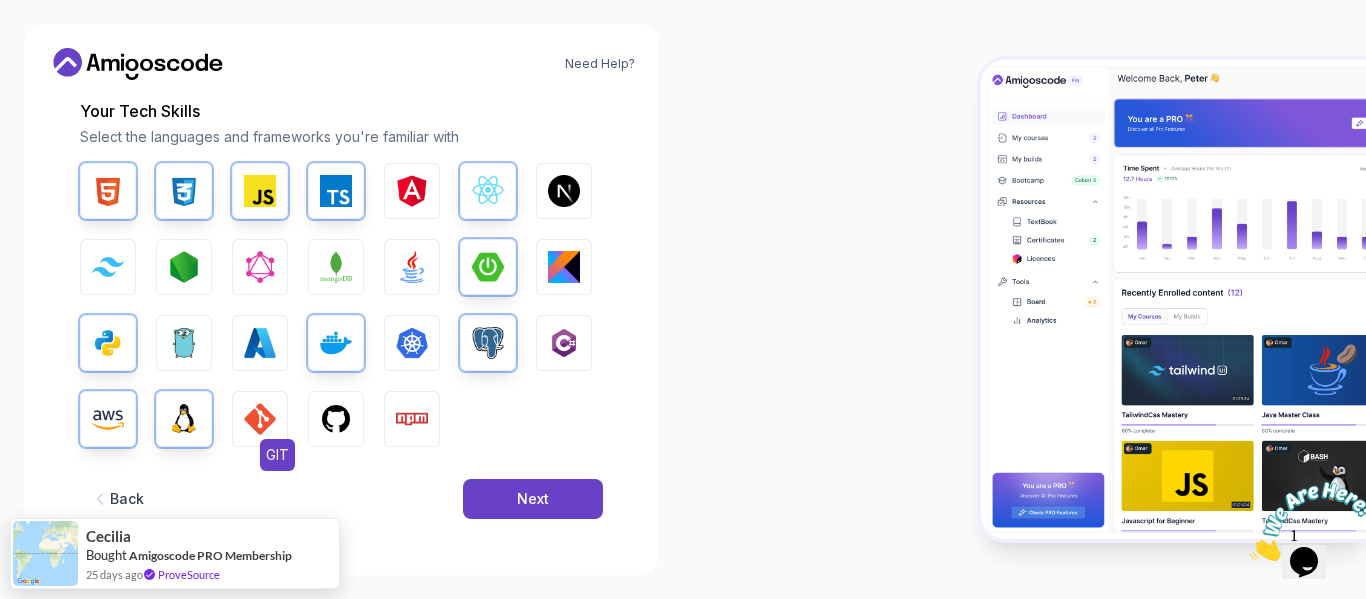 click on "GIT" at bounding box center [260, 419] 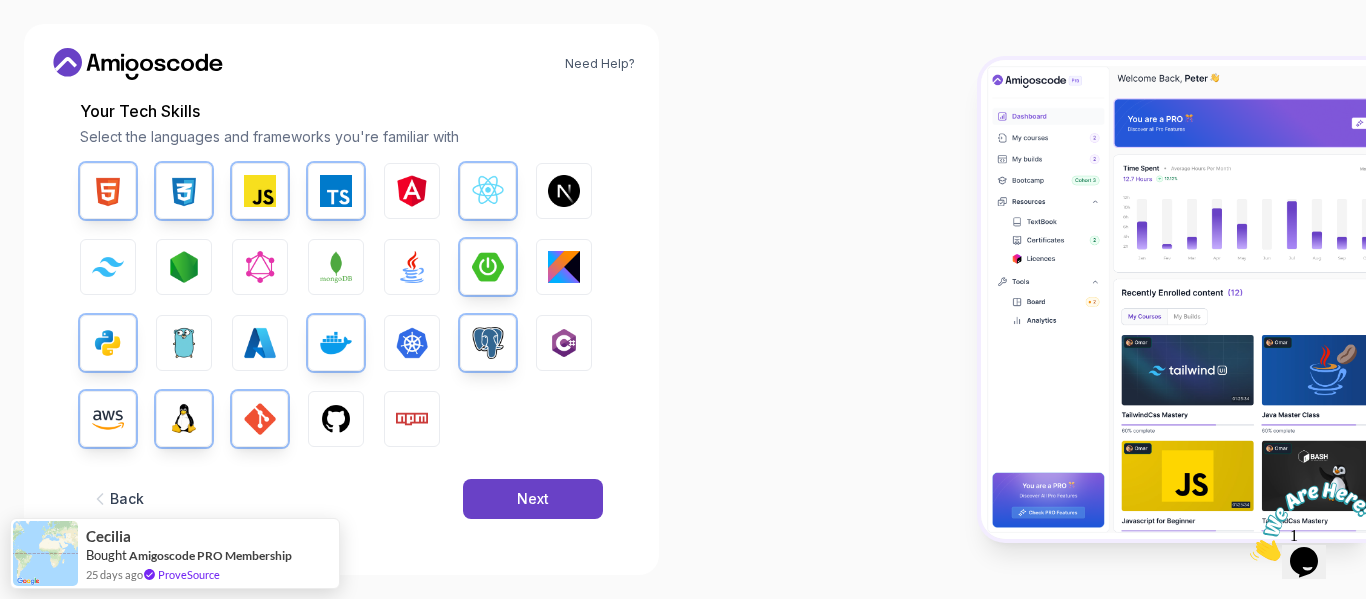 click on "HTML CSS JavaScript TypeScript Angular React.js Next.js Tailwind CSS Node.js GraphQL MongoDB Java Spring Boot Kotlin Python Go Azure Docker Kubernetes PostgreSQL C# AWS Linux GIT GitHub Npm" at bounding box center (341, 305) 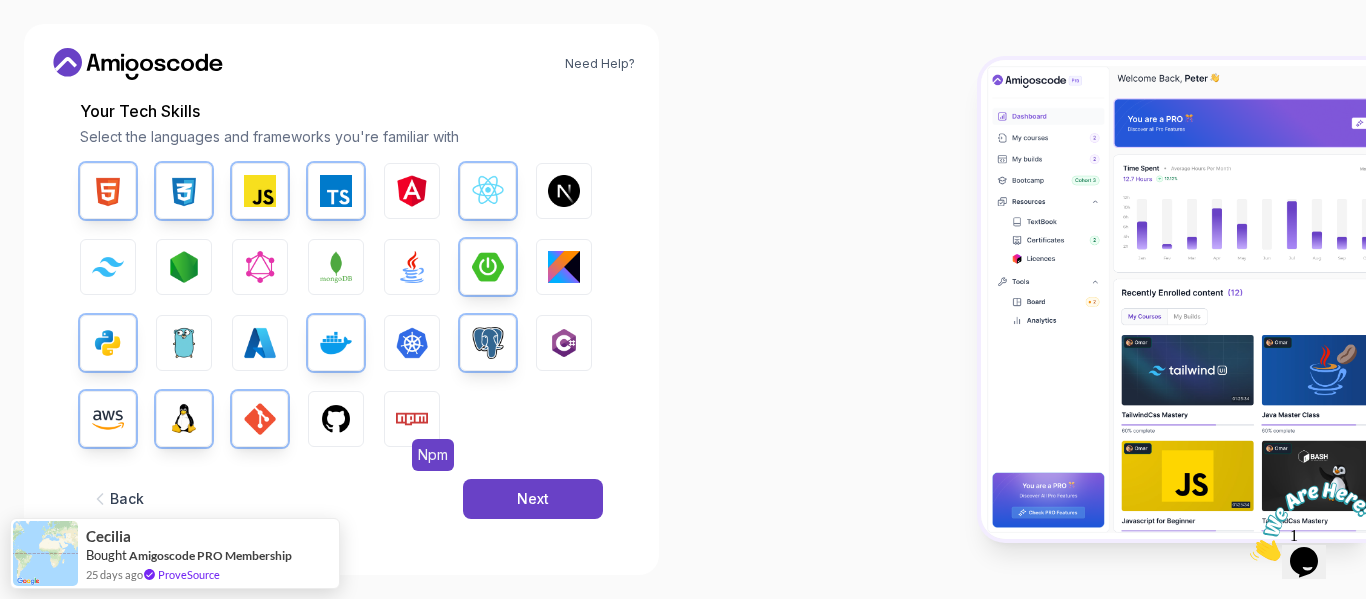 click at bounding box center [412, 419] 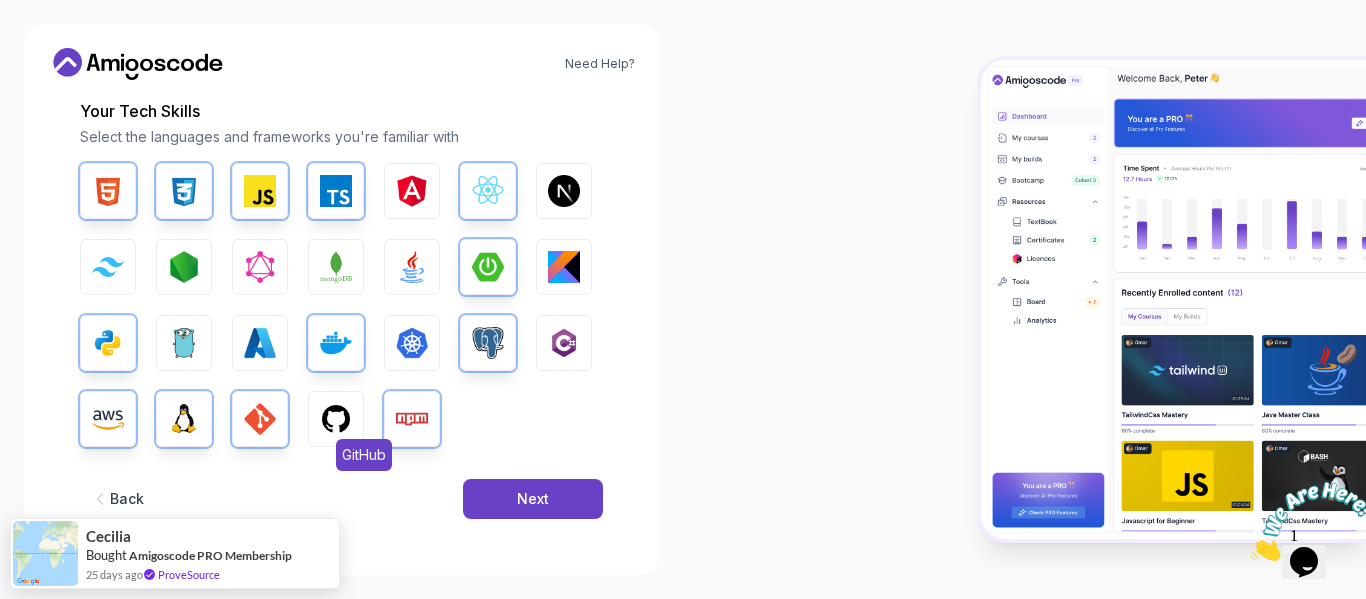 click on "GitHub" at bounding box center (336, 419) 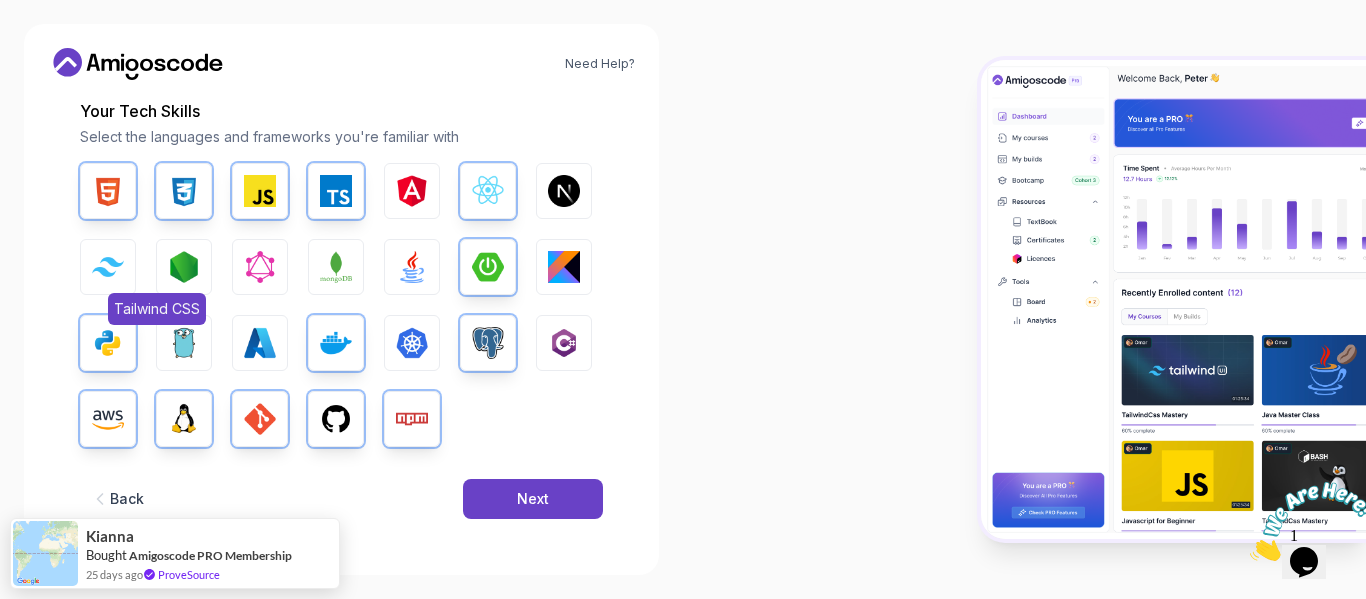 click at bounding box center (108, 266) 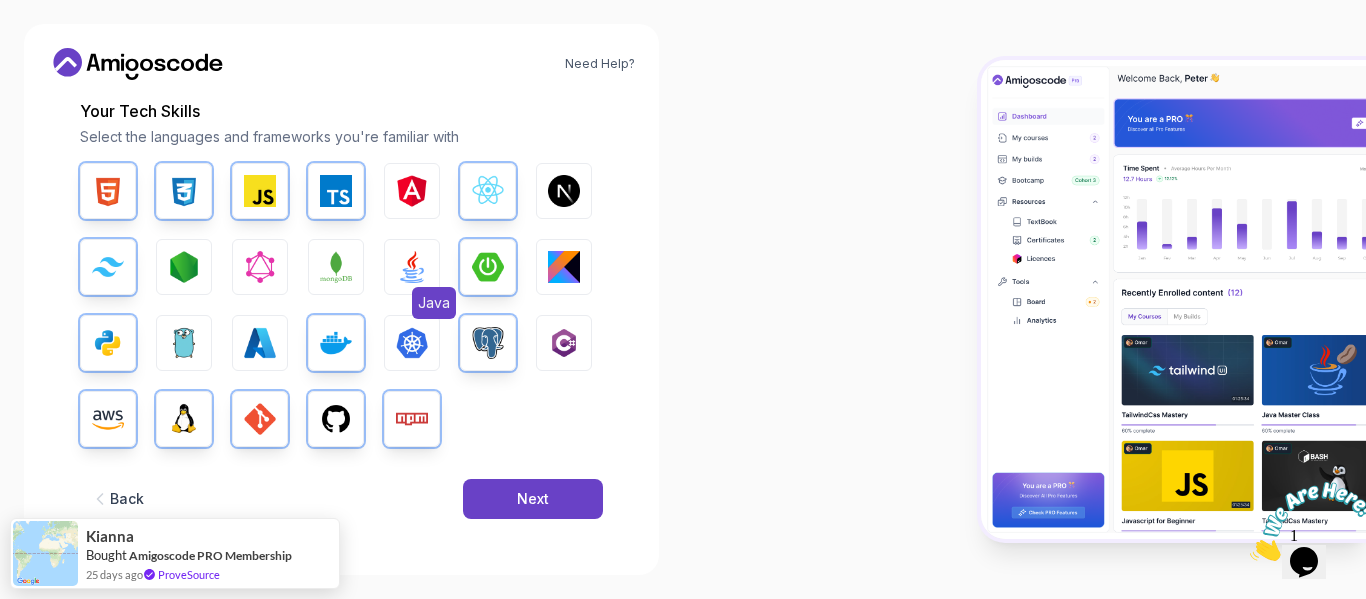 click at bounding box center (412, 267) 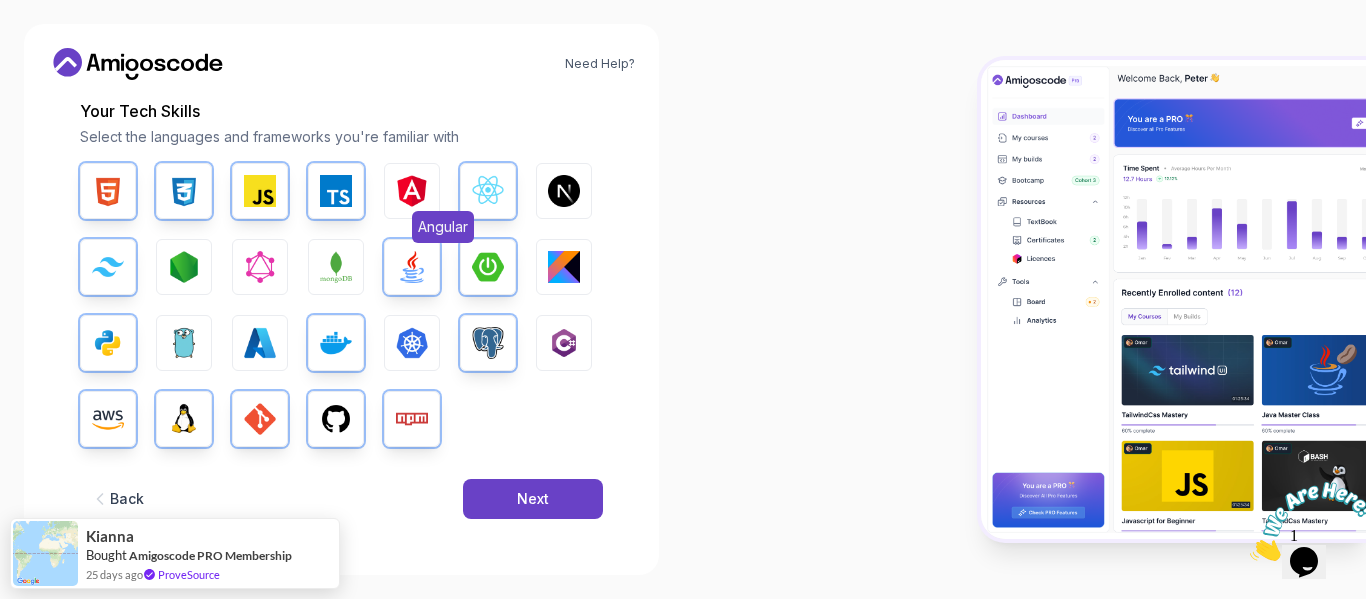 click on "Angular" at bounding box center [412, 191] 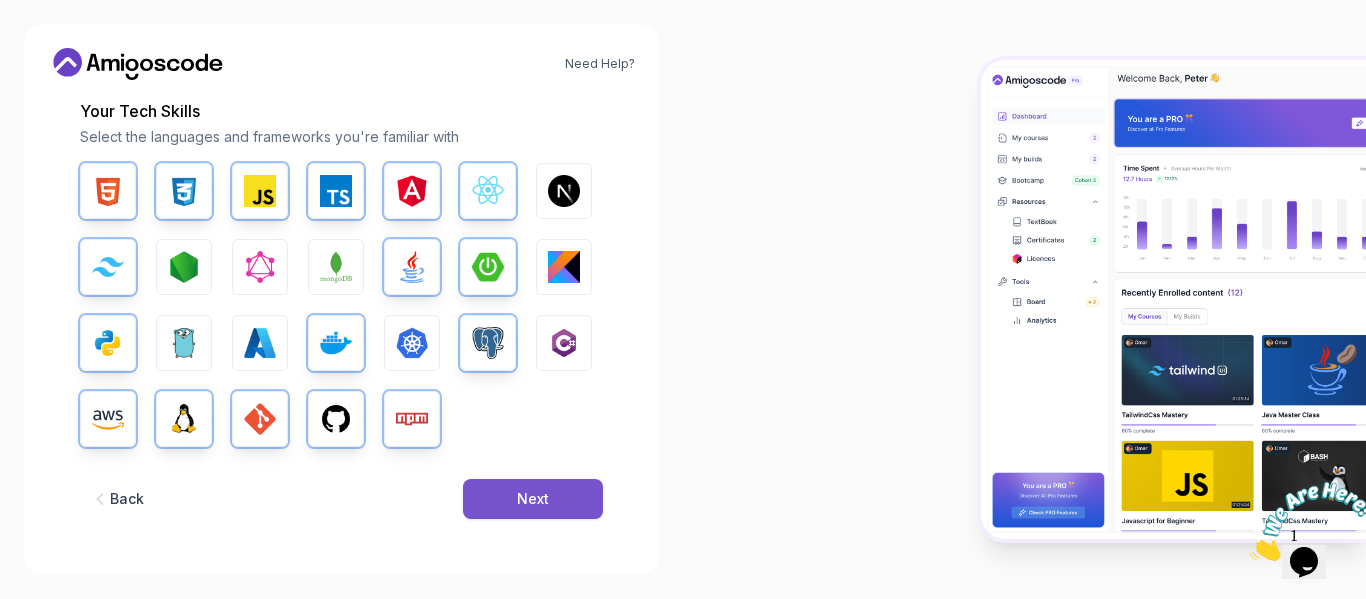 click on "Next" at bounding box center [533, 499] 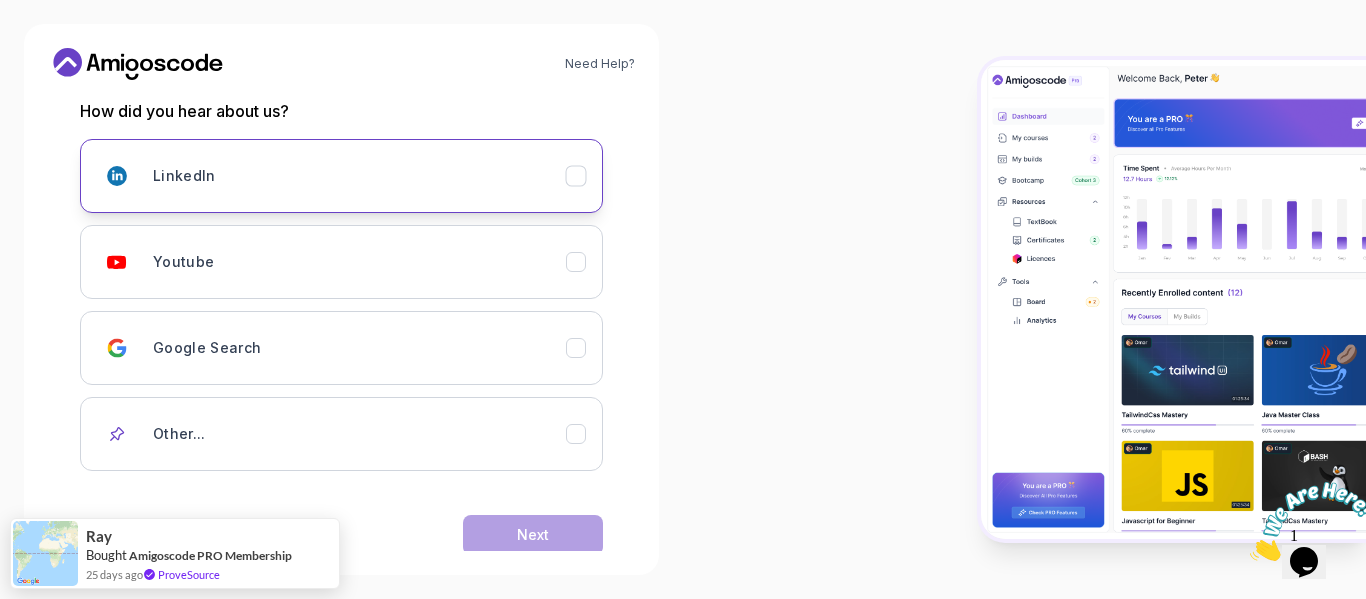 click on "LinkedIn" at bounding box center [359, 176] 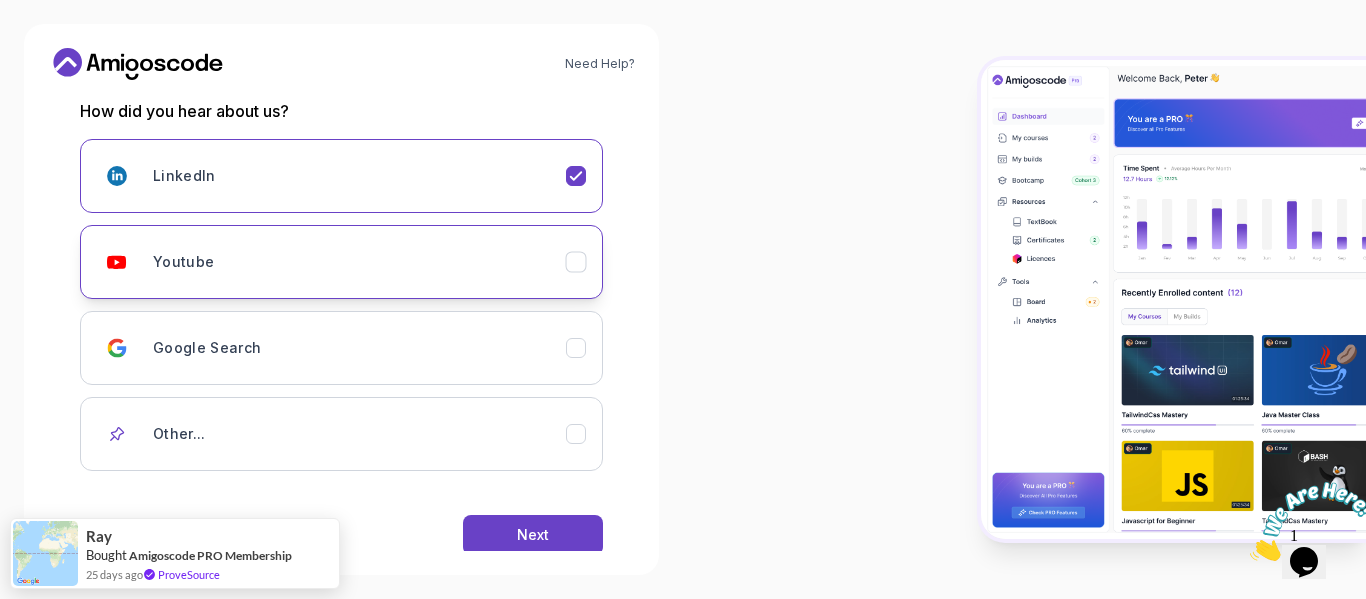 click on "Youtube" at bounding box center [359, 262] 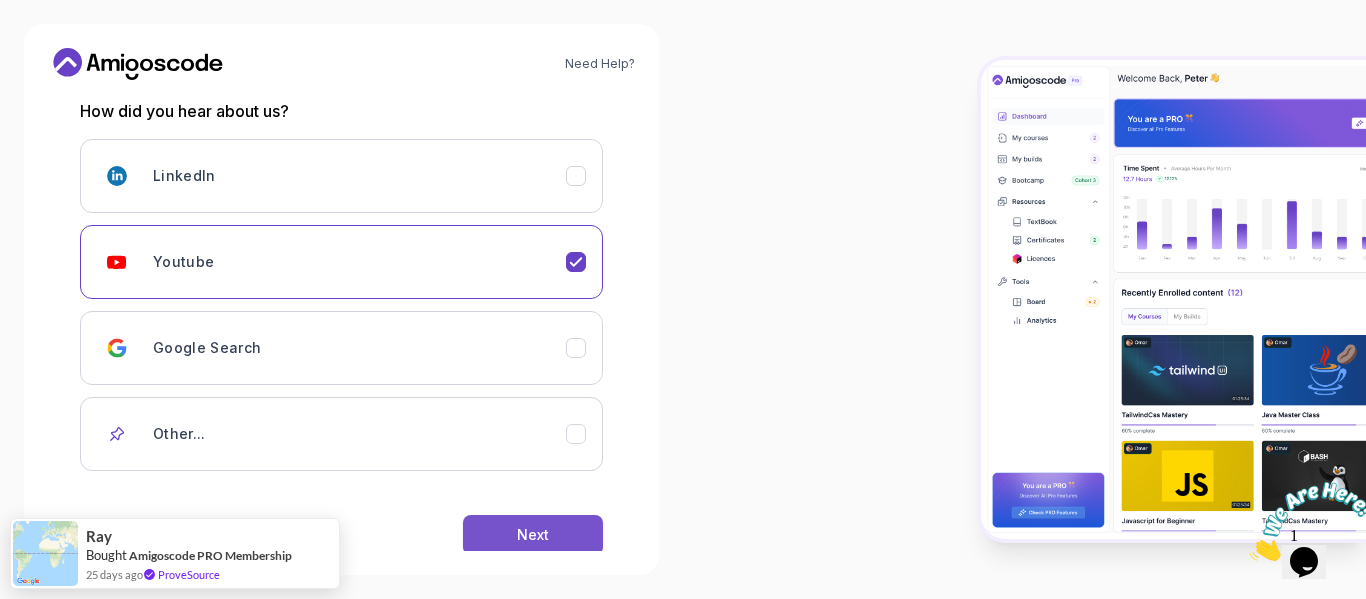 click on "Next" at bounding box center (533, 535) 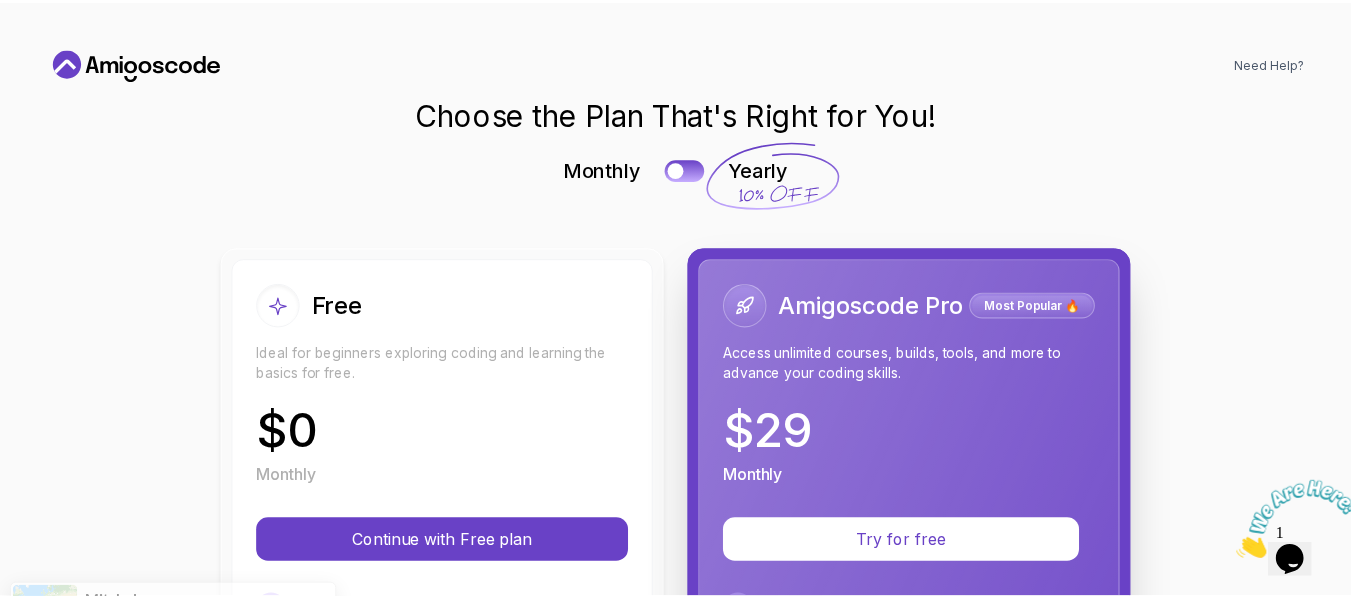 scroll, scrollTop: 100, scrollLeft: 0, axis: vertical 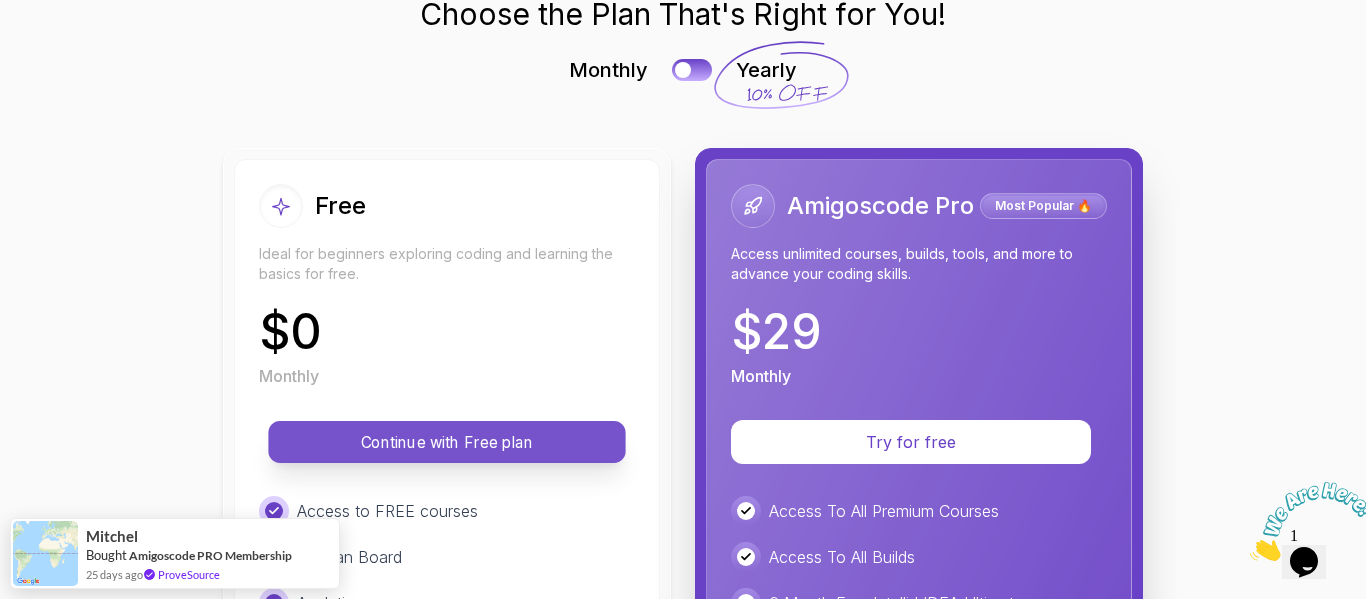 click on "Continue with Free plan" at bounding box center (447, 442) 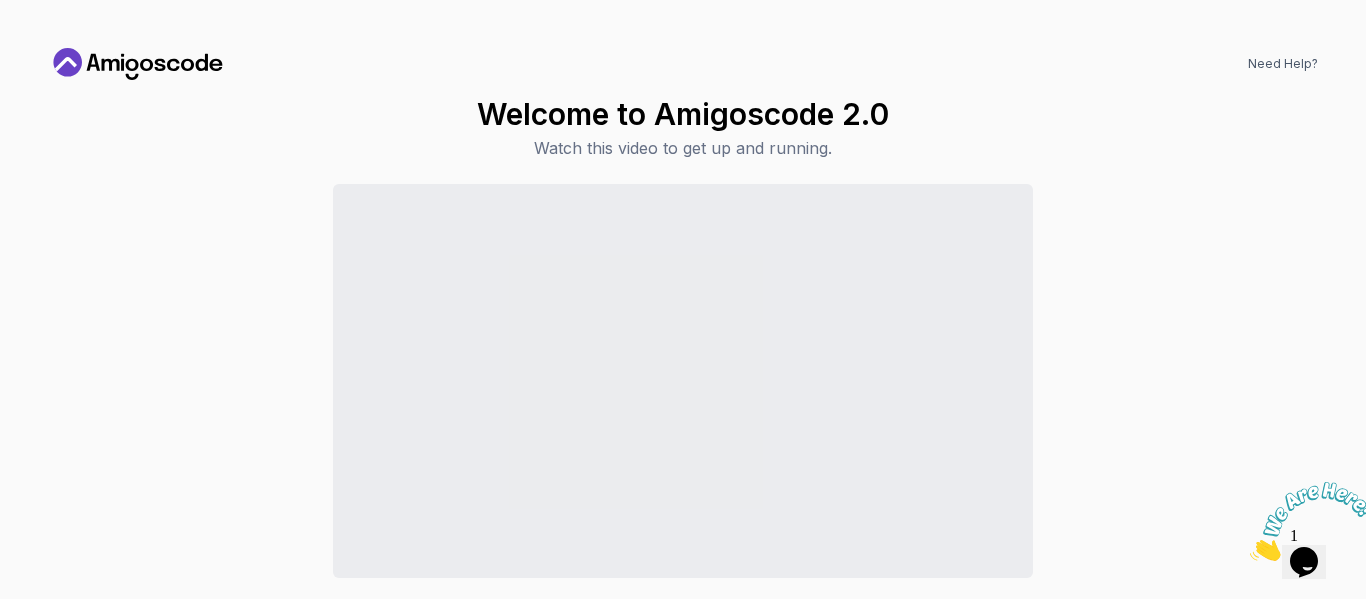 click at bounding box center (1312, 521) 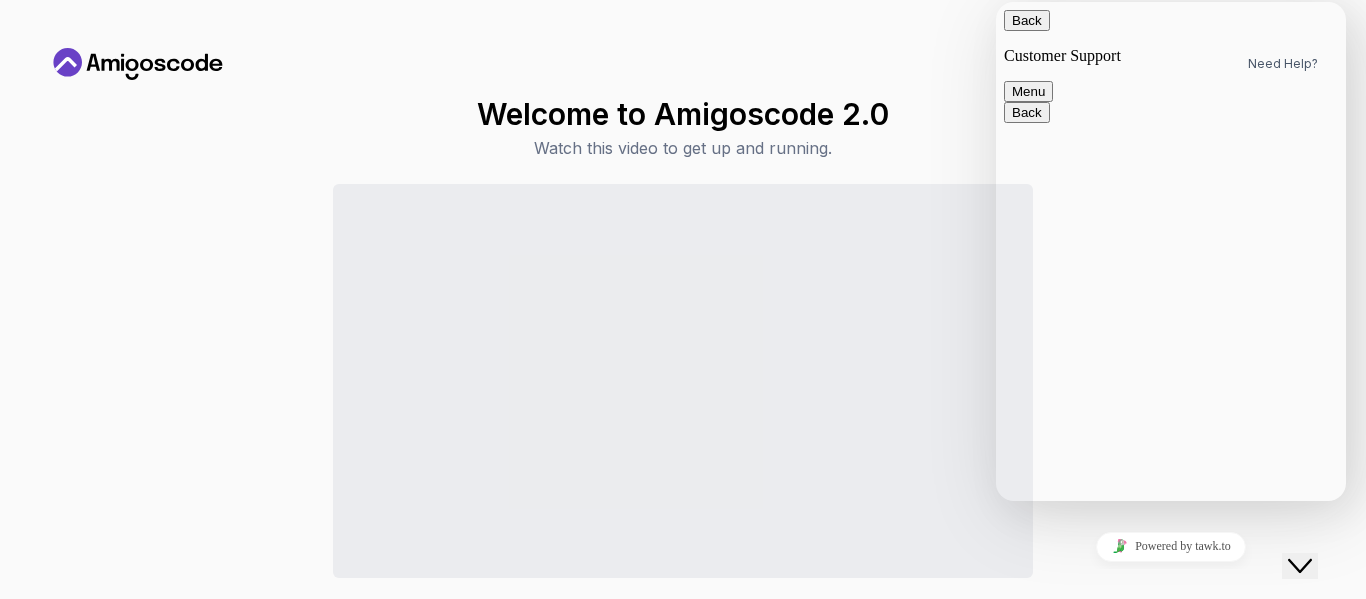 click on "Back" at bounding box center [1027, 20] 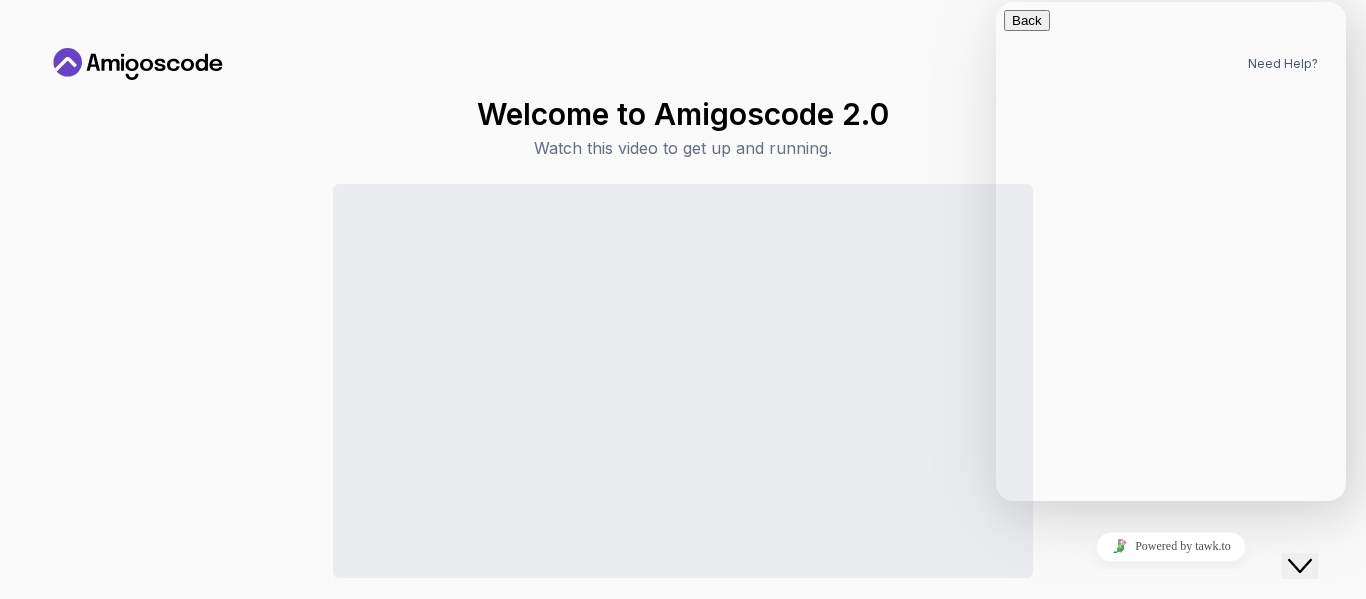 click 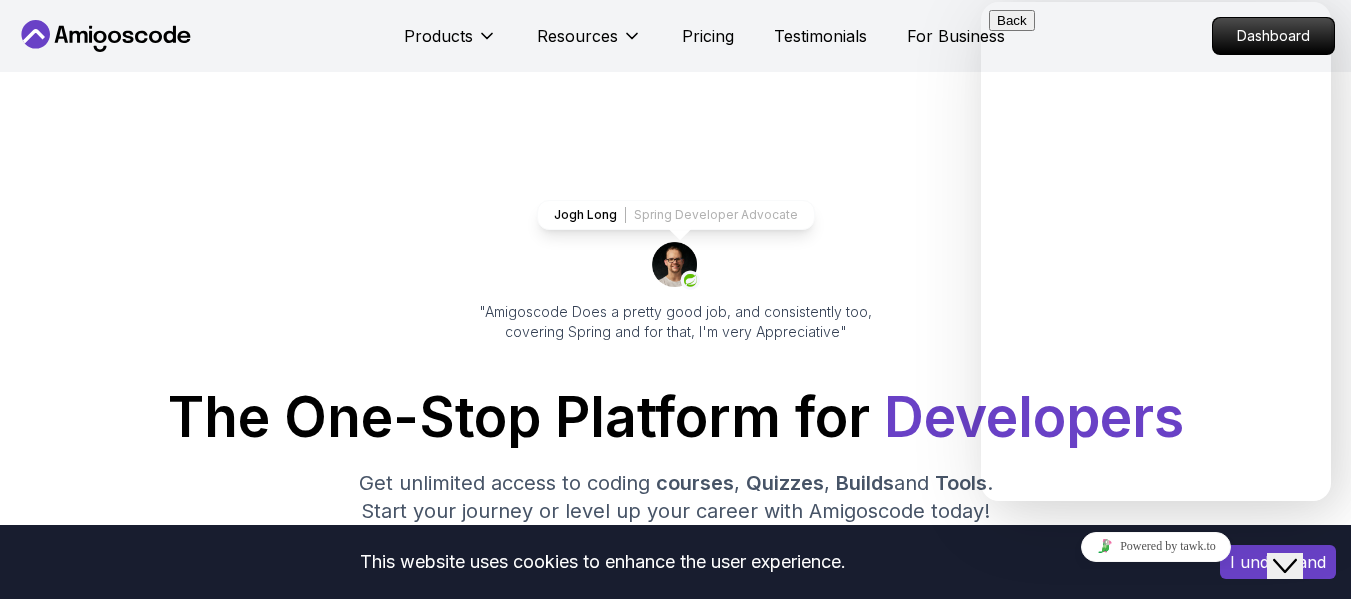 click on "Products Resources Pricing Testimonials For Business Dashboard" at bounding box center [675, 36] 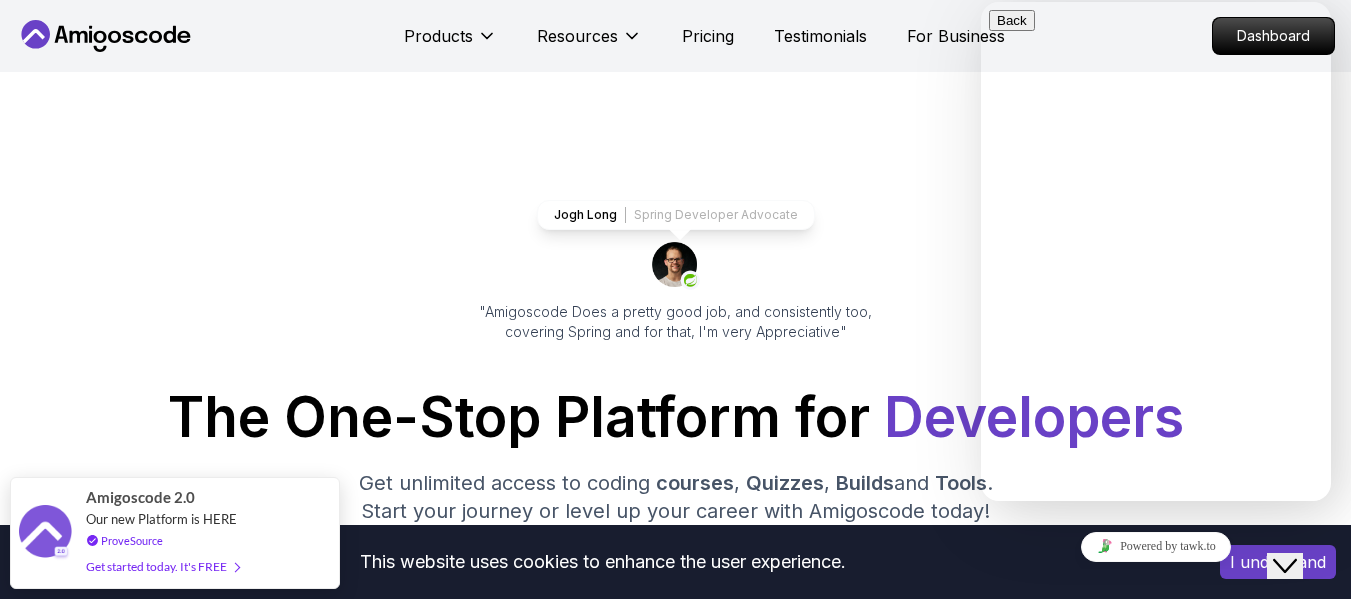 click on "Jogh Long Spring Developer Advocate "Amigoscode Does a pretty good job, and consistently too, covering Spring and for that, I'm very Appreciative" The One-Stop Platform for   Developers Get unlimited access to coding   courses ,   Quizzes ,   Builds  and   Tools . Start your journey or level up your career with Amigoscode today! Start for Free https://amigoscode.com/dashboard" at bounding box center [675, 809] 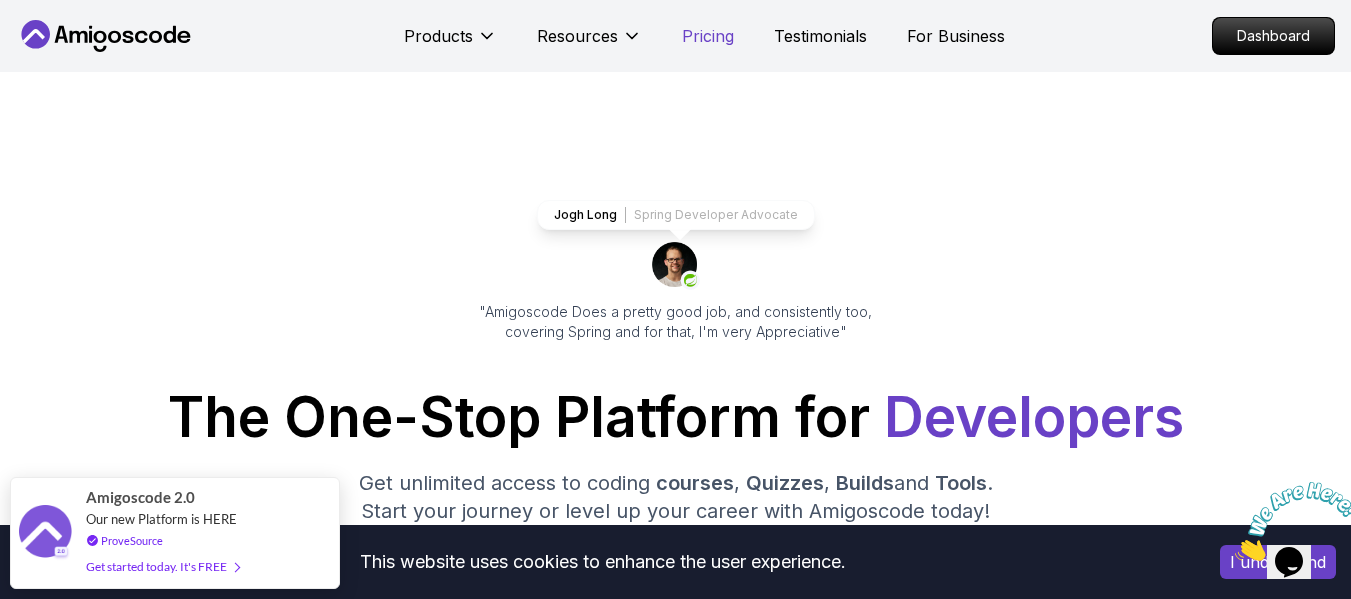 click on "Pricing" at bounding box center [708, 36] 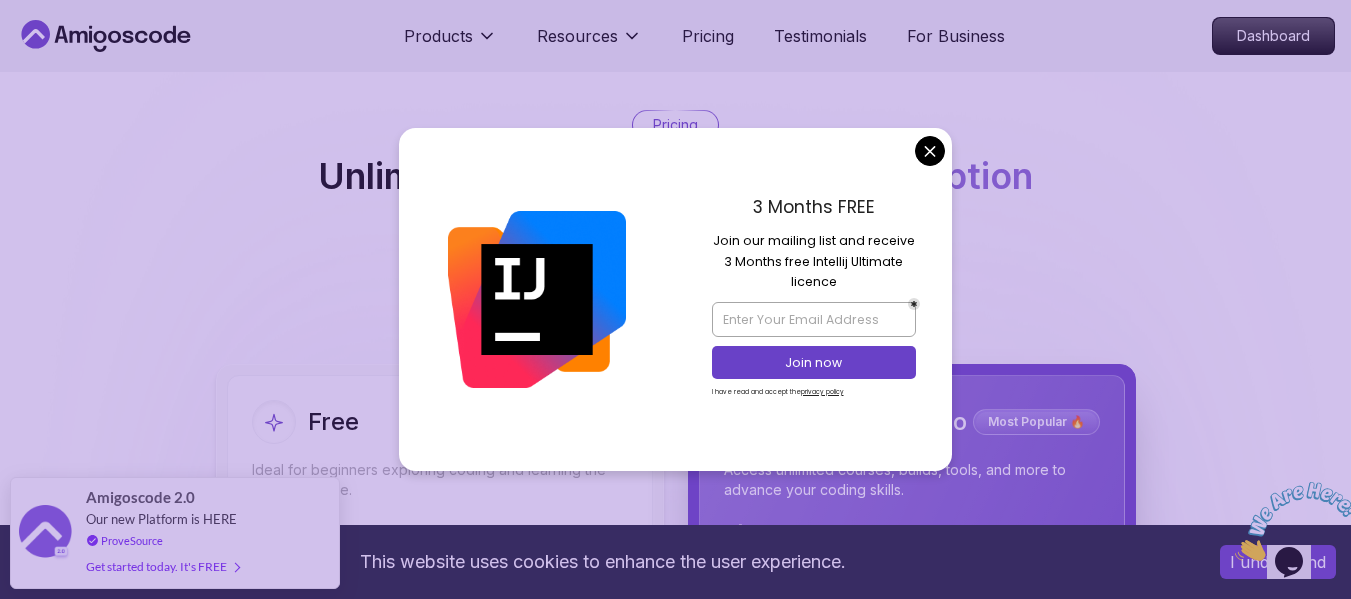 scroll, scrollTop: 4267, scrollLeft: 0, axis: vertical 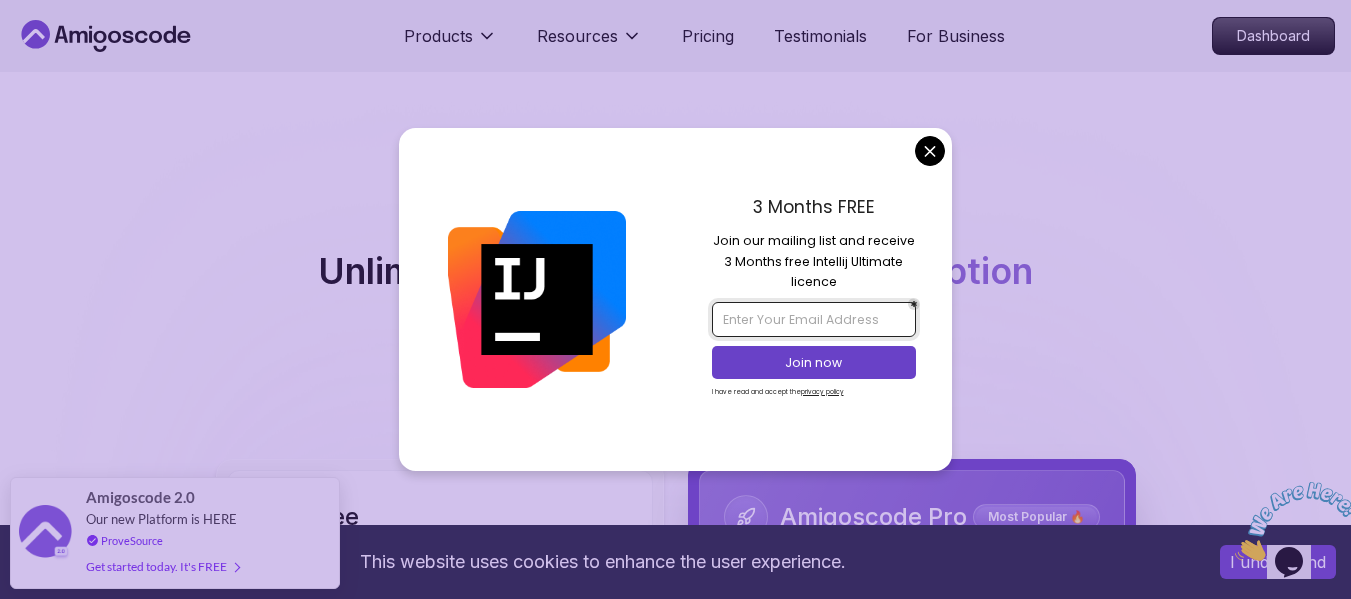 click at bounding box center [814, 319] 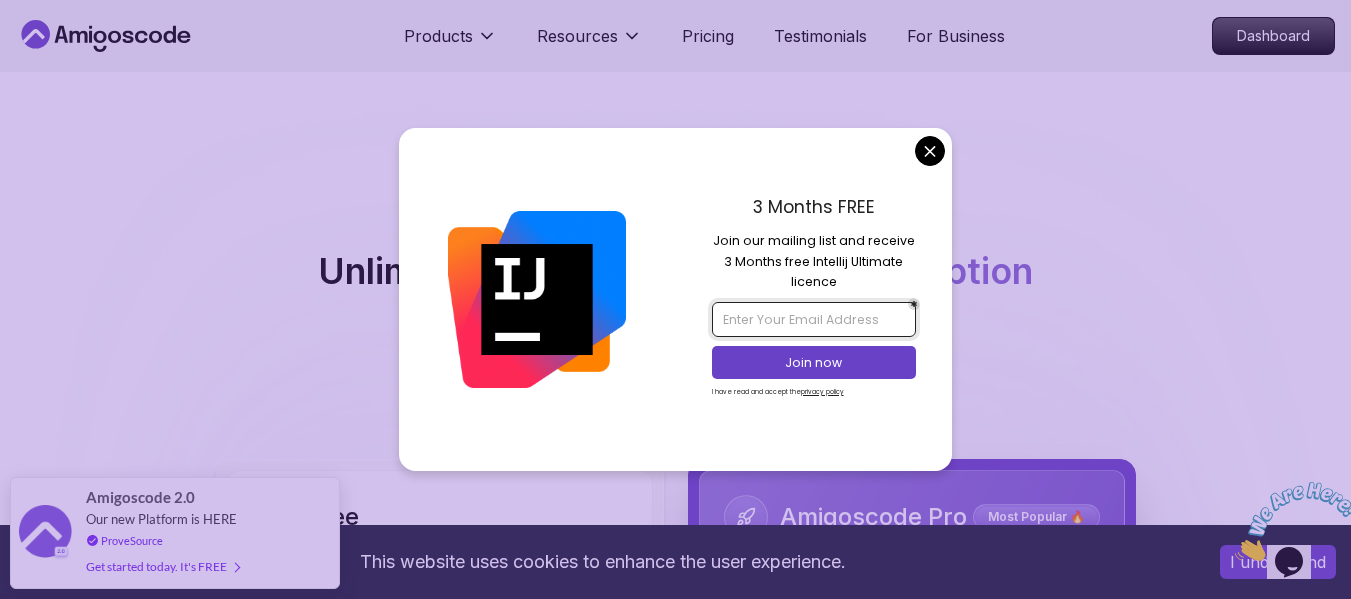 type on "elimasrojas@gmail.com" 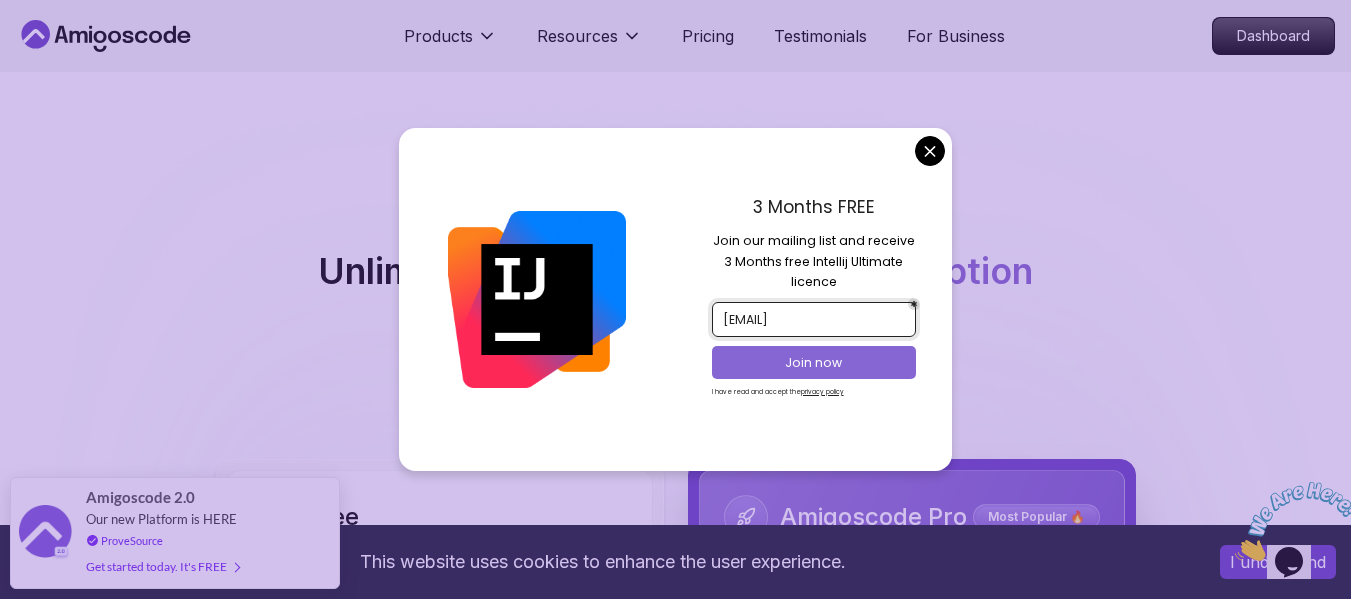 click on "Join now" at bounding box center [814, 362] 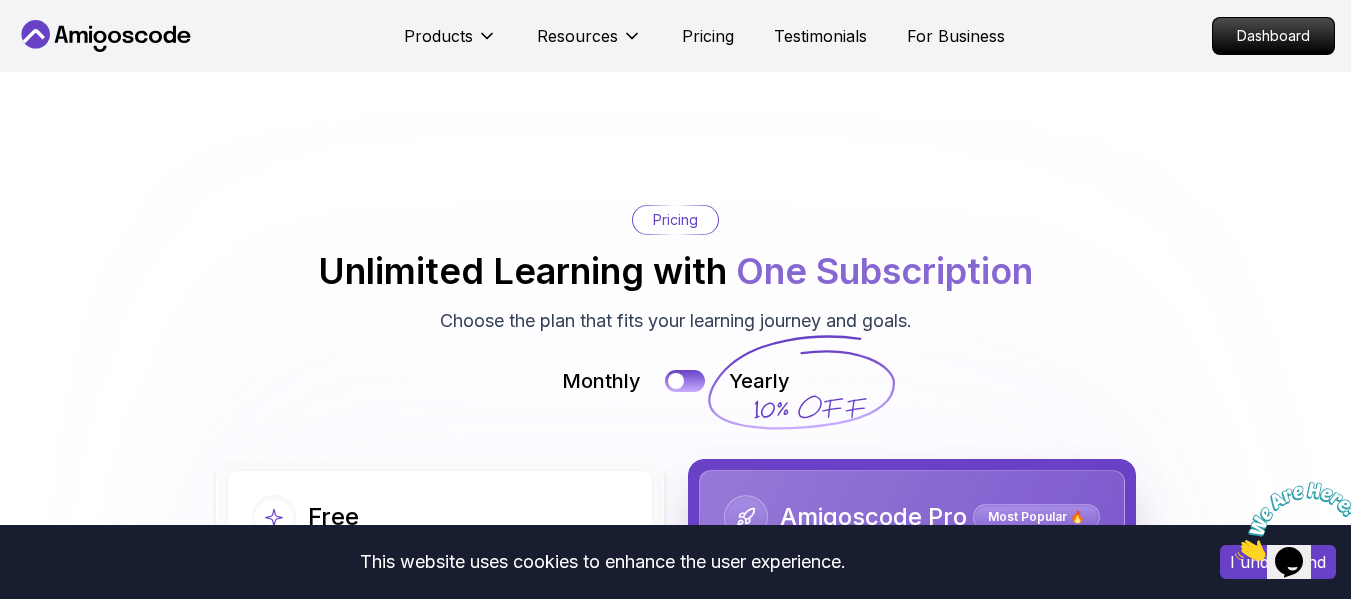 click on "This website uses cookies to enhance the user experience. I understand Products Resources Pricing Testimonials For Business Dashboard Products Resources Pricing Testimonials For Business Dashboard Jogh Long Spring Developer Advocate "Amigoscode Does a pretty good job, and consistently too, covering Spring and for that, I'm very Appreciative" The One-Stop Platform for   Developers Get unlimited access to coding   courses ,   Quizzes ,   Builds  and   Tools . Start your journey or level up your career with Amigoscode today! Start for Free https://amigoscode.com/dashboard OUR AMIGO STUDENTS WORK IN TOP COMPANIES Courses Builds Discover Amigoscode's Latest   Premium Courses! Get unlimited access to coding   courses ,   Quizzes ,   Builds  and   Tools . Start your journey or level up your career with Amigoscode today! Browse all  courses Advanced Spring Boot Pro Dive deep into Spring Boot with our advanced course, designed to take your skills from intermediate to expert level. NEW Spring Boot for Beginners Pro Pro" at bounding box center (675, 1869) 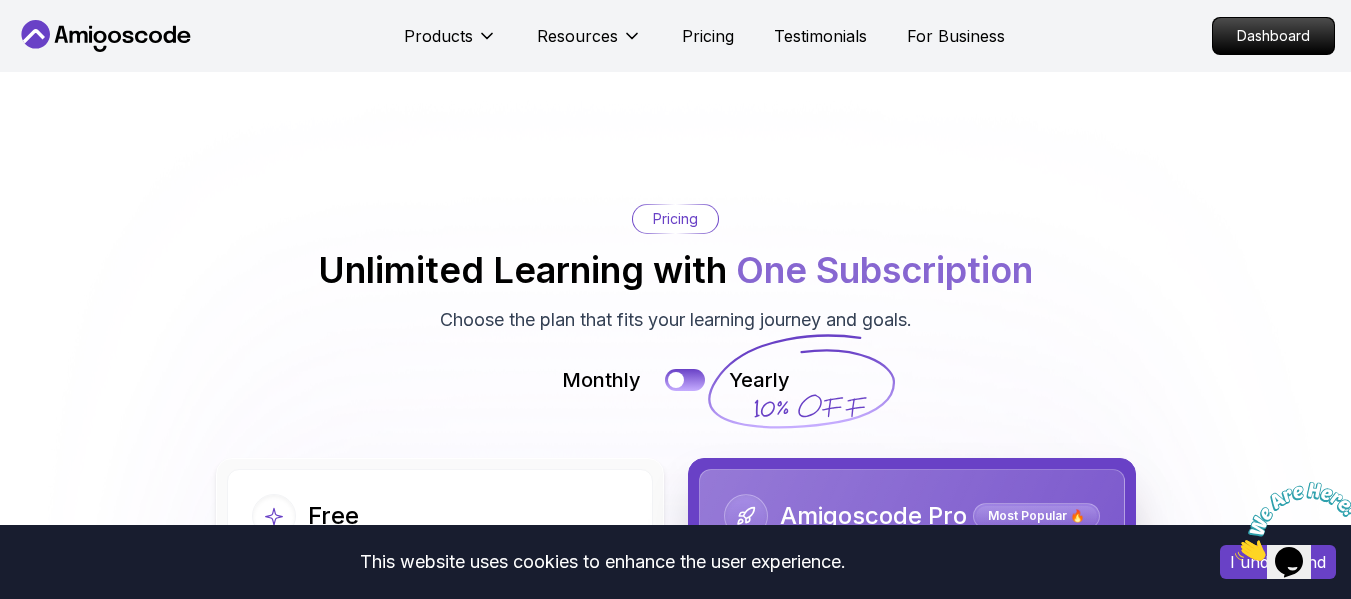 scroll, scrollTop: 4267, scrollLeft: 0, axis: vertical 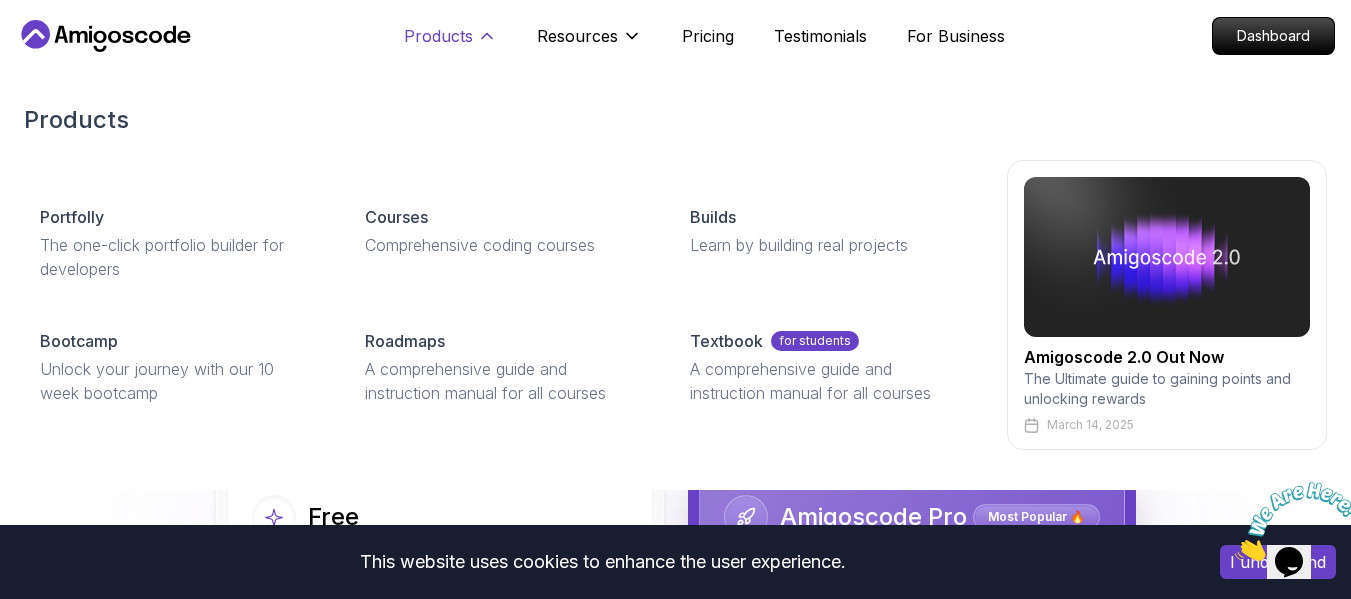 click on "Products" at bounding box center (438, 36) 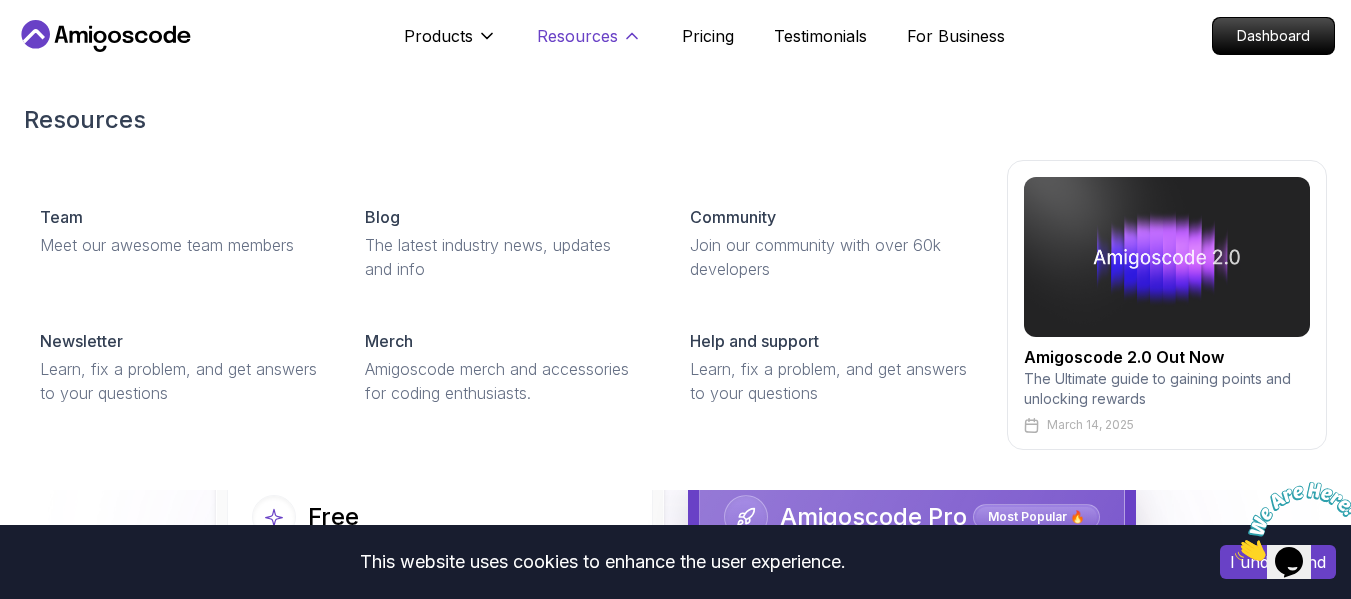 click on "Resources" at bounding box center [577, 36] 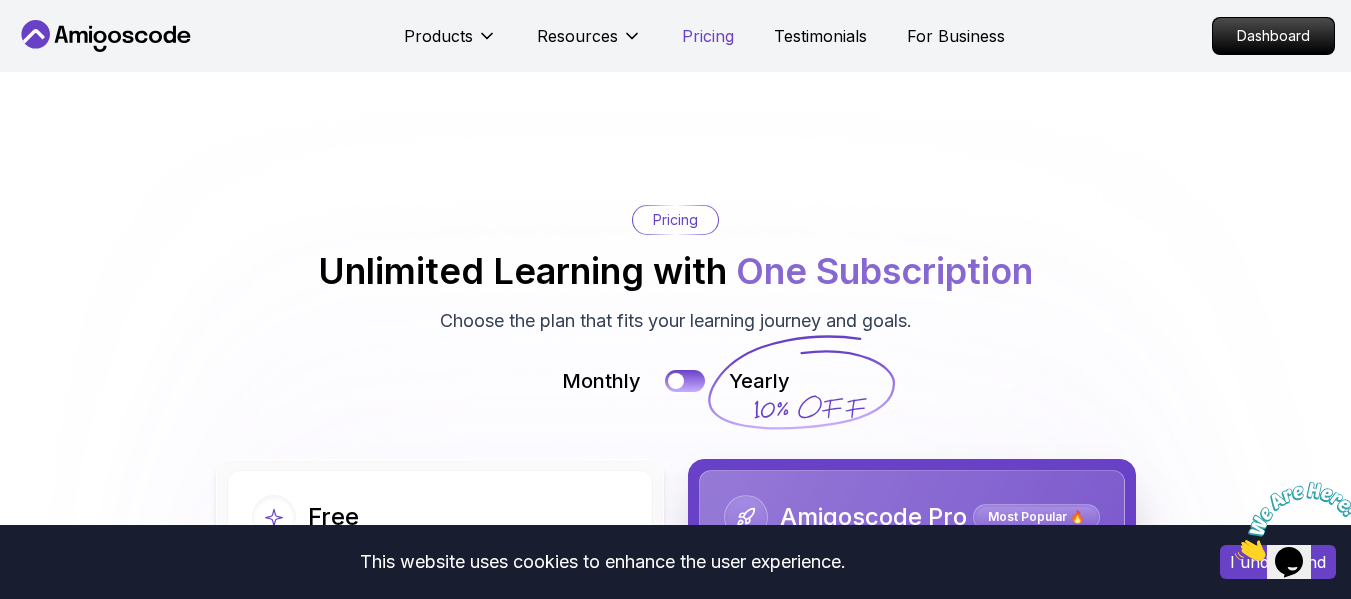 click on "Pricing" at bounding box center [708, 36] 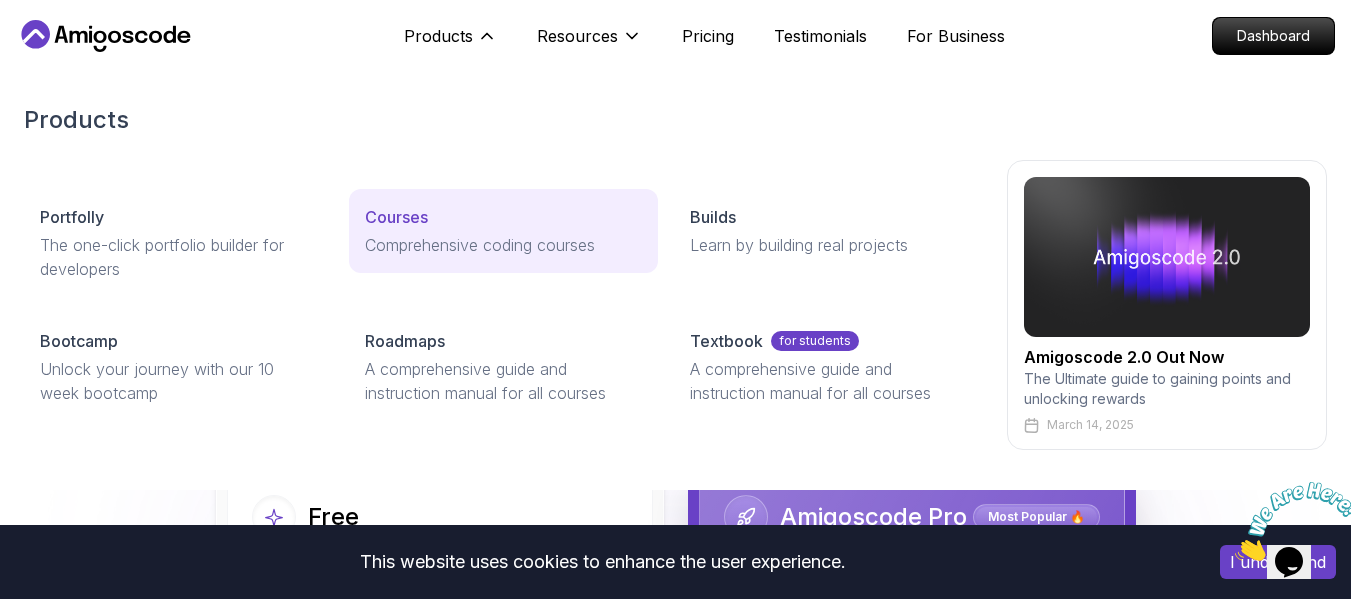 click on "Courses" at bounding box center [396, 217] 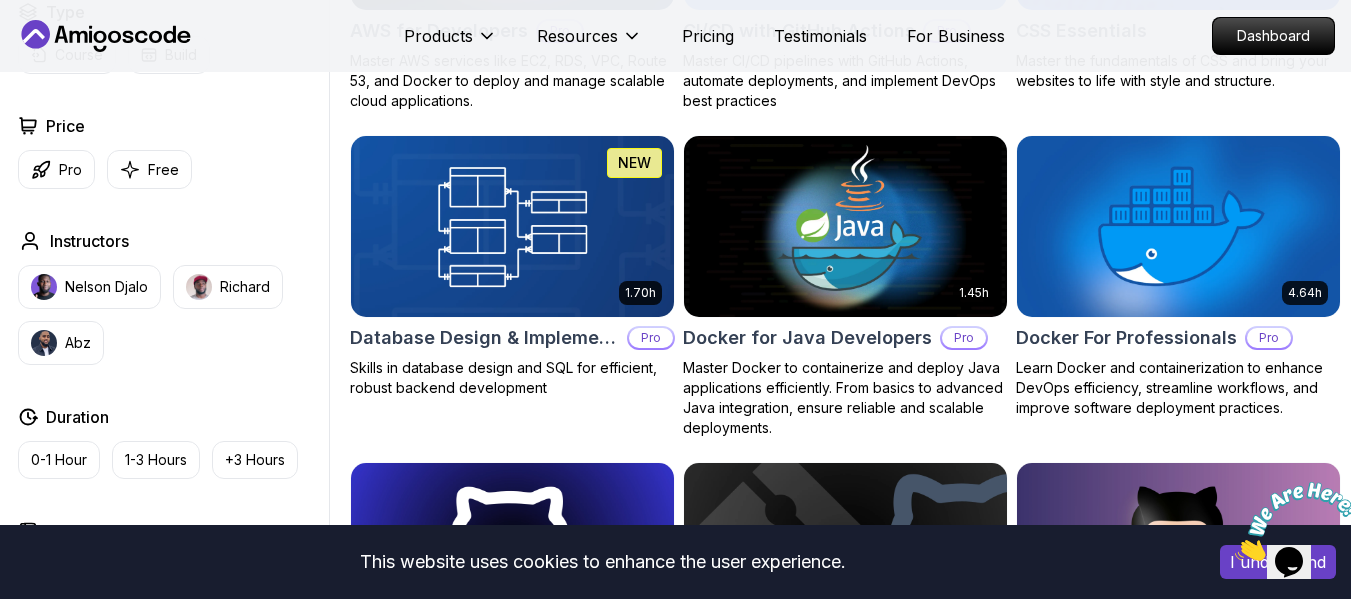 scroll, scrollTop: 2100, scrollLeft: 0, axis: vertical 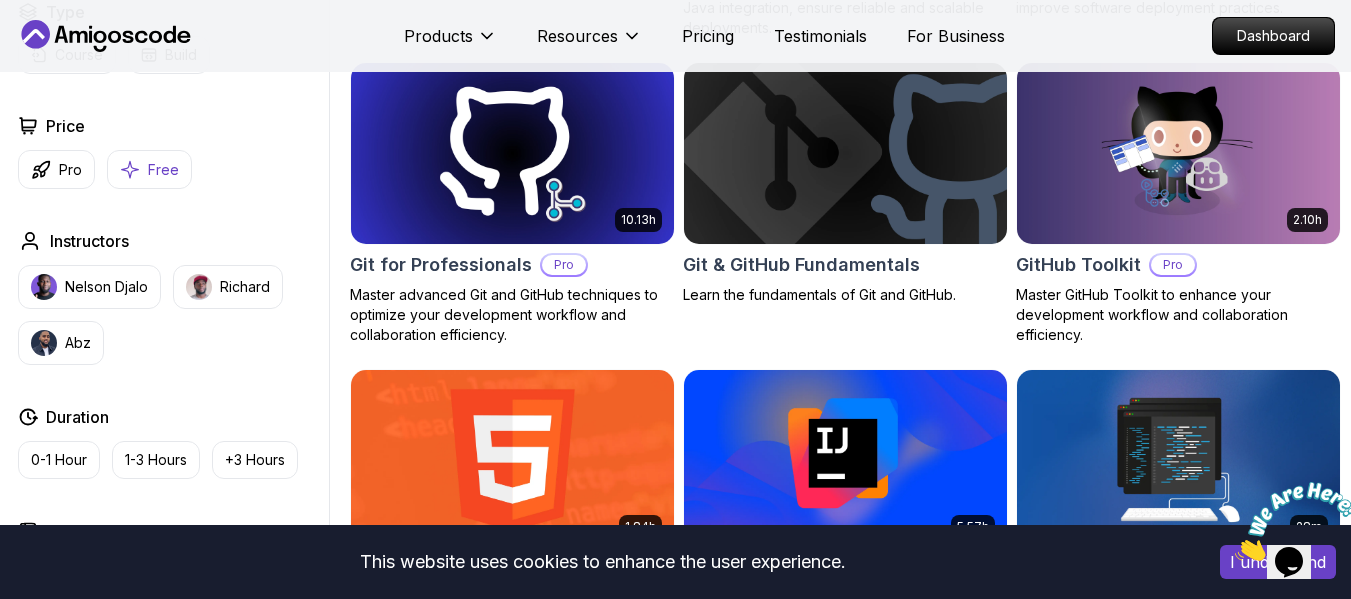 click on "Free" at bounding box center [163, 170] 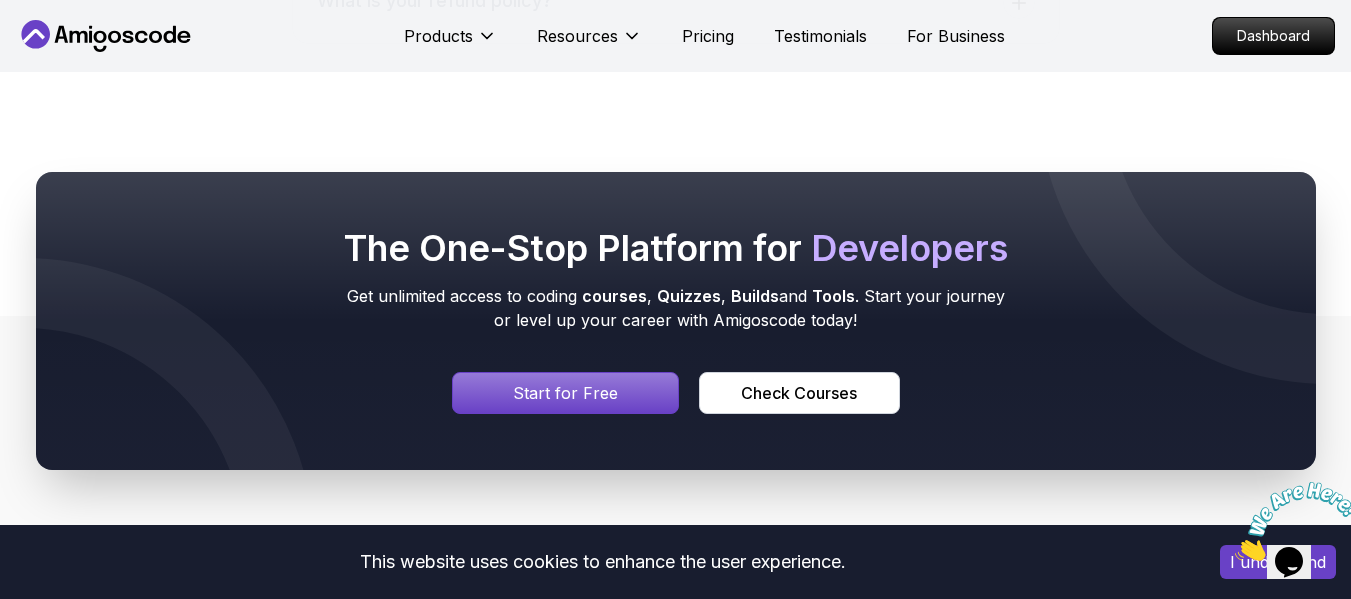 scroll, scrollTop: 4900, scrollLeft: 0, axis: vertical 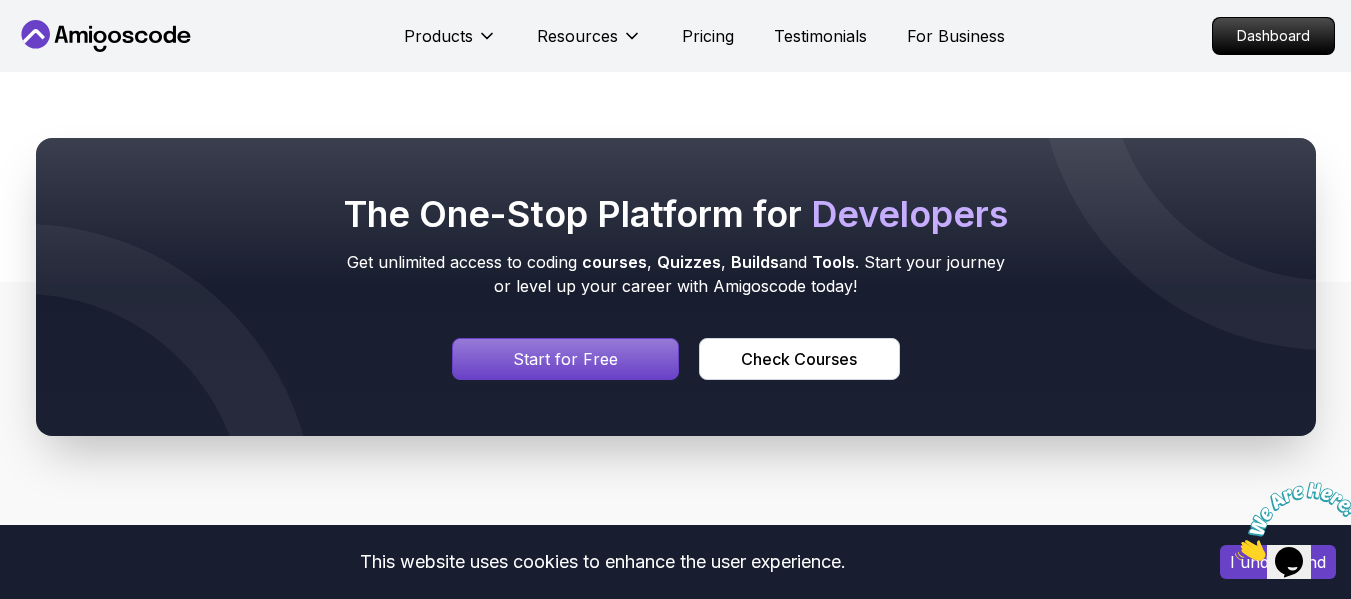 click on "Start for Free" at bounding box center (565, 359) 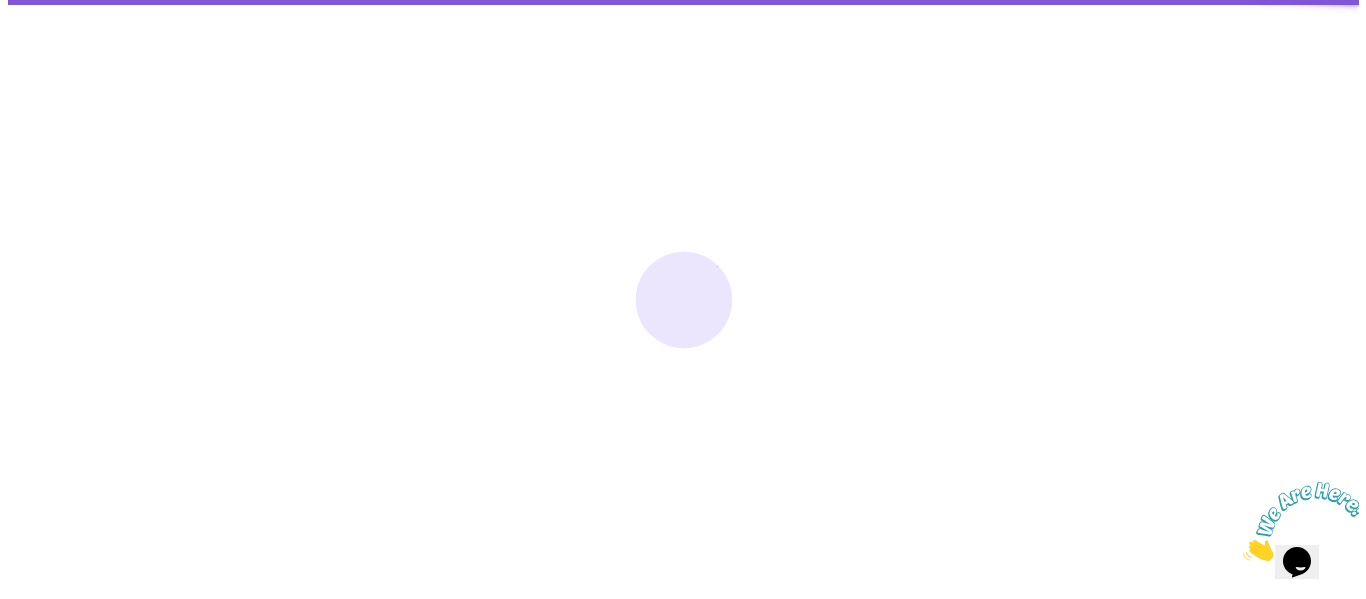 scroll, scrollTop: 0, scrollLeft: 0, axis: both 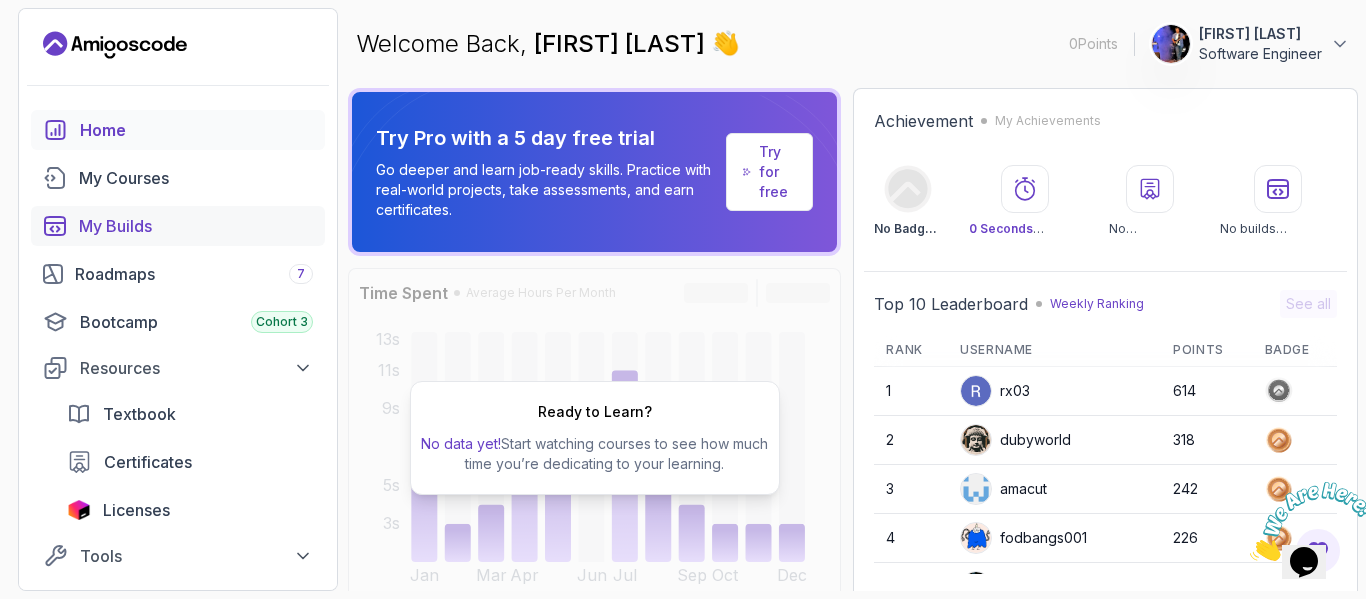 click on "My Builds" at bounding box center [196, 226] 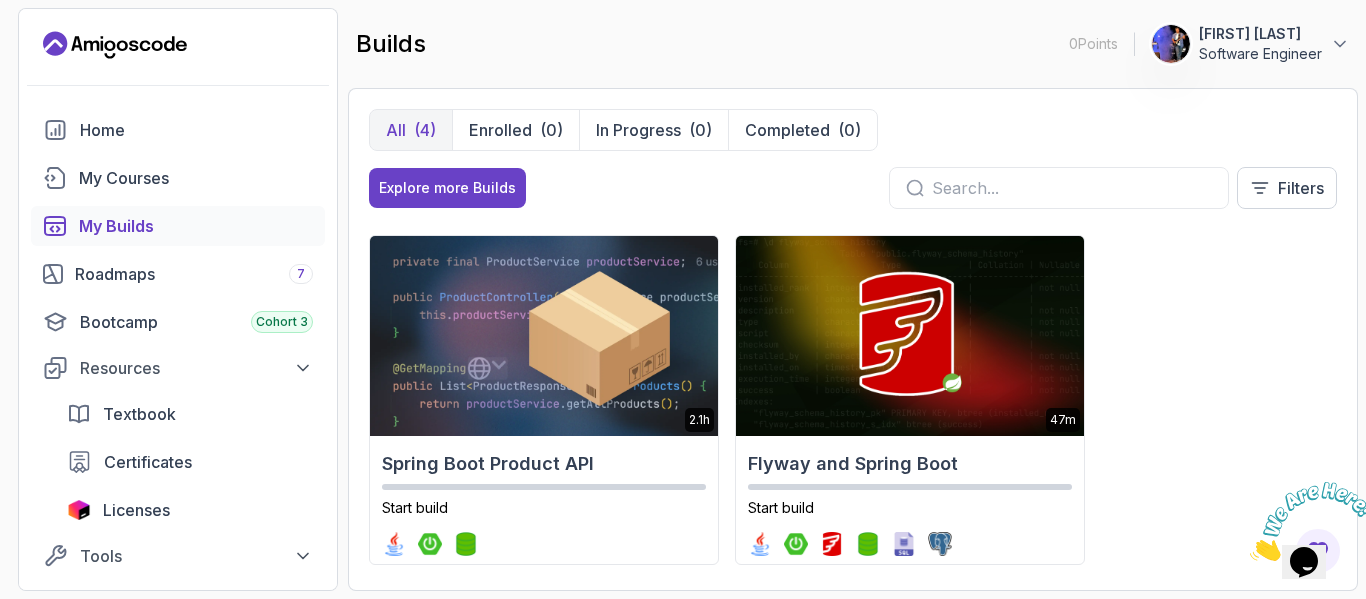scroll, scrollTop: 355, scrollLeft: 0, axis: vertical 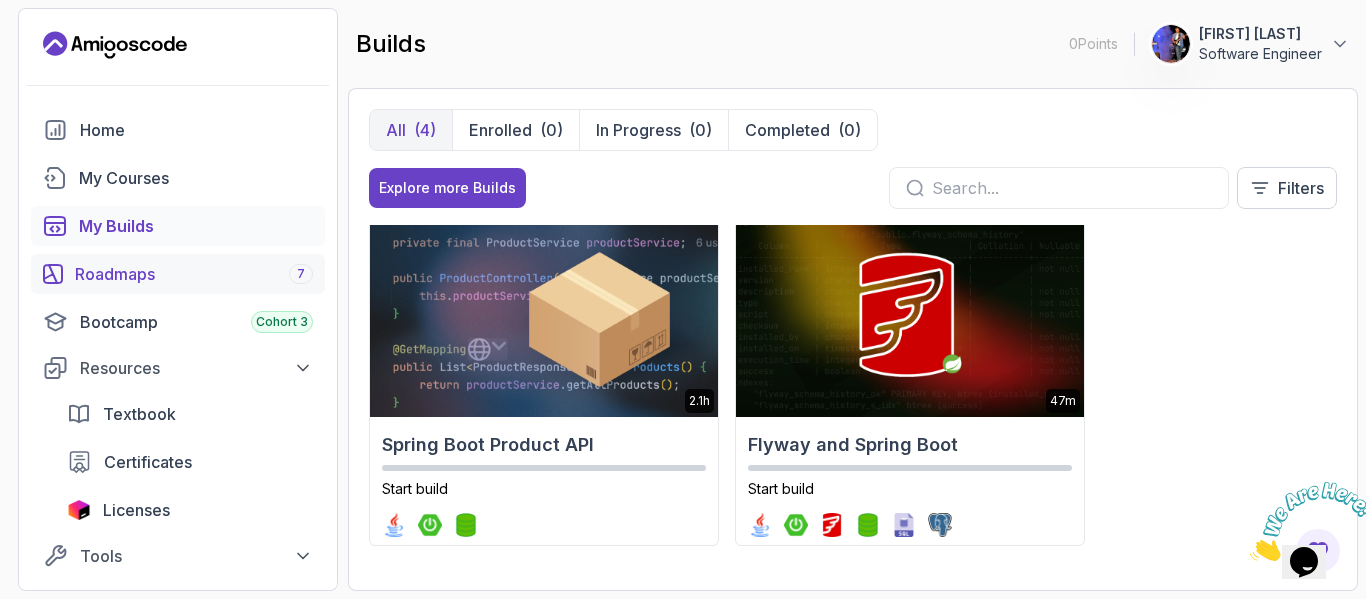 click on "Roadmaps 7" at bounding box center [194, 274] 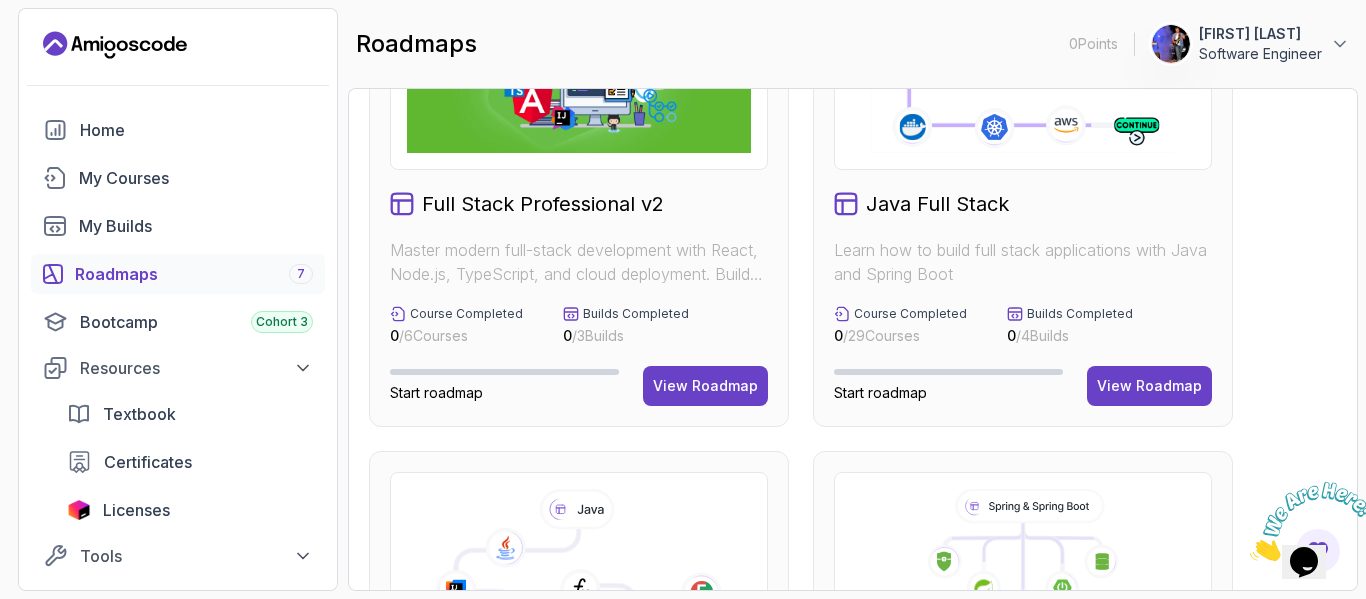 scroll, scrollTop: 0, scrollLeft: 0, axis: both 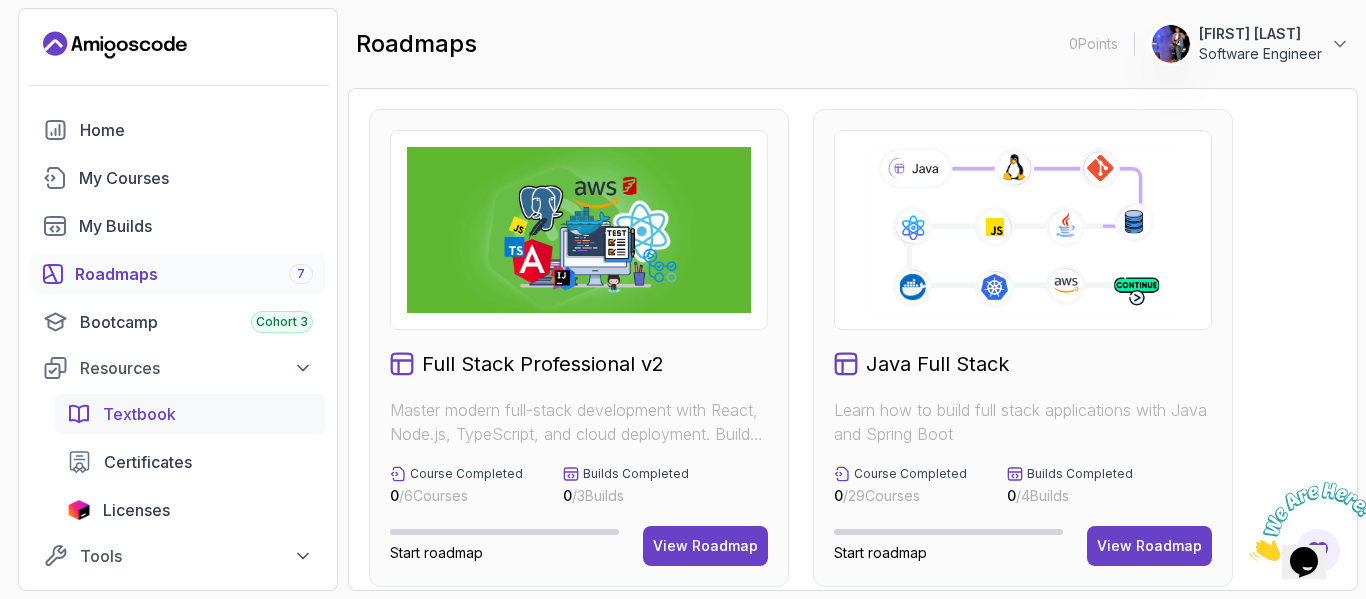 click on "Textbook" at bounding box center [139, 414] 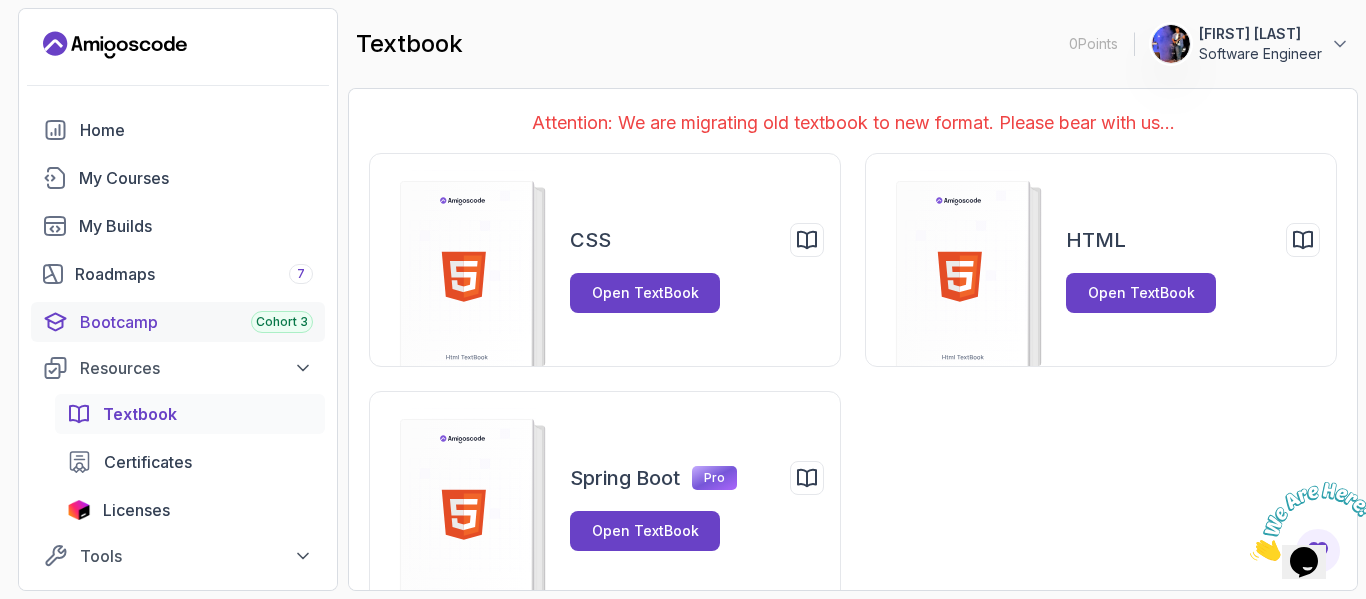 click on "Bootcamp Cohort 3" at bounding box center [196, 322] 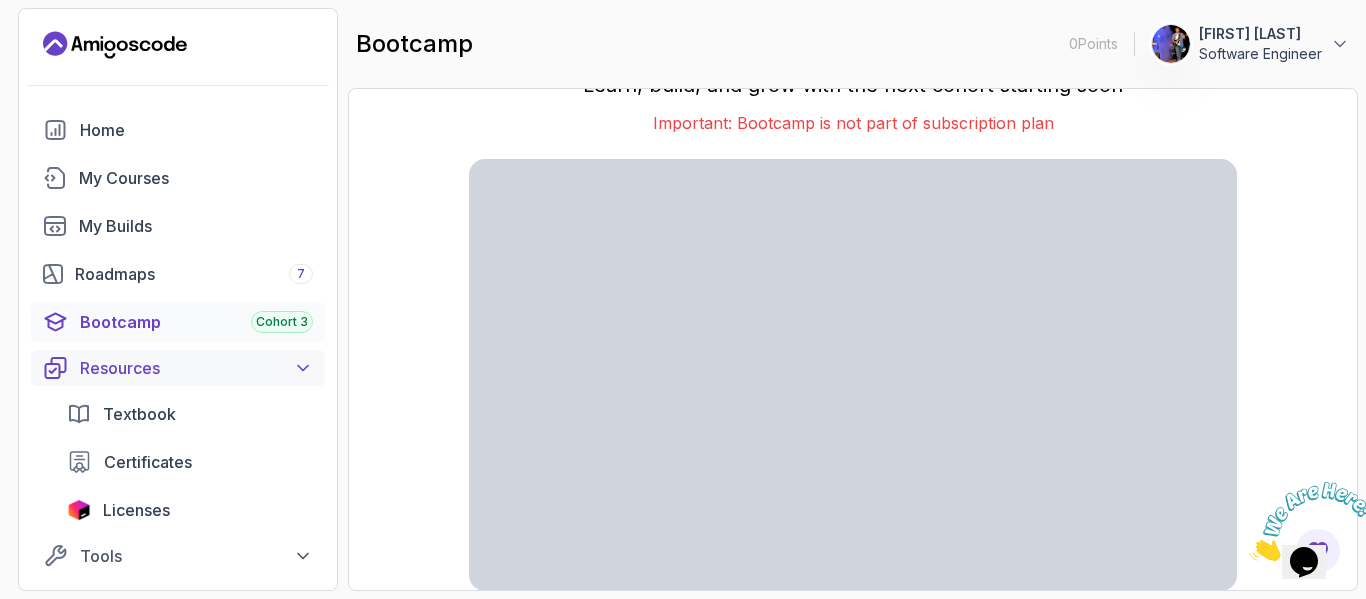 click on "Resources" at bounding box center (196, 368) 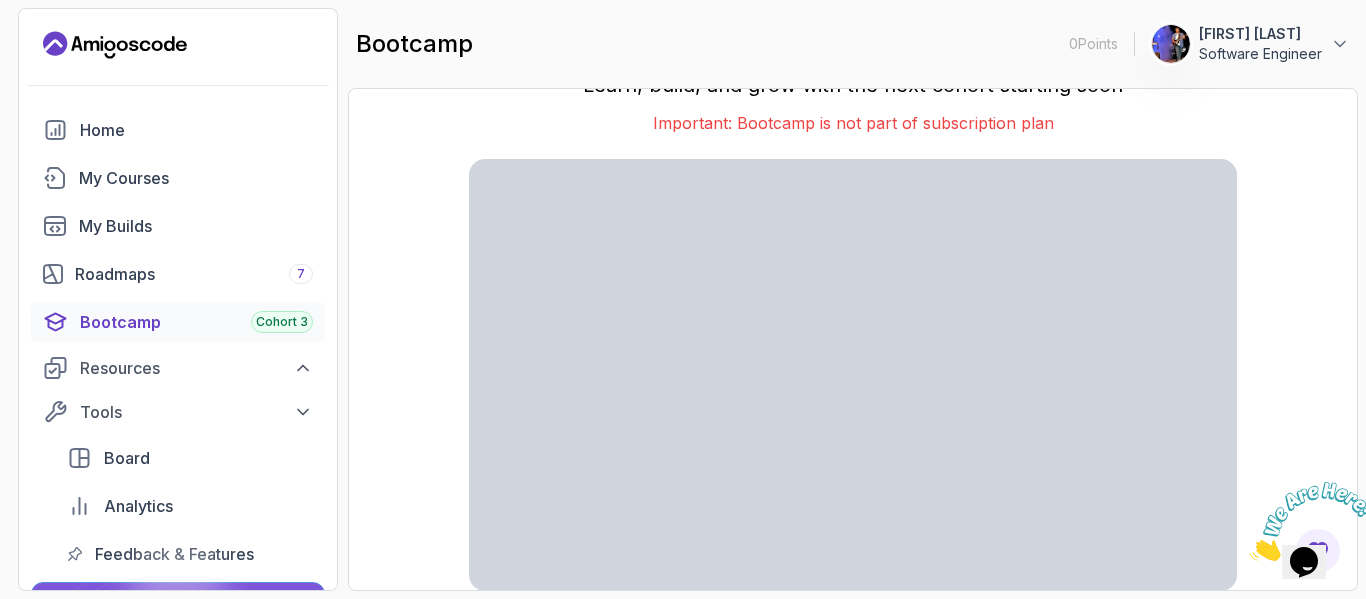click on "Bootcamp Cohort 3" at bounding box center [196, 322] 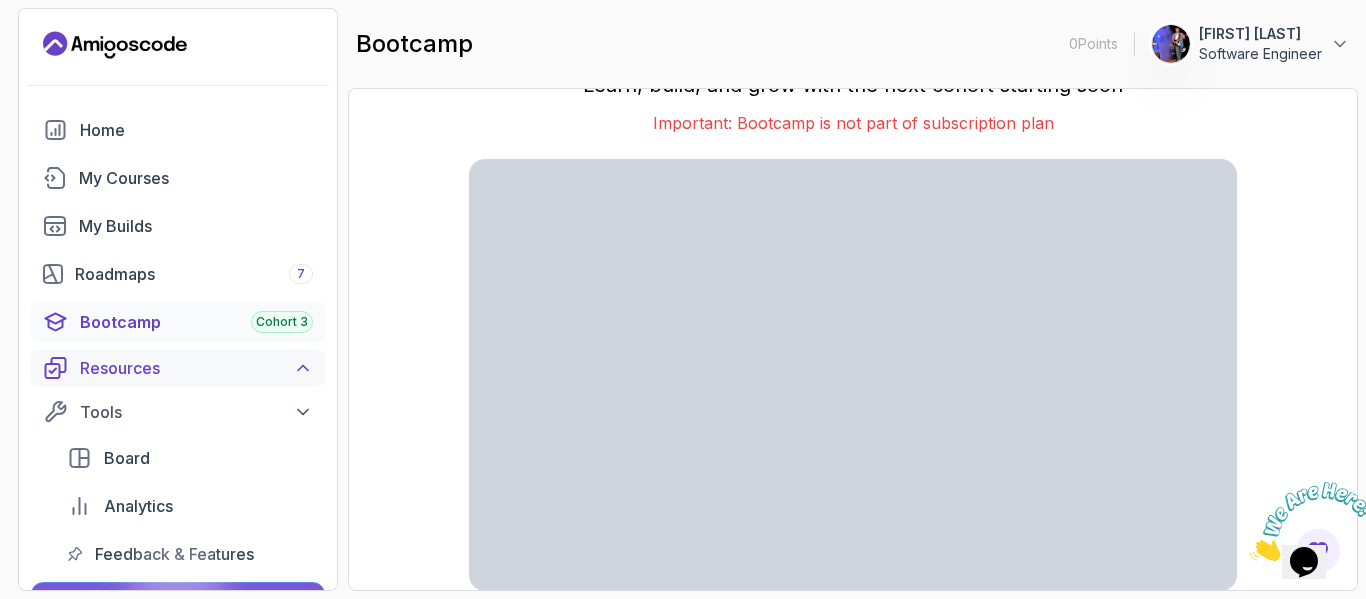 click on "Resources" at bounding box center [196, 368] 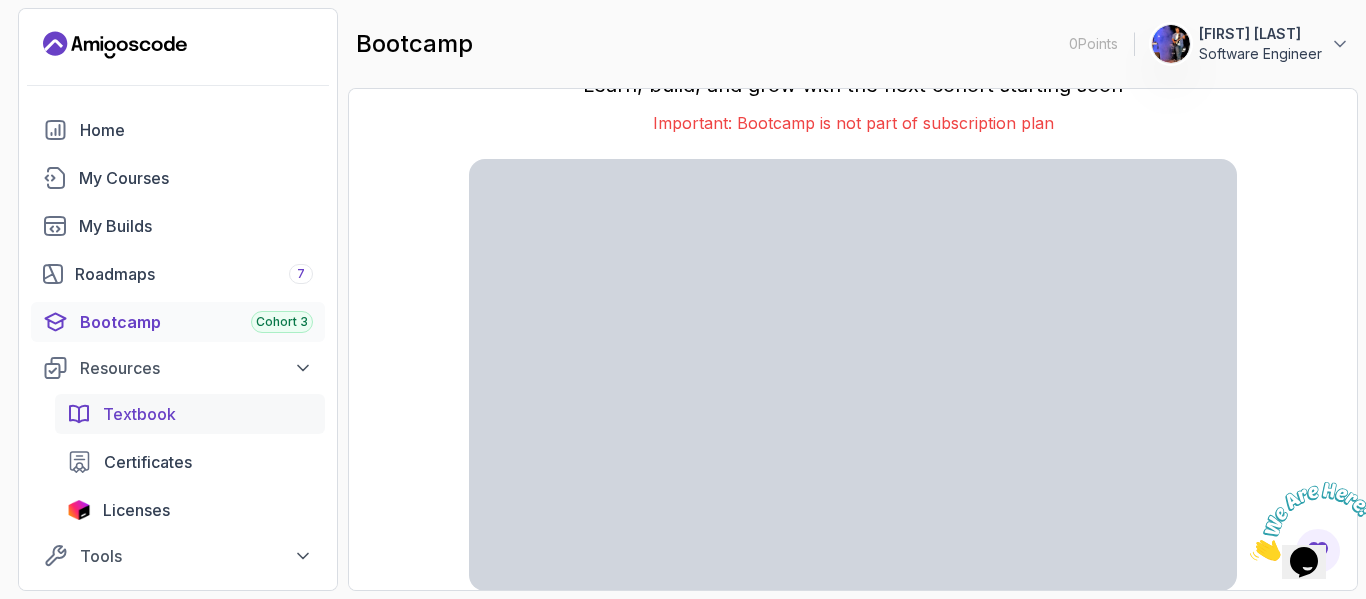 click on "Textbook" at bounding box center [139, 414] 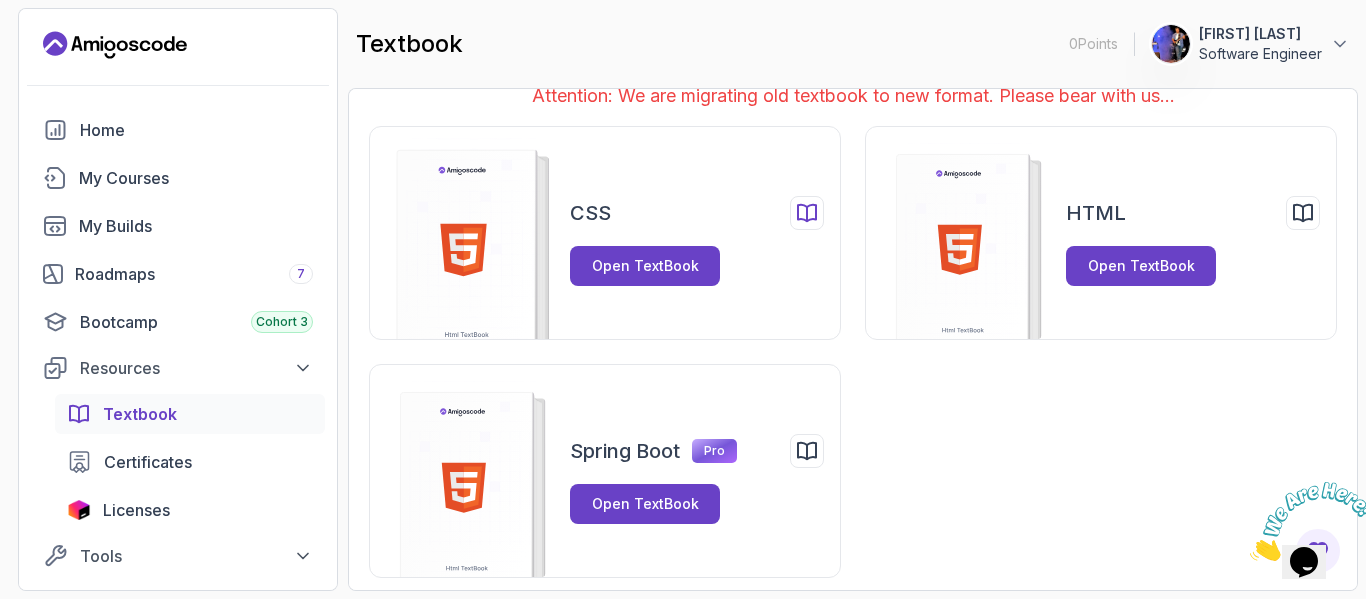 scroll, scrollTop: 35, scrollLeft: 0, axis: vertical 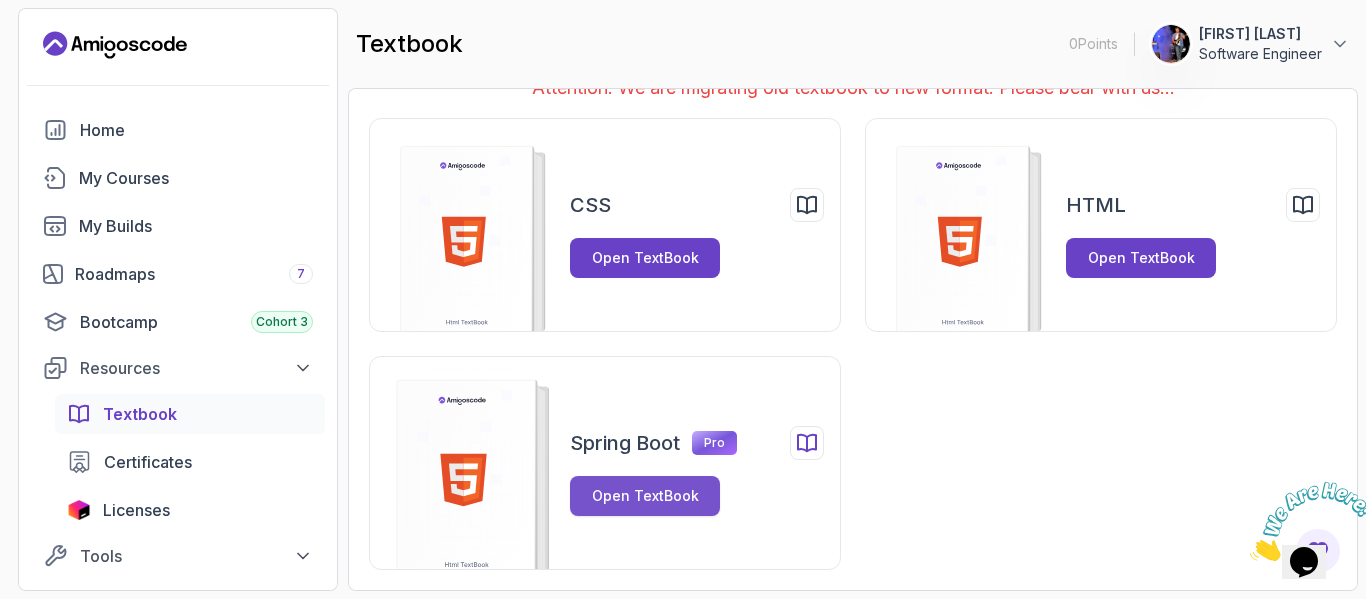 click on "Open TextBook" at bounding box center [645, 496] 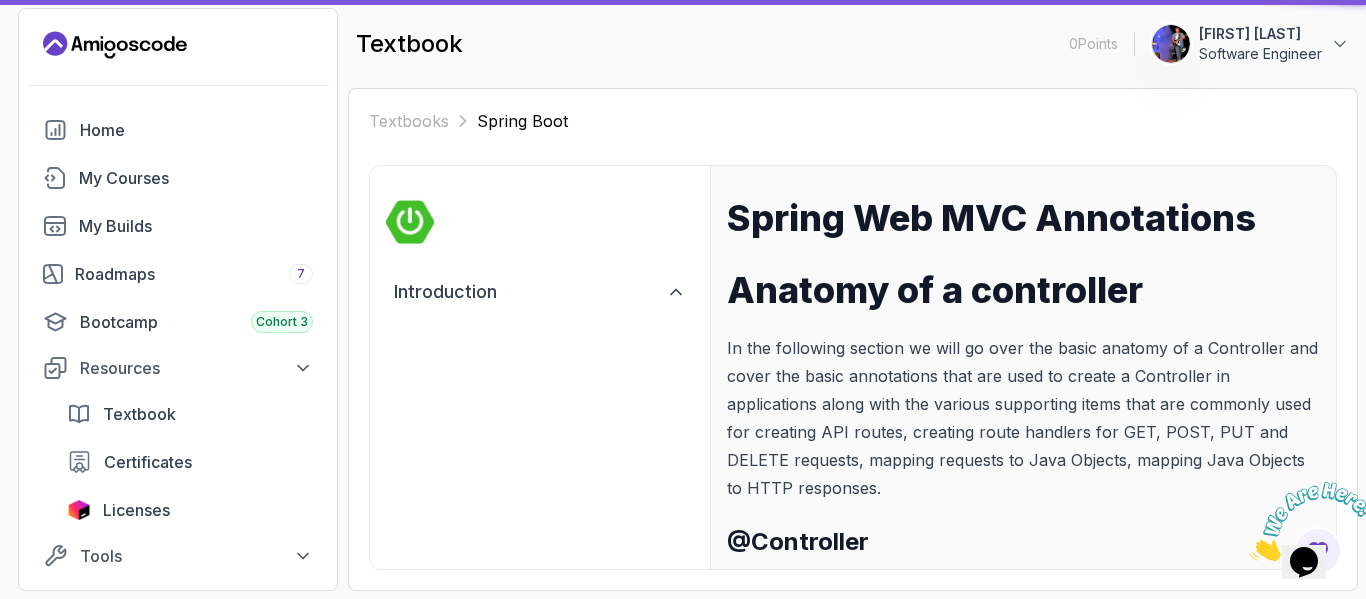 scroll, scrollTop: 0, scrollLeft: 0, axis: both 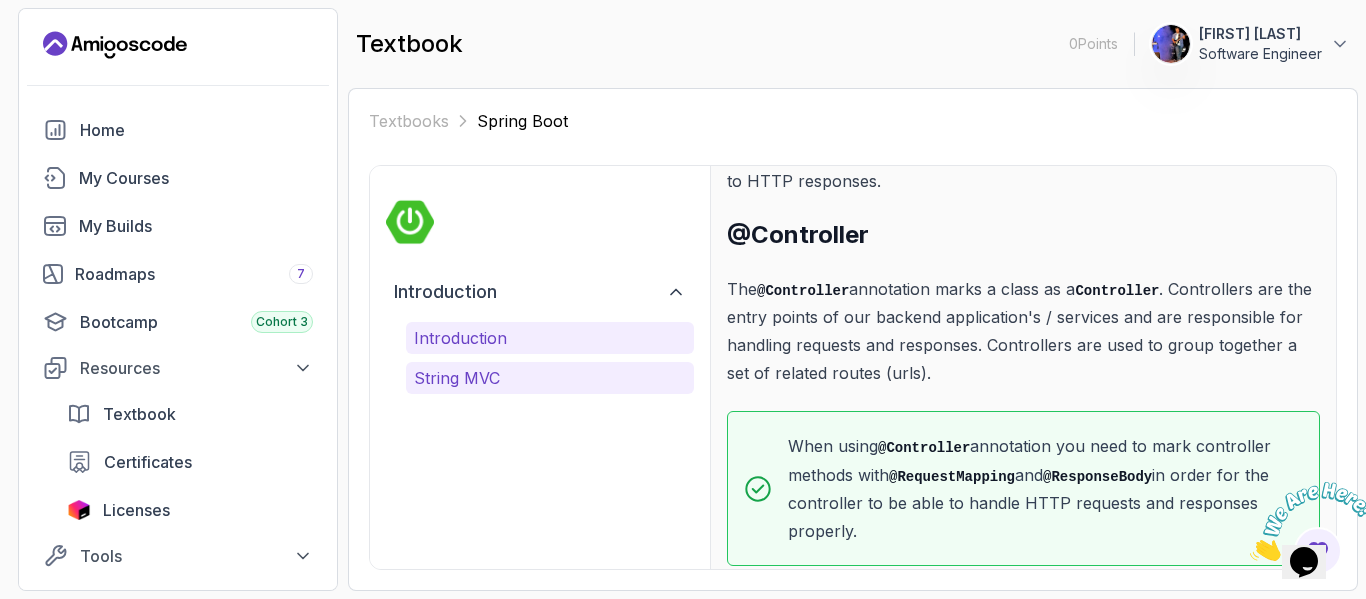 click on "String MVC" at bounding box center (550, 378) 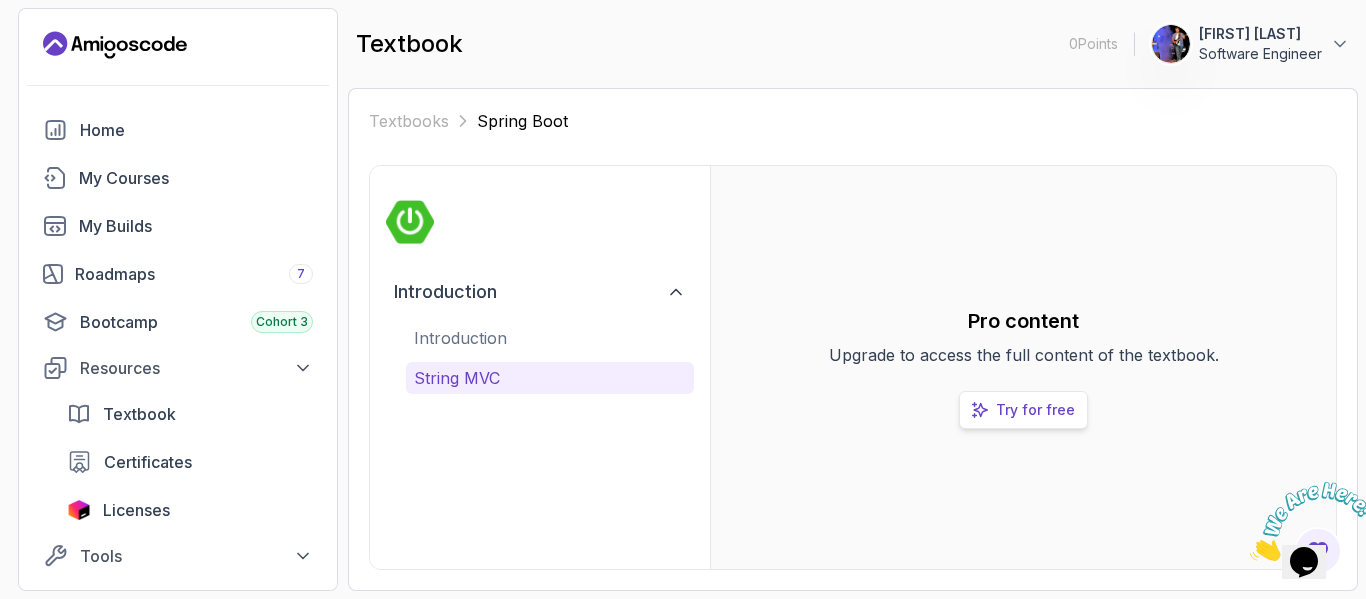 click on "Try for free" at bounding box center [1035, 410] 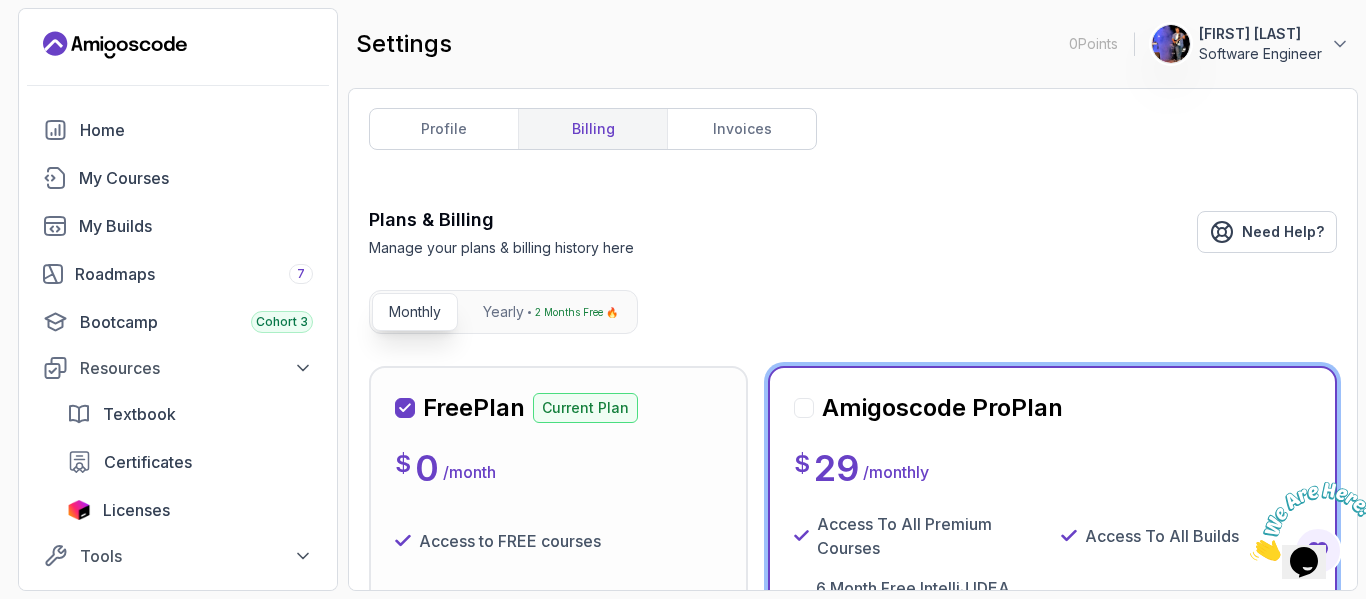 scroll, scrollTop: 0, scrollLeft: 0, axis: both 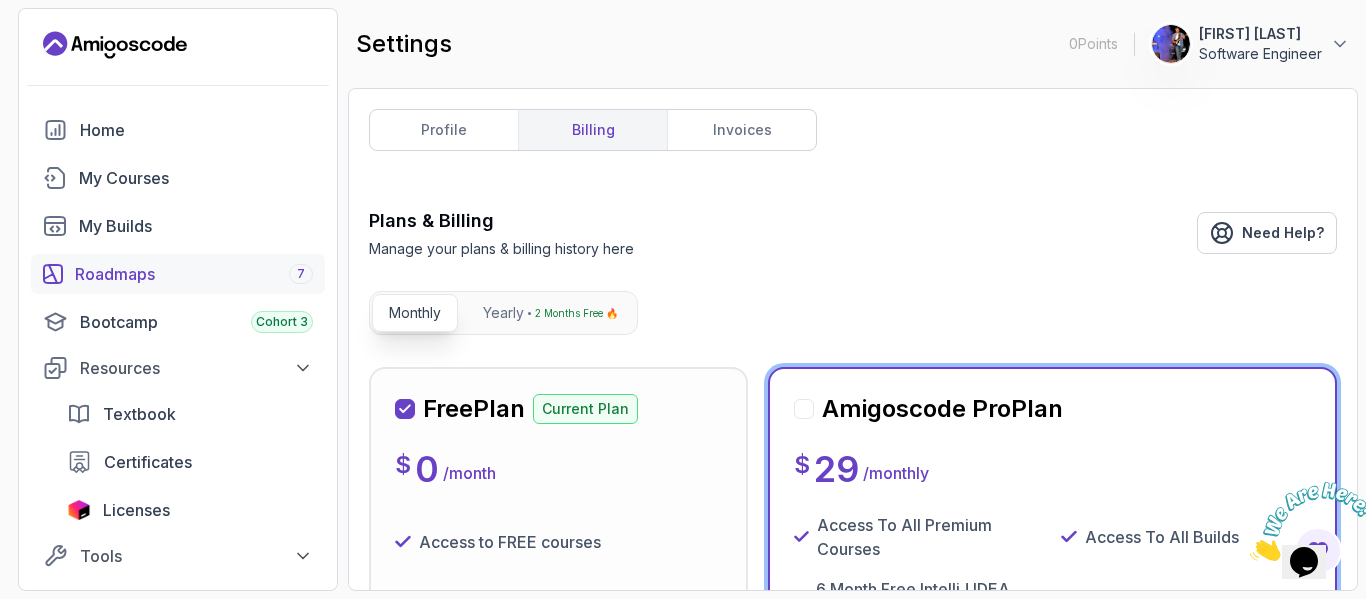 click on "Roadmaps 7" at bounding box center (178, 274) 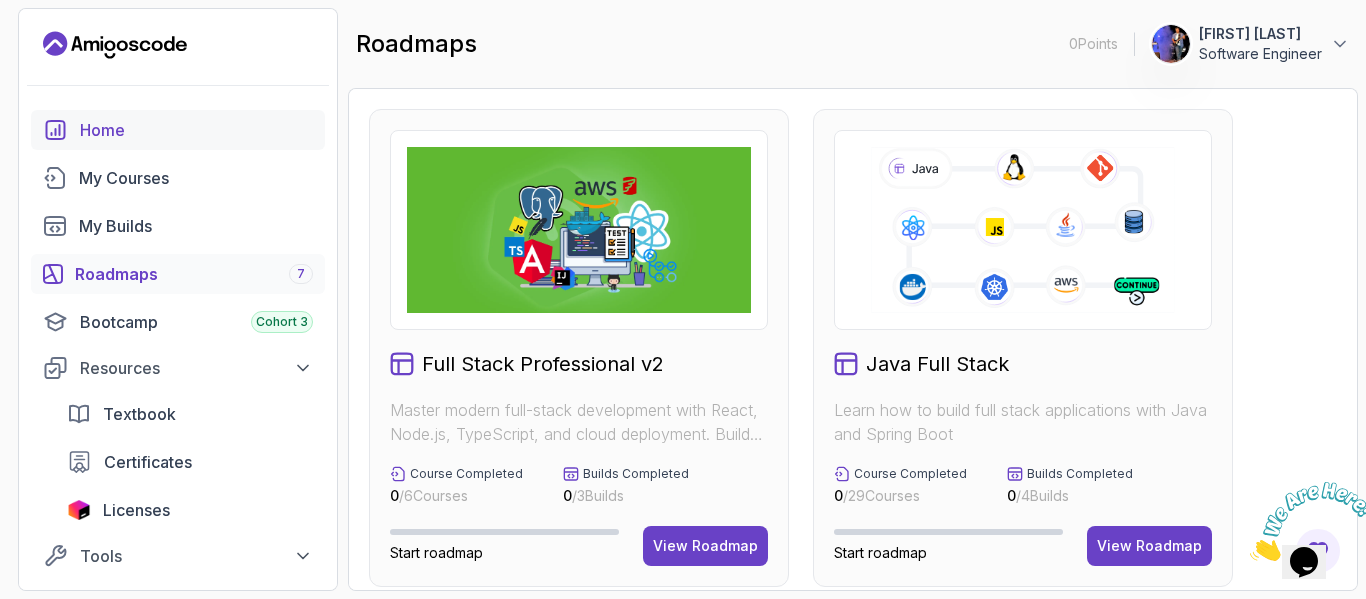 click on "Home" at bounding box center (196, 130) 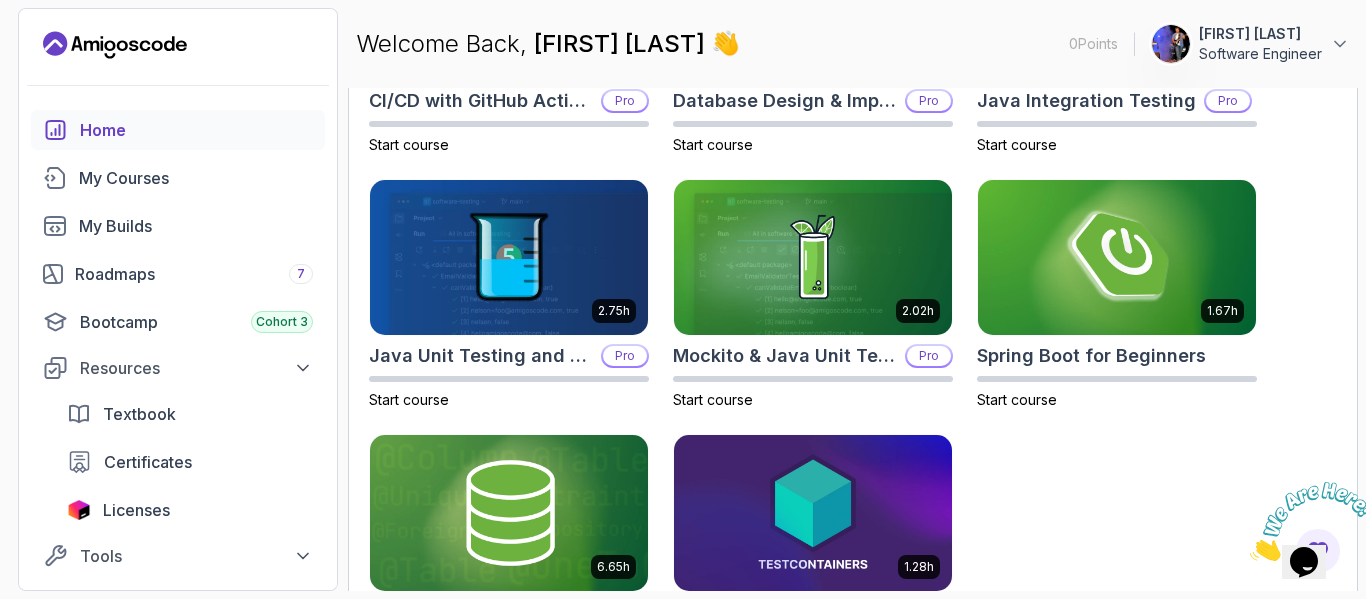 scroll, scrollTop: 896, scrollLeft: 0, axis: vertical 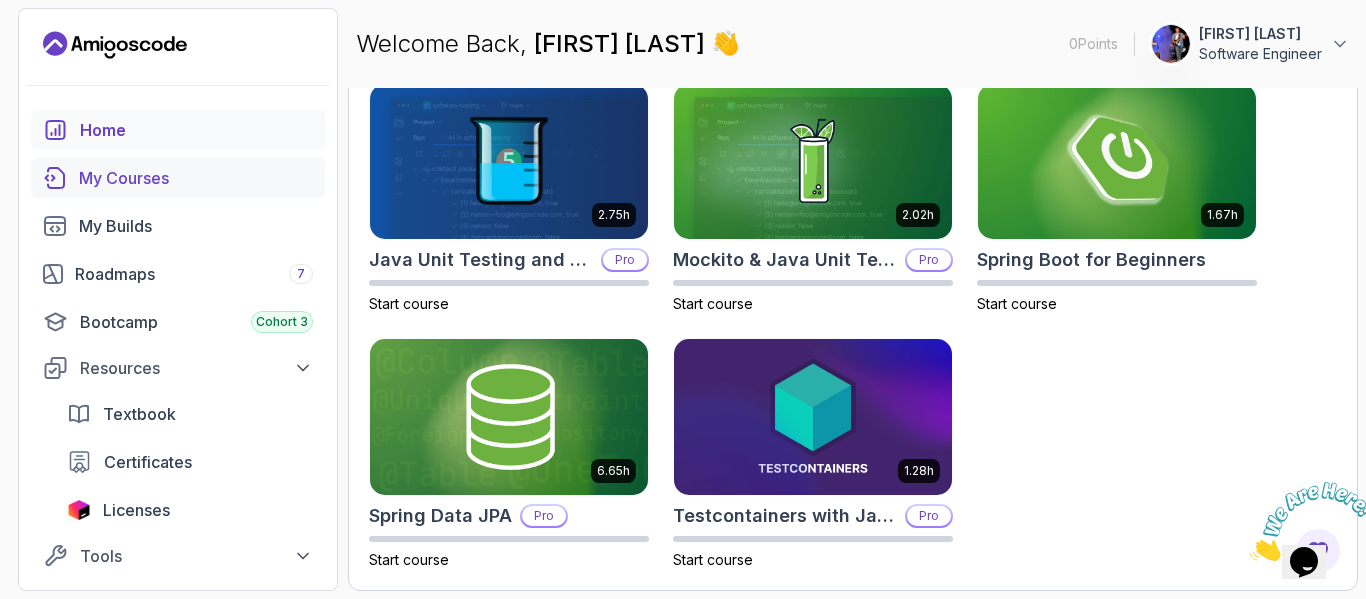 click on "My Courses" at bounding box center (196, 178) 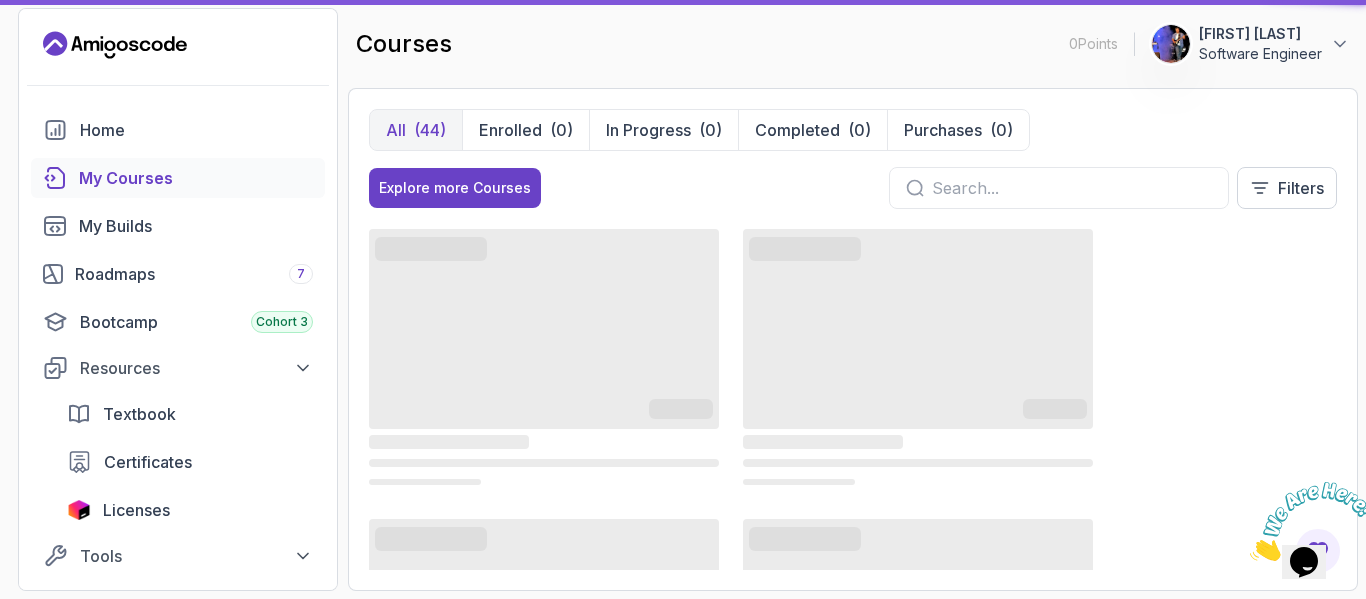 scroll, scrollTop: 0, scrollLeft: 0, axis: both 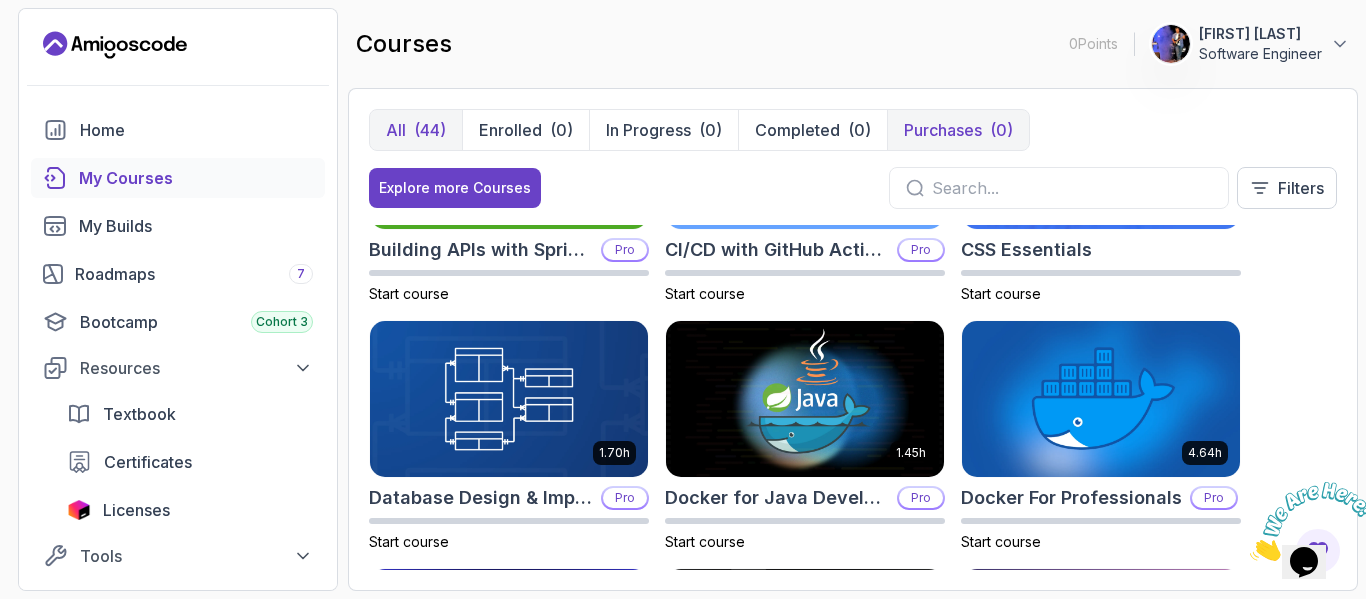 click on "Purchases (0)" at bounding box center [958, 130] 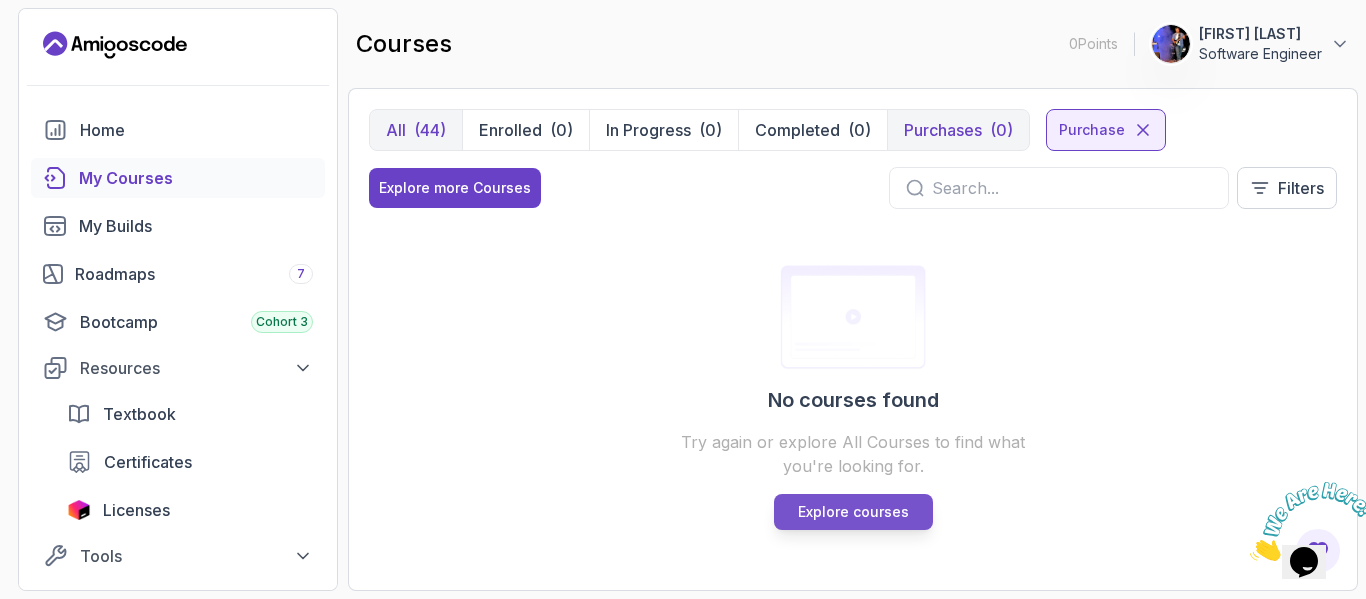 click on "Explore courses" at bounding box center [853, 512] 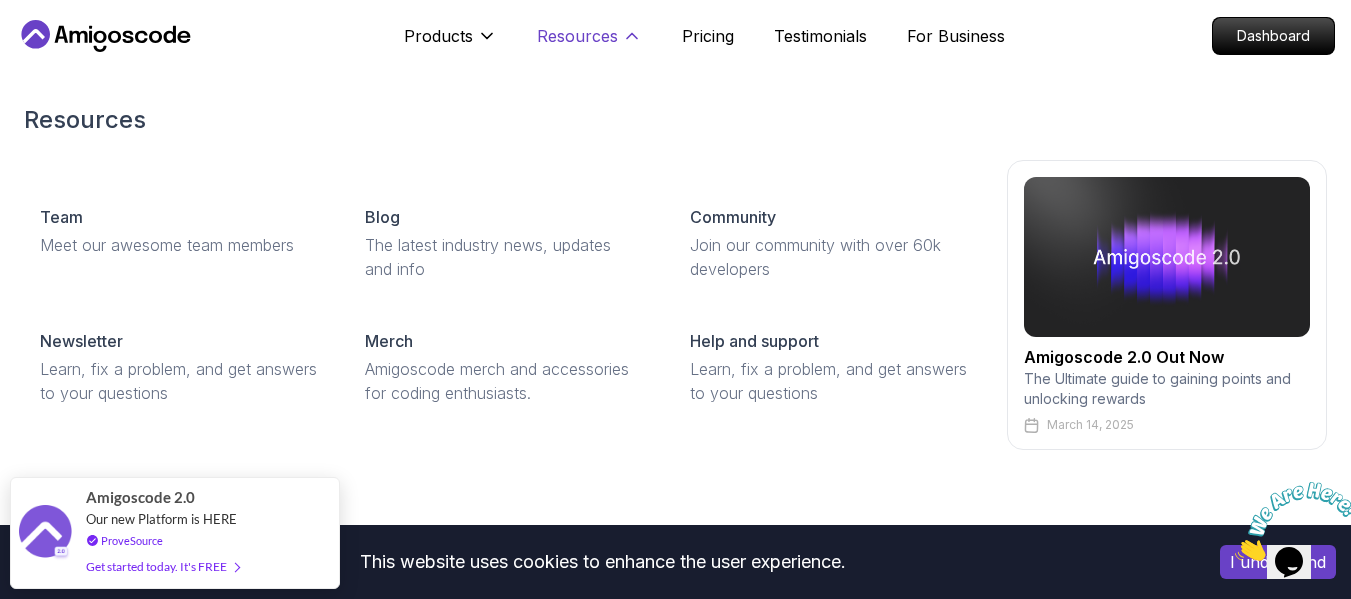 click on "Resources" at bounding box center [577, 36] 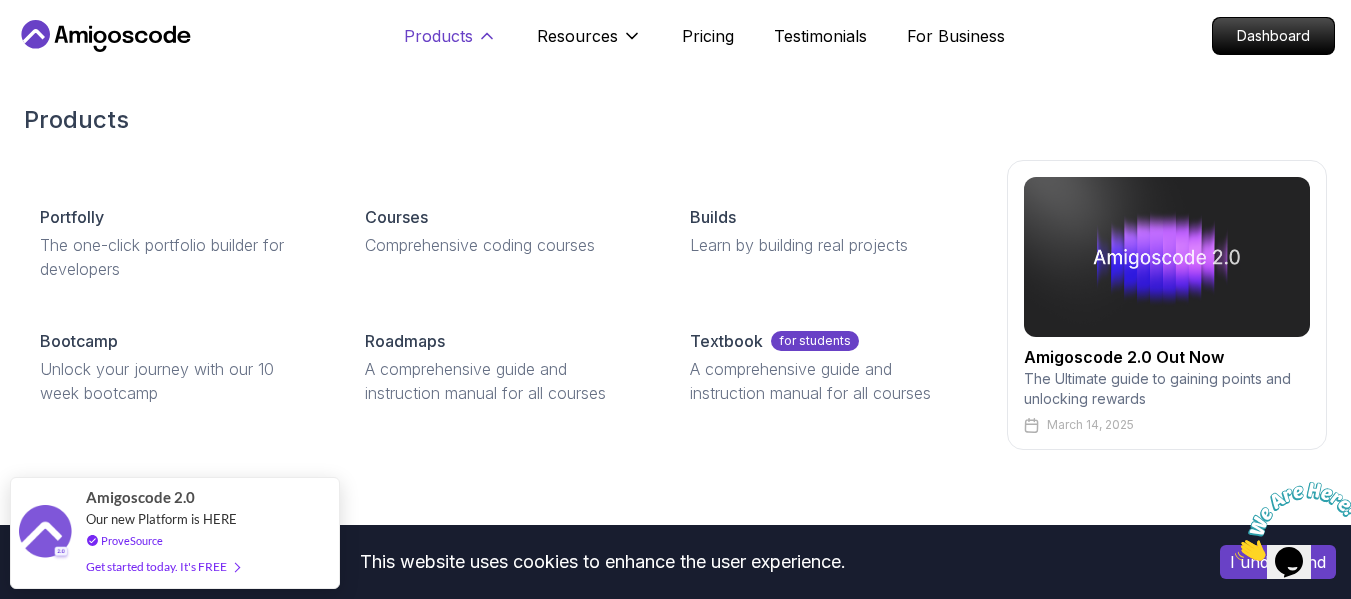 click on "Products" at bounding box center [438, 36] 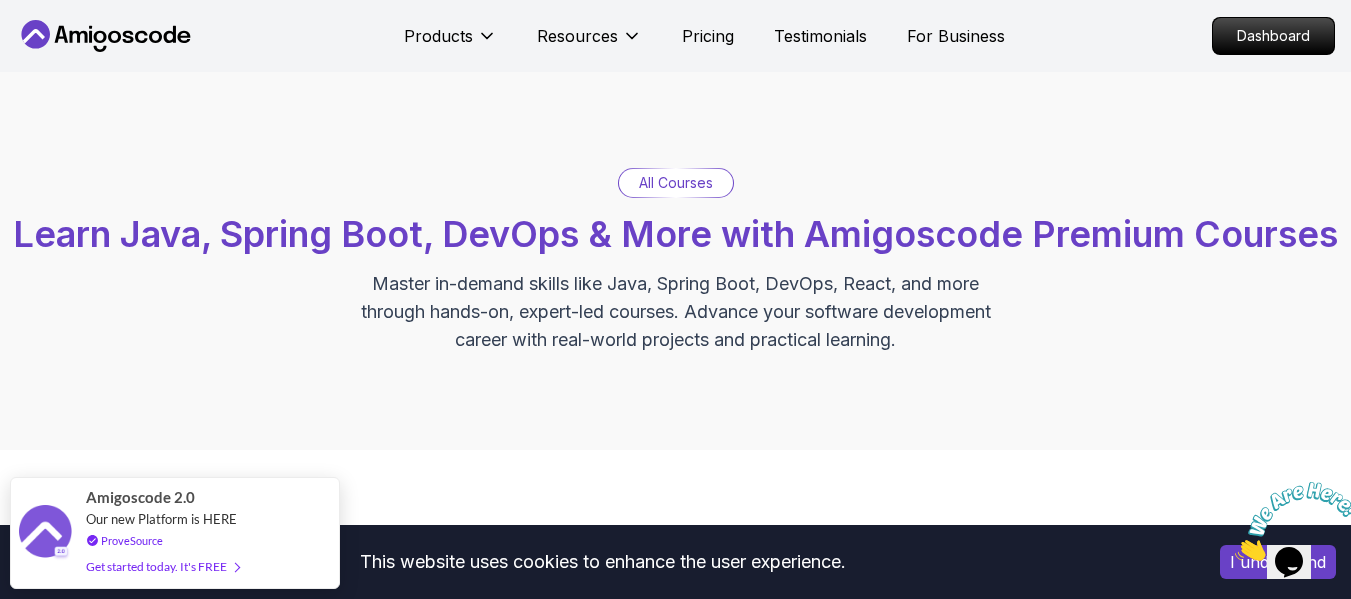 click on "All Courses" at bounding box center (676, 183) 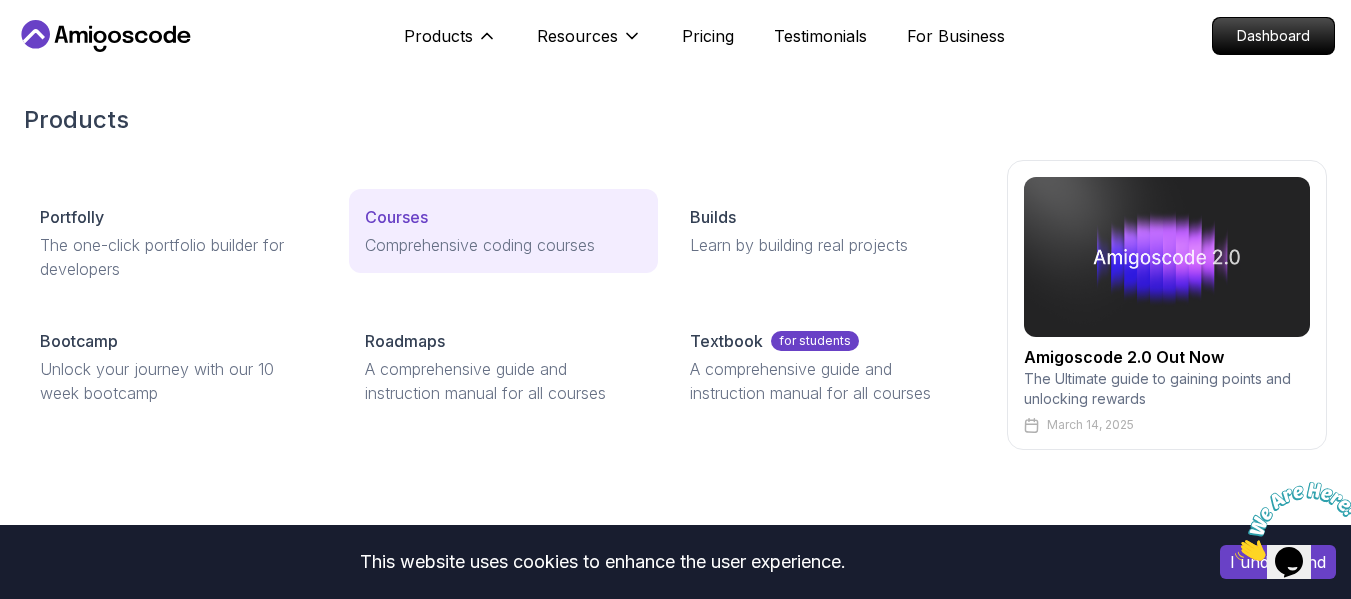 click on "Comprehensive coding courses" at bounding box center [503, 245] 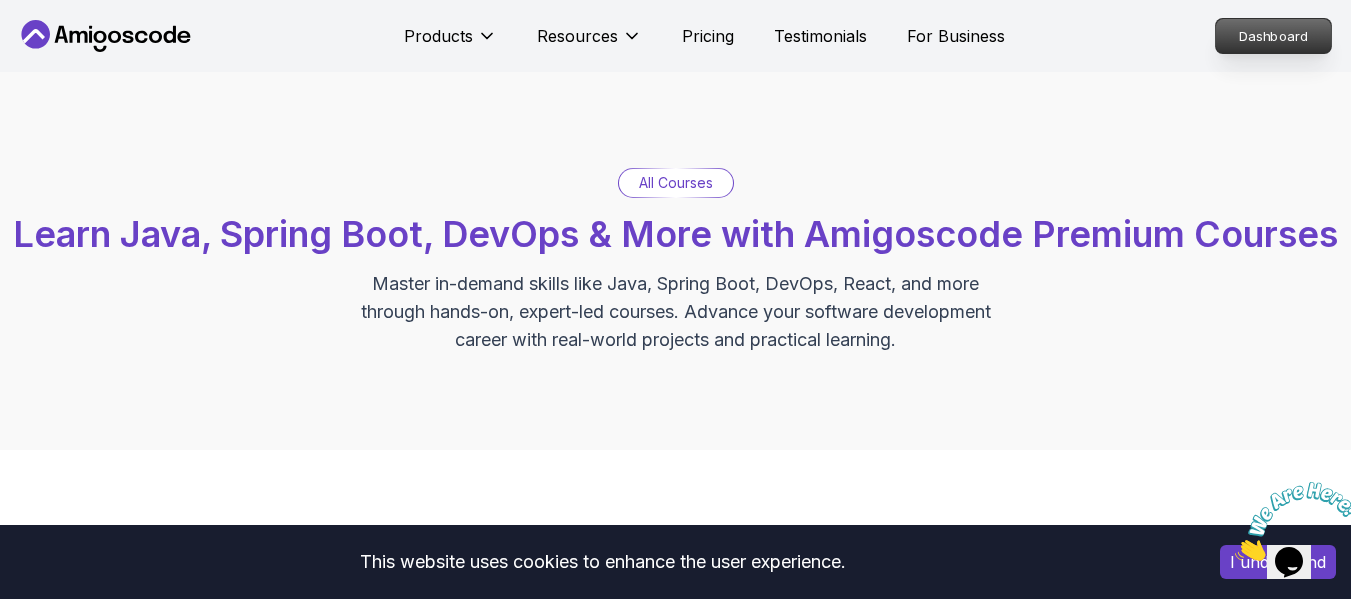 click on "Dashboard" at bounding box center (1273, 36) 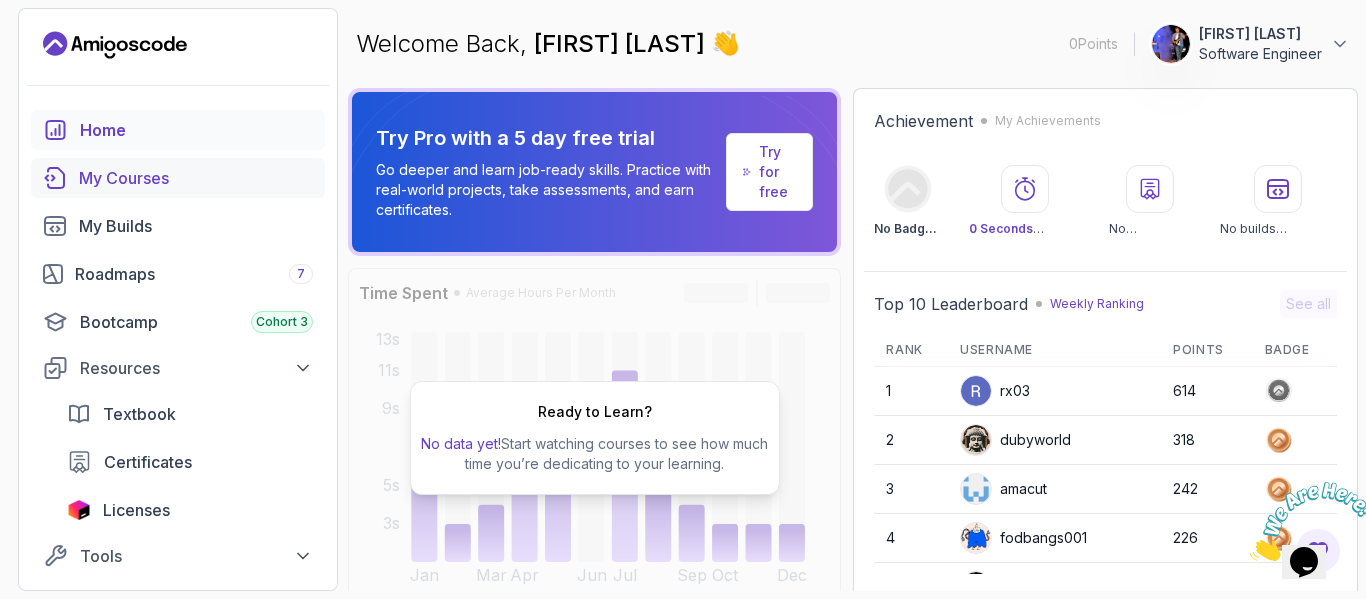 click on "My Courses" at bounding box center (196, 178) 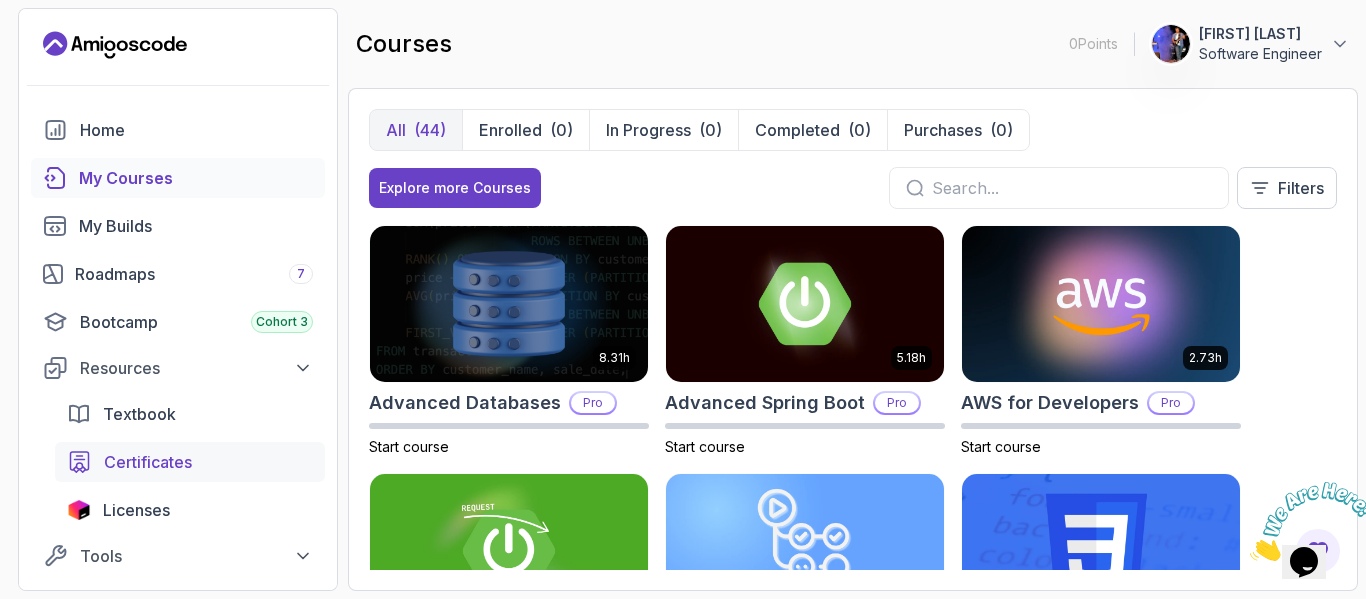 click on "Certificates" at bounding box center [148, 462] 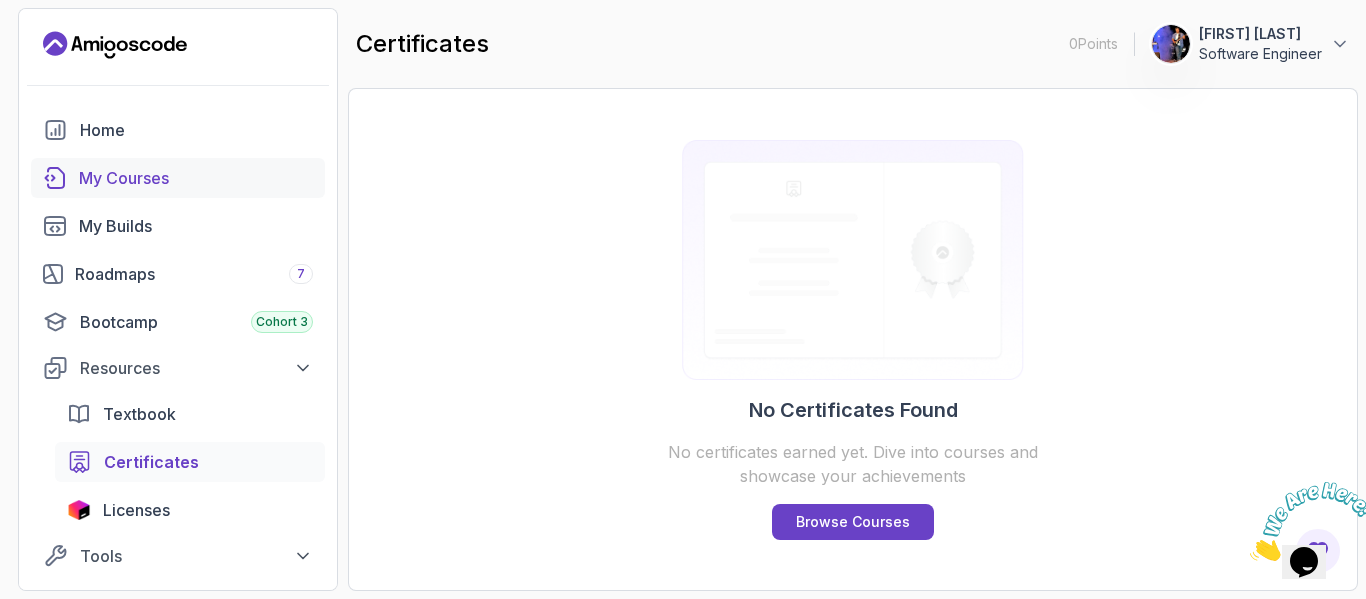 click on "My Courses" at bounding box center (196, 178) 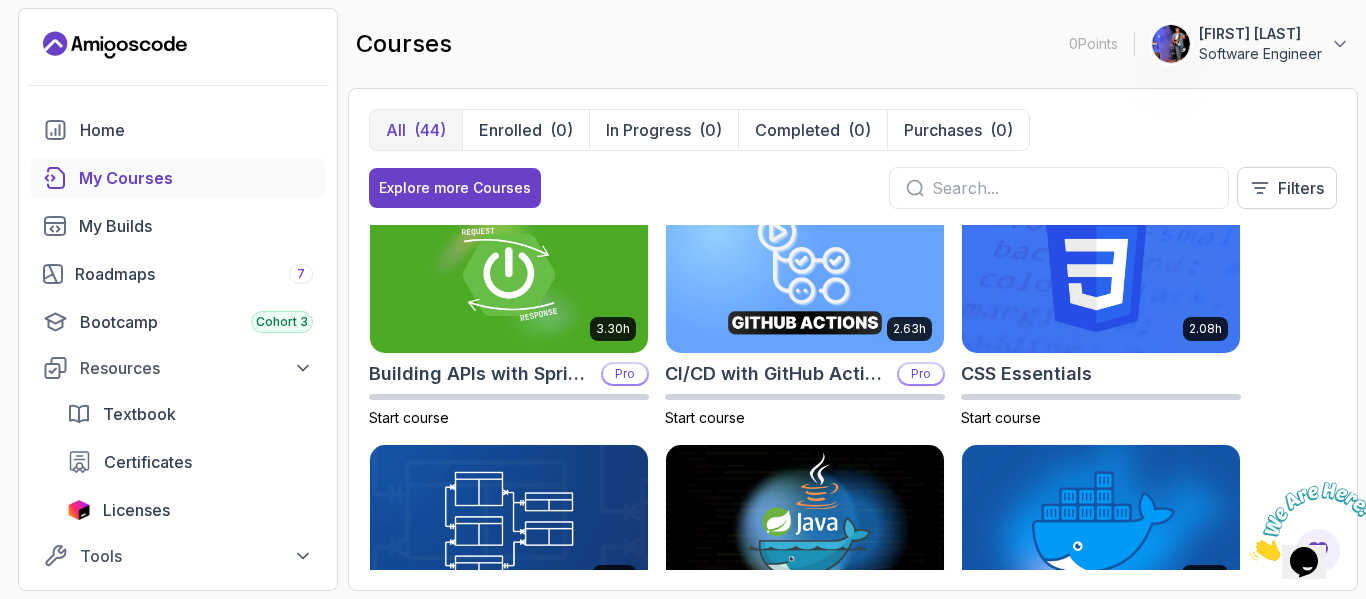 scroll, scrollTop: 0, scrollLeft: 0, axis: both 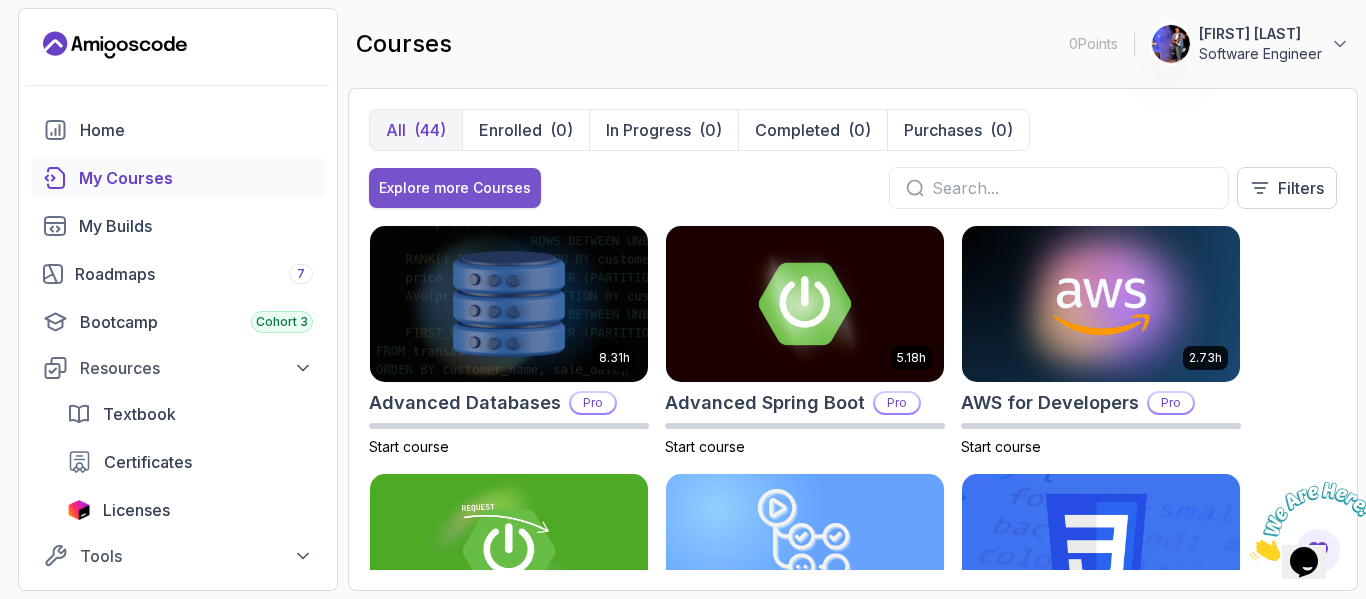 click on "Explore more Courses" at bounding box center [455, 188] 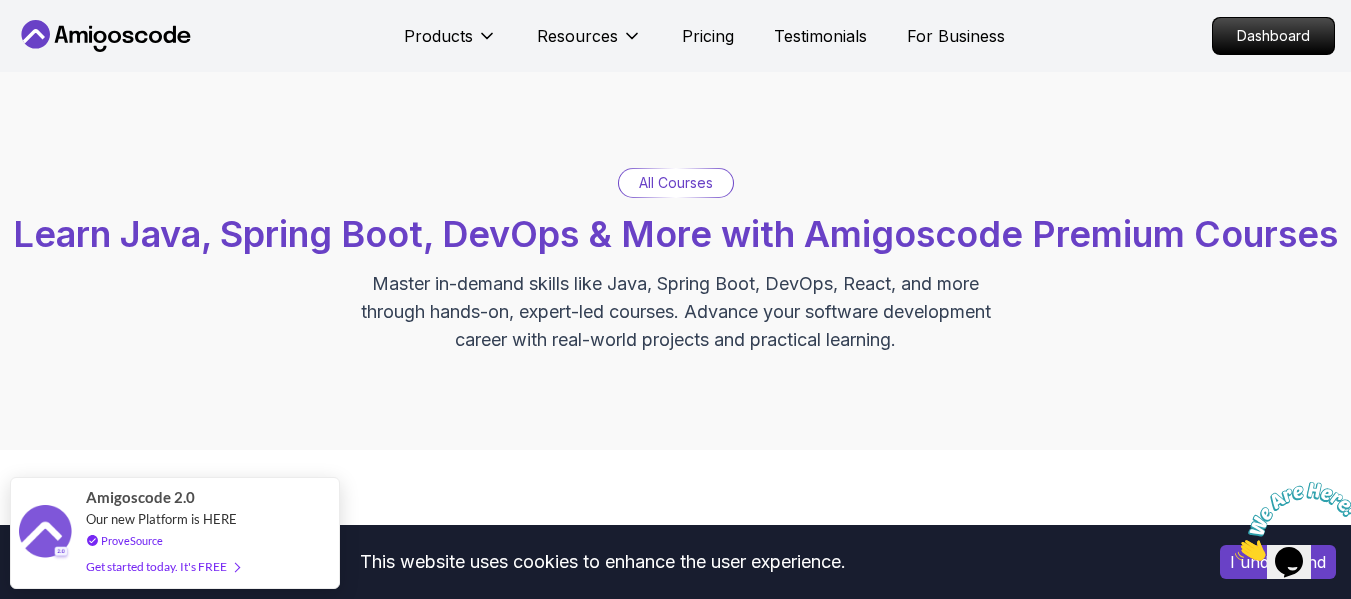 click on "All Courses" at bounding box center [676, 183] 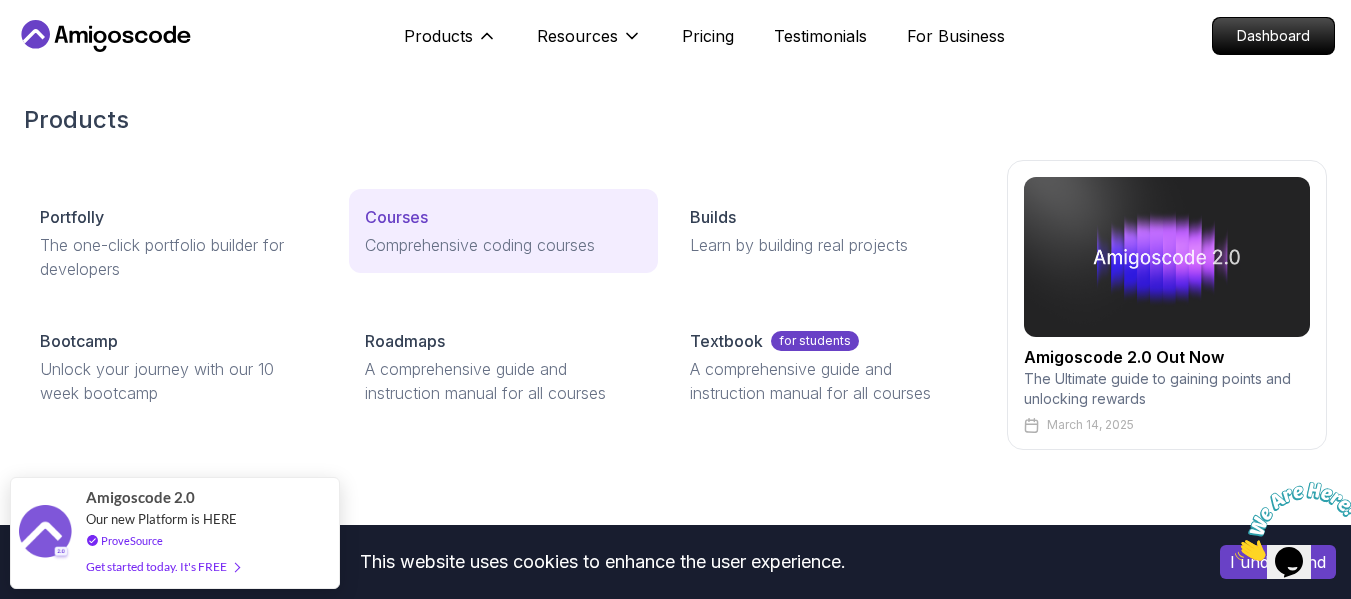 click on "Courses Comprehensive coding courses" at bounding box center [503, 231] 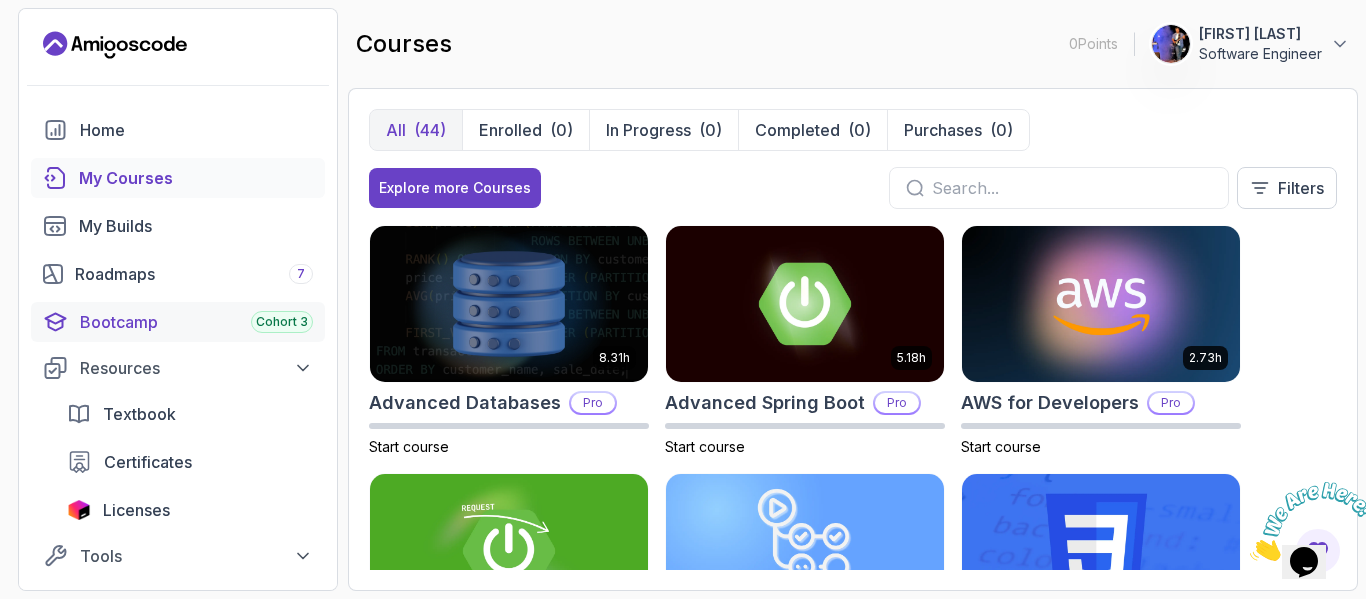 click on "Cohort 3" at bounding box center [282, 322] 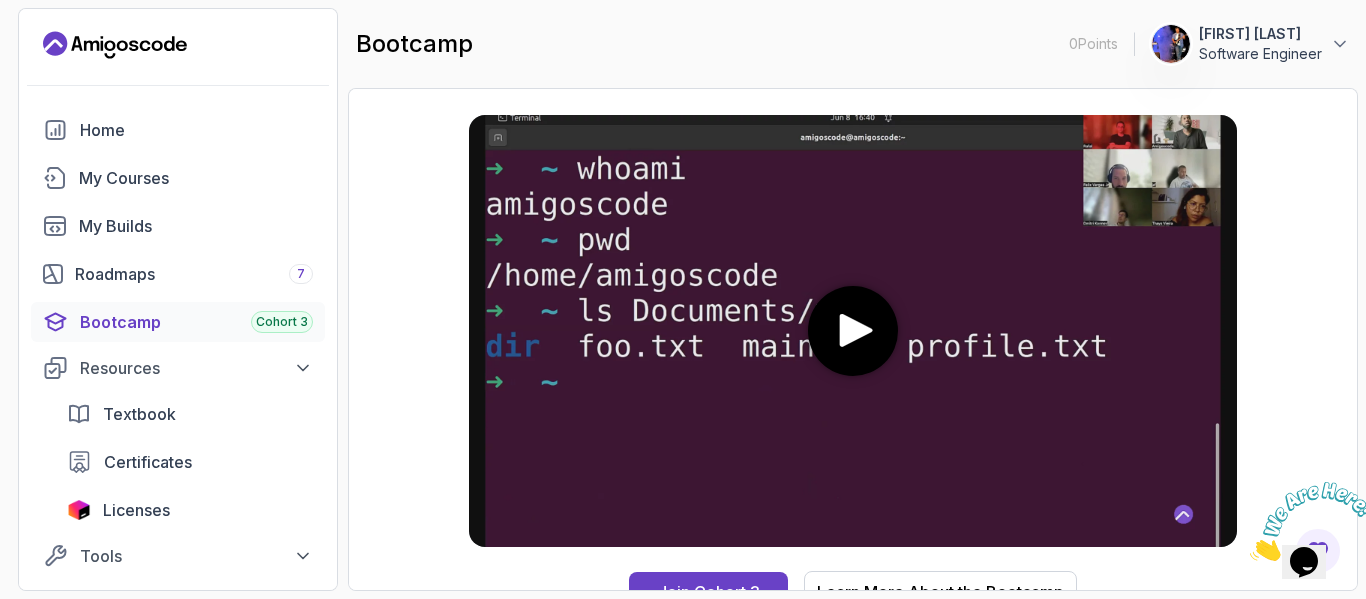 scroll, scrollTop: 67, scrollLeft: 0, axis: vertical 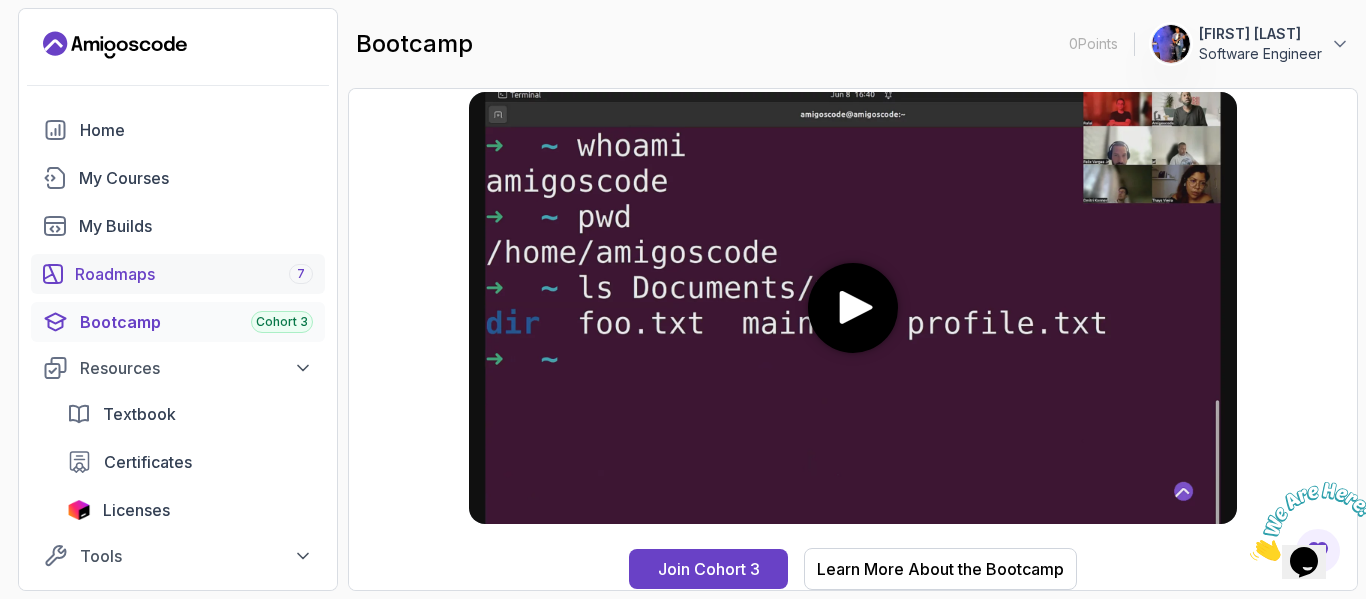 click on "Roadmaps 7" at bounding box center [194, 274] 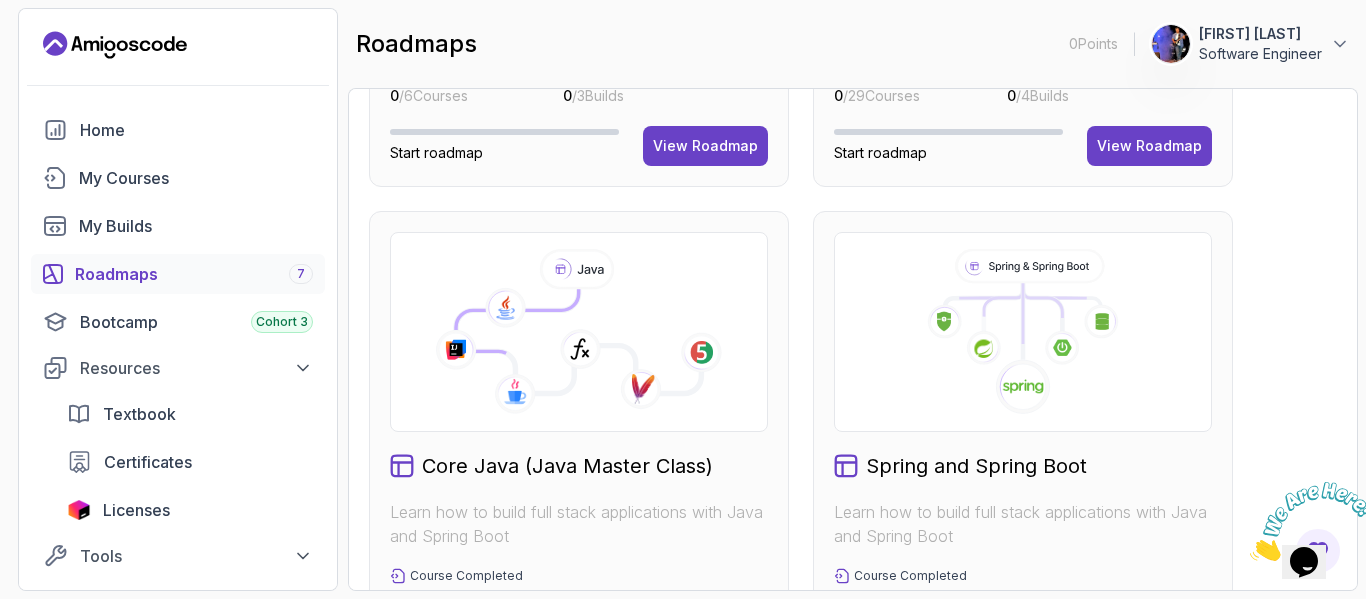 scroll, scrollTop: 200, scrollLeft: 0, axis: vertical 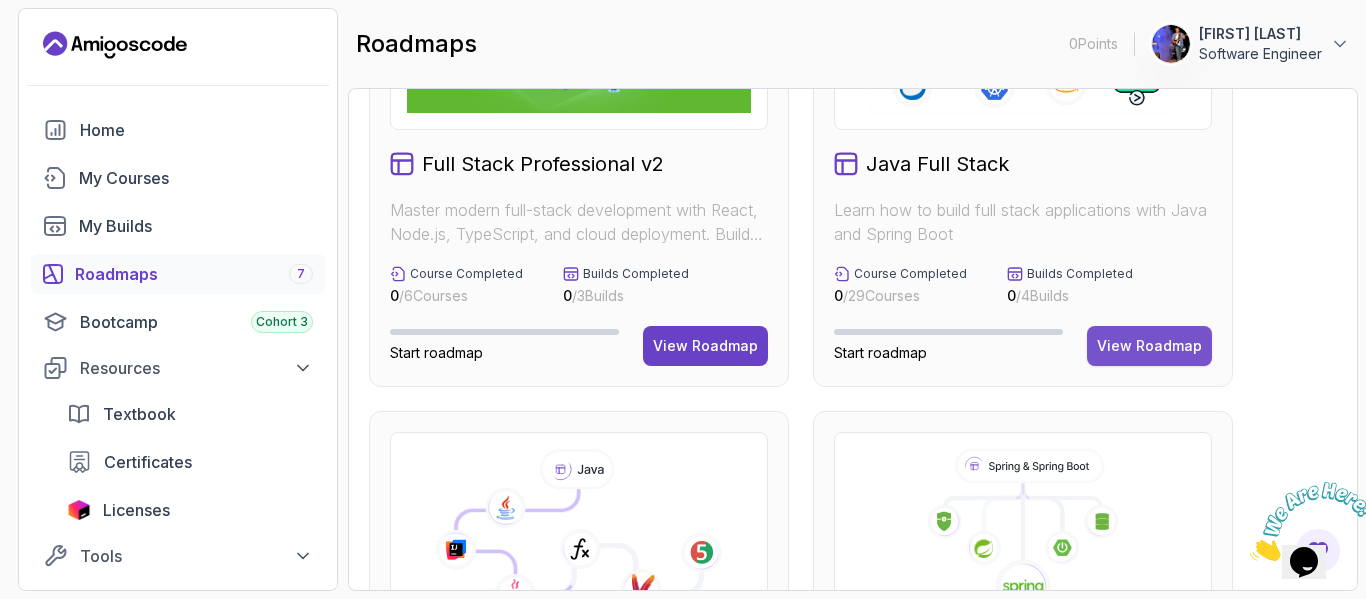 click on "View Roadmap" at bounding box center [1149, 346] 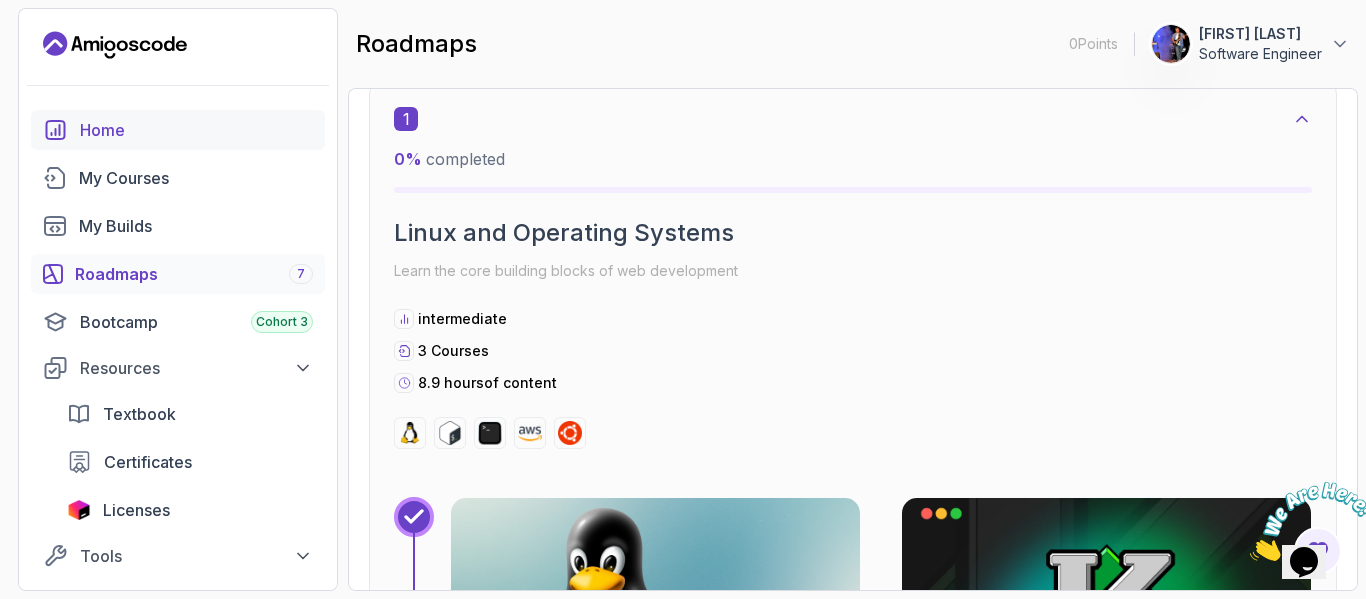 scroll, scrollTop: 520, scrollLeft: 0, axis: vertical 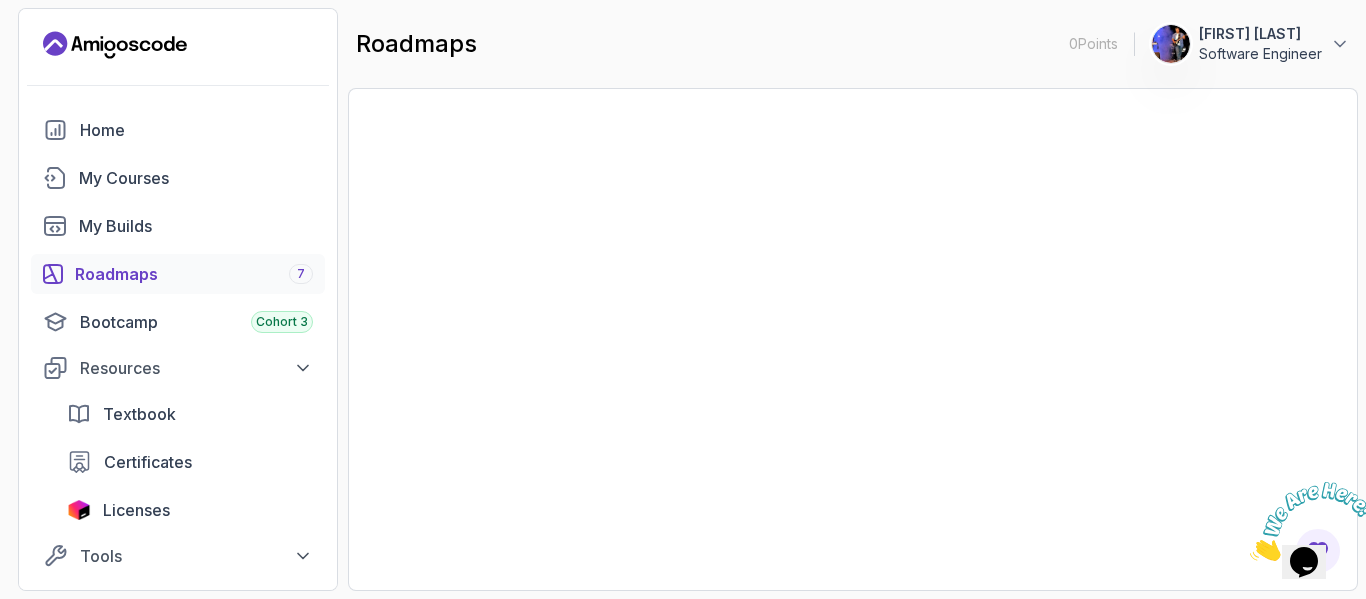 click on "Roadmaps 7" at bounding box center (194, 274) 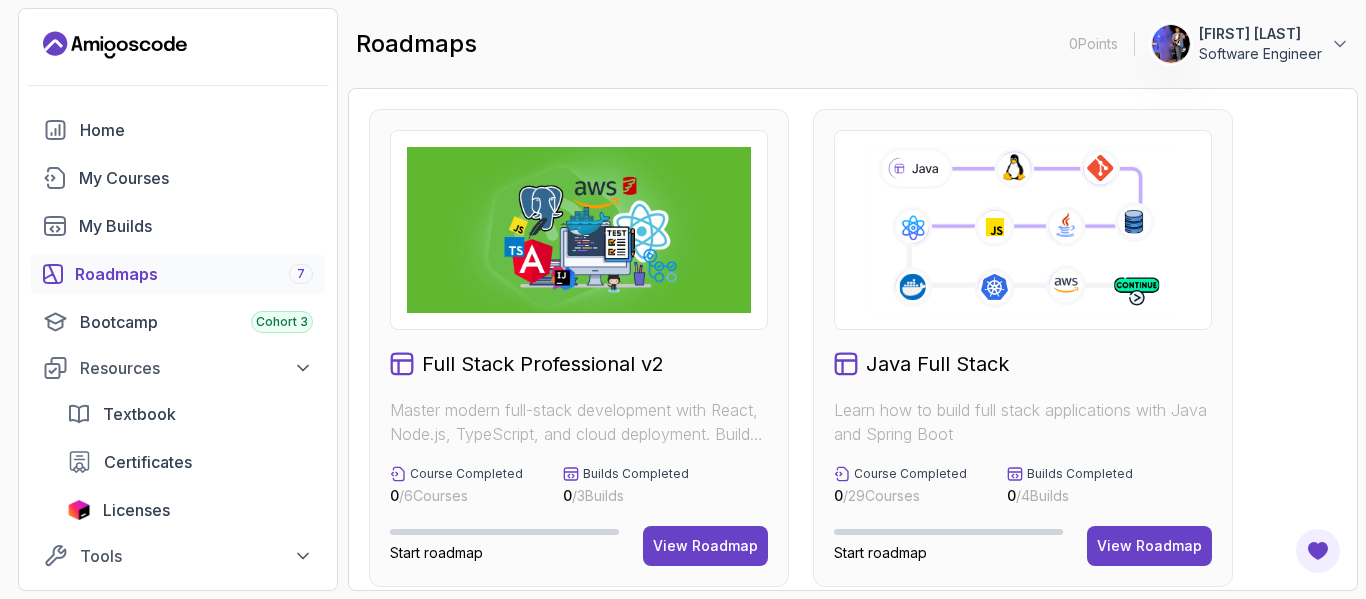 scroll, scrollTop: 0, scrollLeft: 0, axis: both 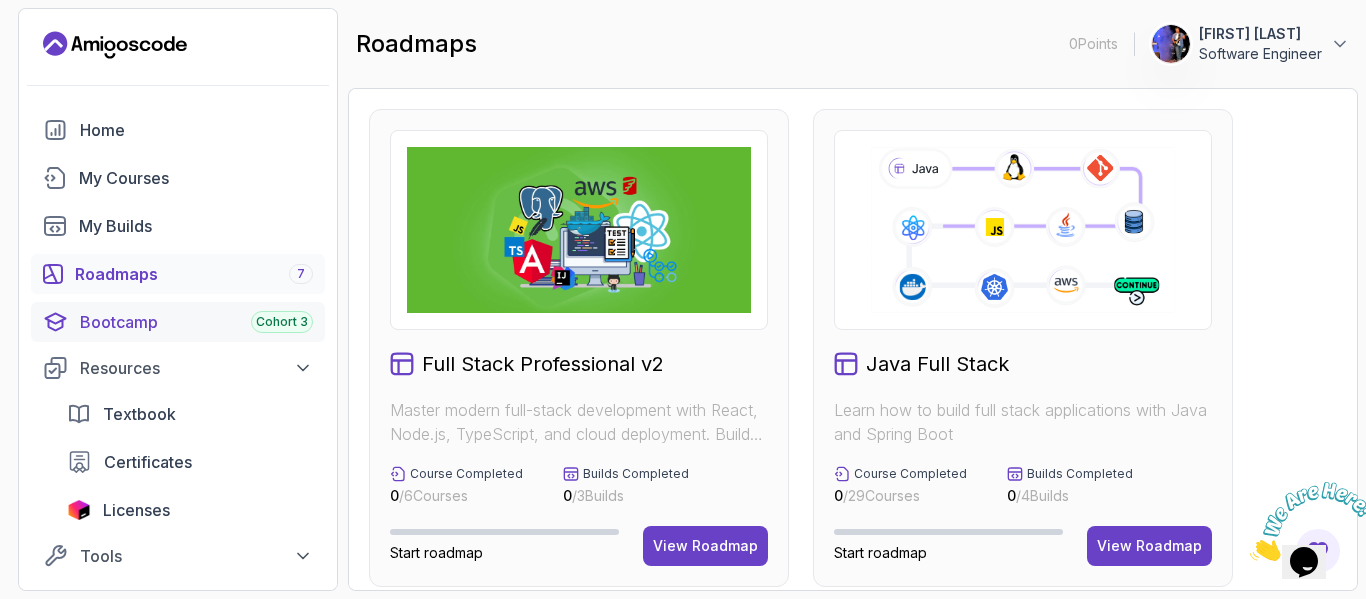 click on "Bootcamp Cohort 3" at bounding box center [196, 322] 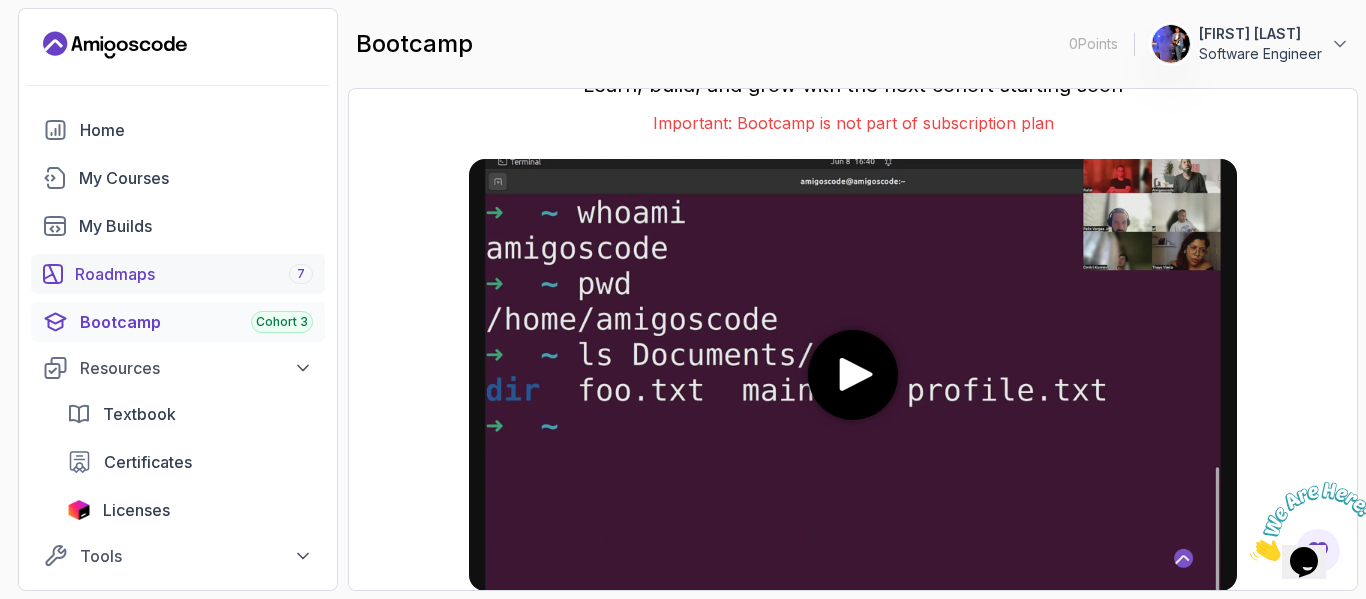 click on "Roadmaps 7" at bounding box center [194, 274] 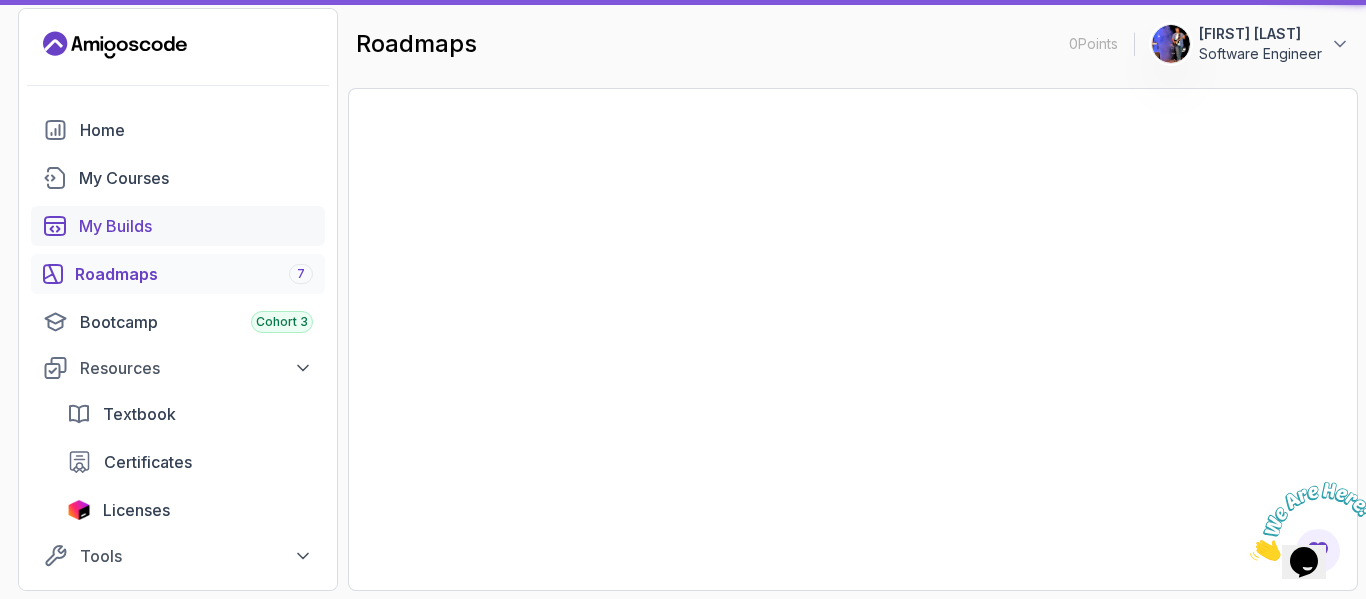 click on "My Builds" at bounding box center [196, 226] 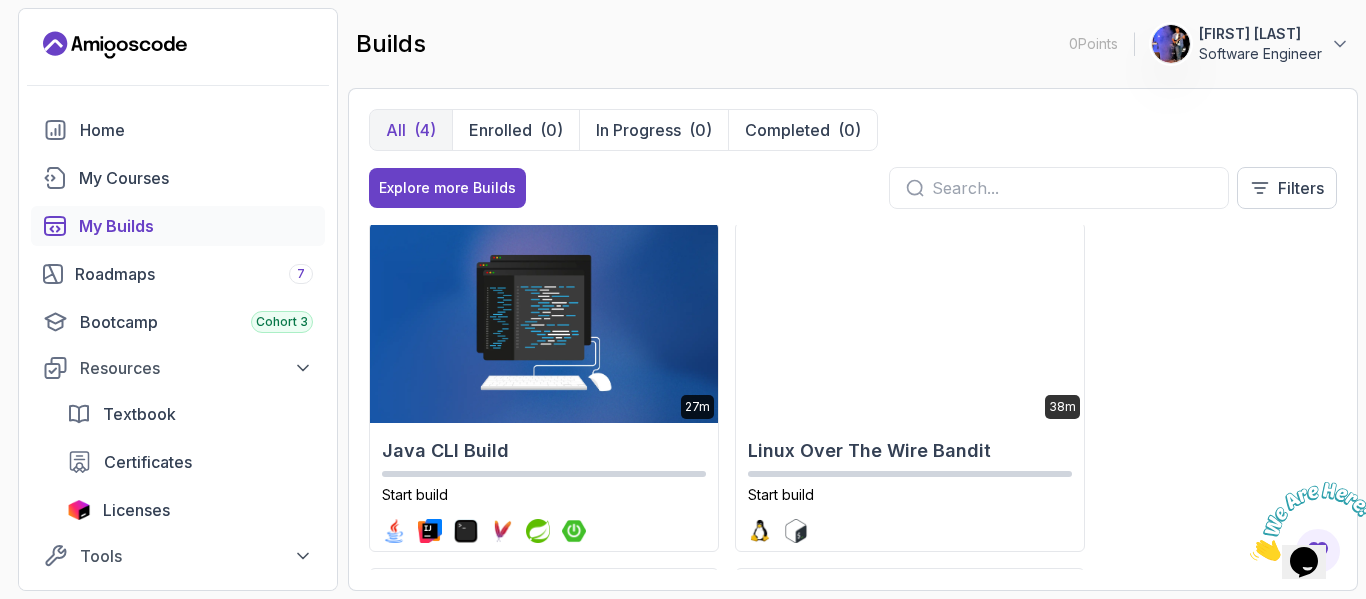 scroll, scrollTop: 0, scrollLeft: 0, axis: both 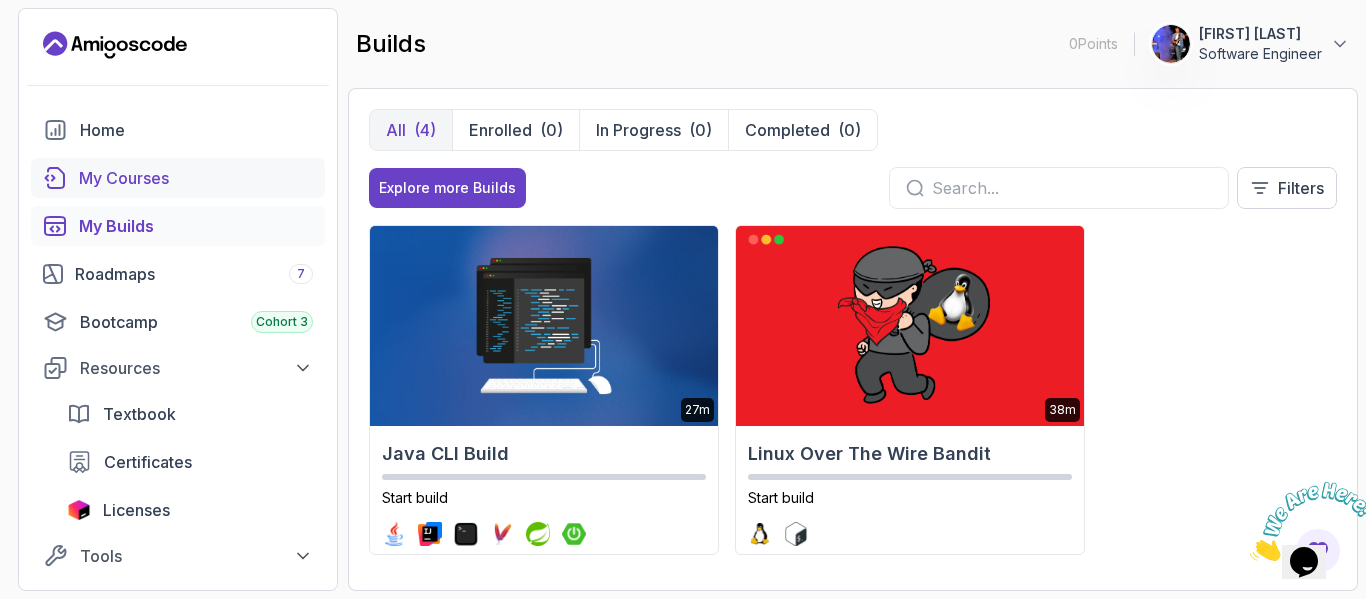 click on "My Courses" at bounding box center [196, 178] 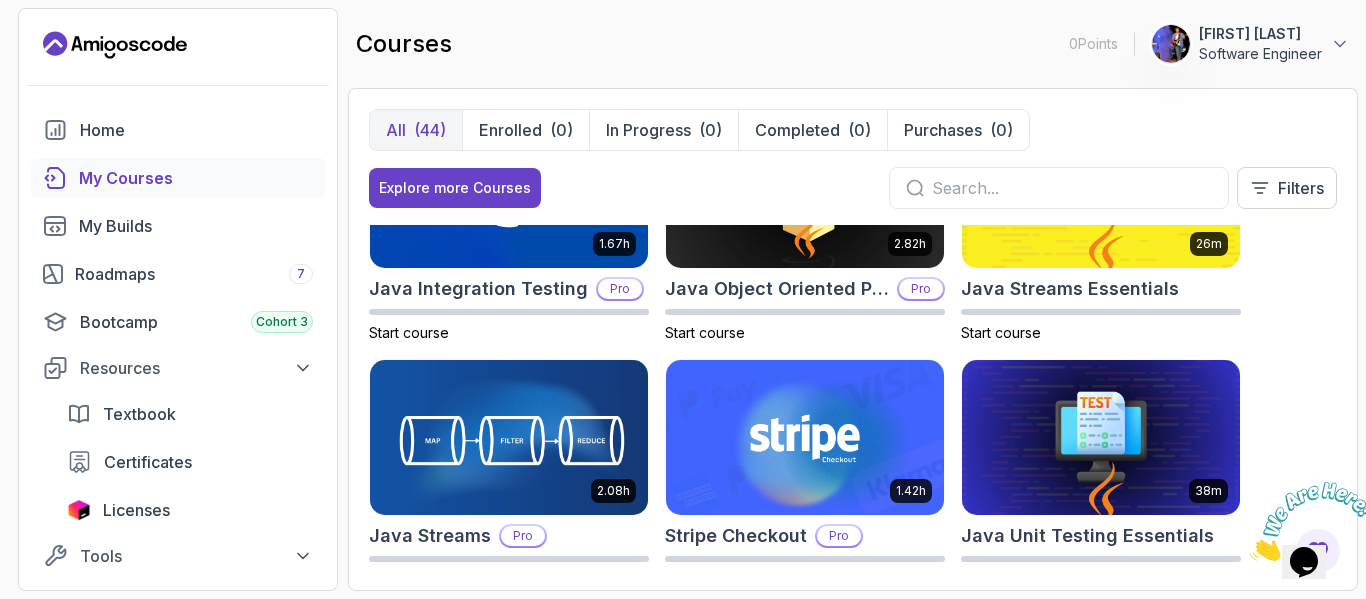 scroll, scrollTop: 1600, scrollLeft: 0, axis: vertical 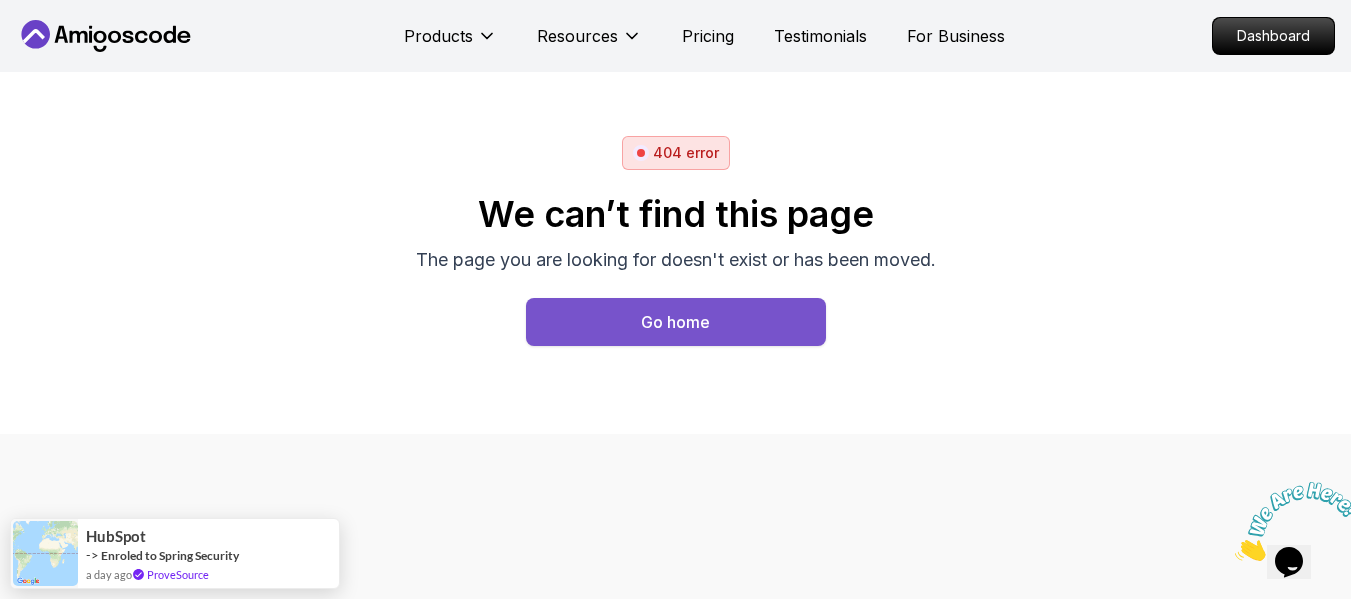 click on "Go home" at bounding box center [675, 322] 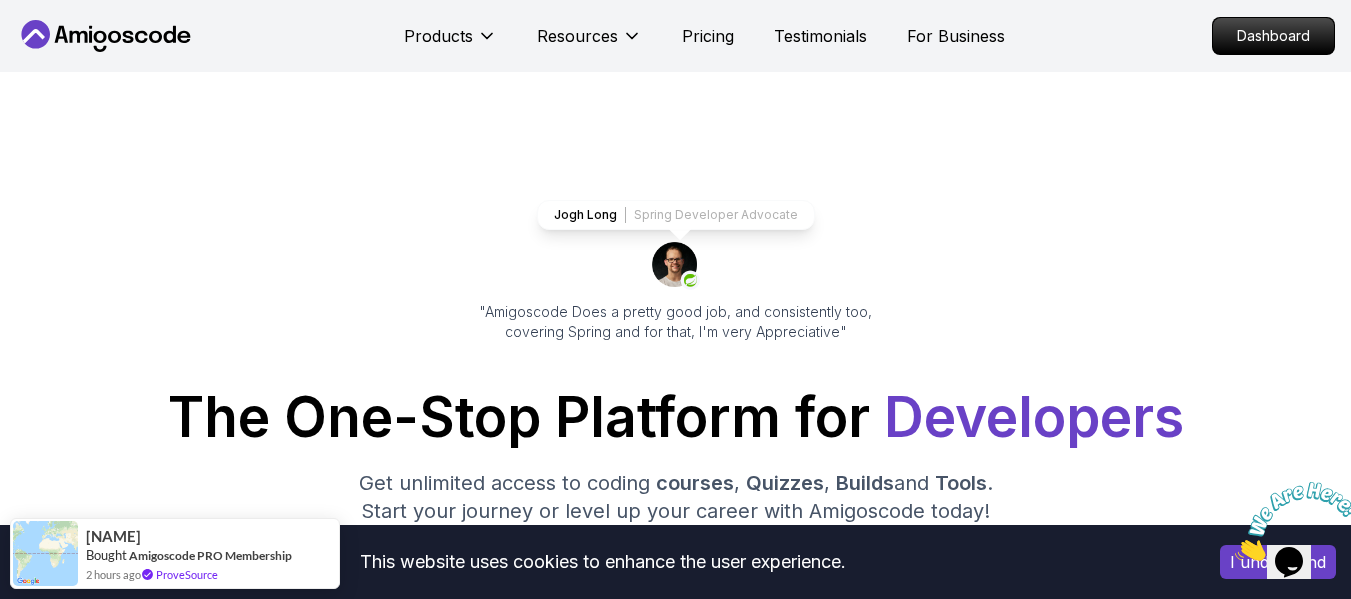 click on "This website uses cookies to enhance the user experience. I understand Products Resources Pricing Testimonials For Business Dashboard Products Resources Pricing Testimonials For Business Dashboard Jogh Long Spring Developer Advocate "Amigoscode Does a pretty good job, and consistently too, covering Spring and for that, I'm very Appreciative" The One-Stop Platform for   Developers Get unlimited access to coding   courses ,   Quizzes ,   Builds  and   Tools . Start your journey or level up your career with Amigoscode today! Start for Free https://amigoscode.com/dashboard OUR AMIGO STUDENTS WORK IN TOP COMPANIES Courses Builds Discover Amigoscode's Latest   Premium Courses! Get unlimited access to coding   courses ,   Quizzes ,   Builds  and   Tools . Start your journey or level up your career with Amigoscode today! Browse all  courses Advanced Spring Boot Pro Dive deep into Spring Boot with our advanced course, designed to take your skills from intermediate to expert level. NEW Spring Boot for Beginners Pro Pro" at bounding box center (675, 6136) 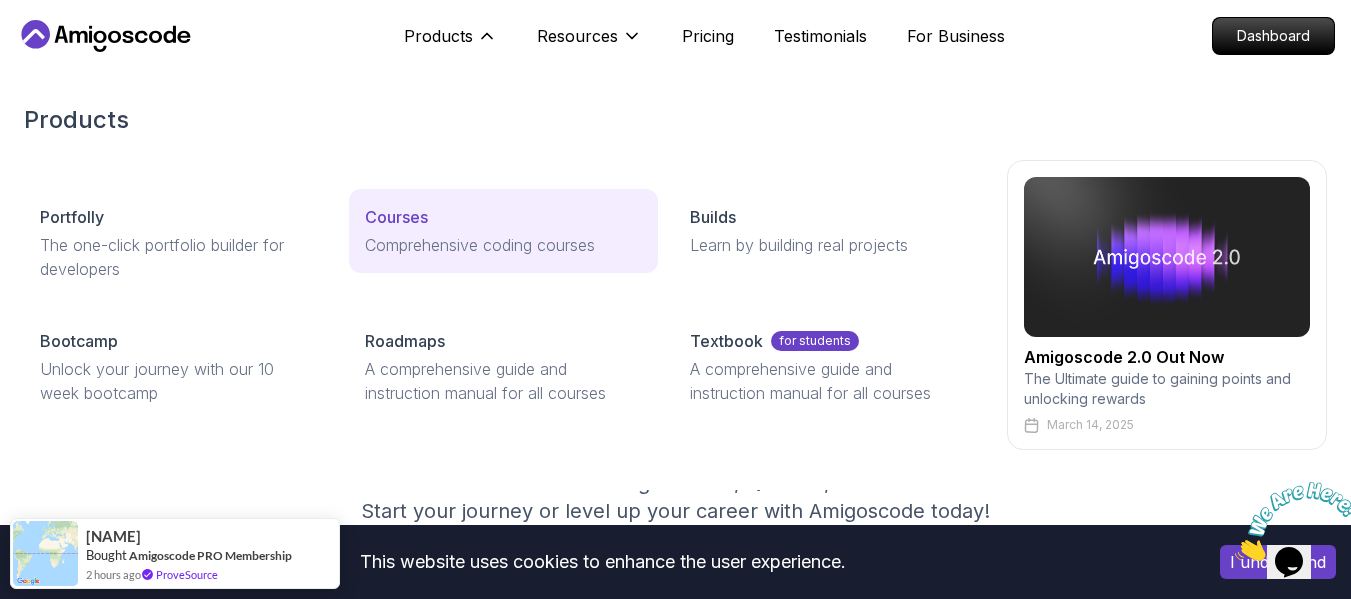 click on "Comprehensive coding courses" at bounding box center [503, 245] 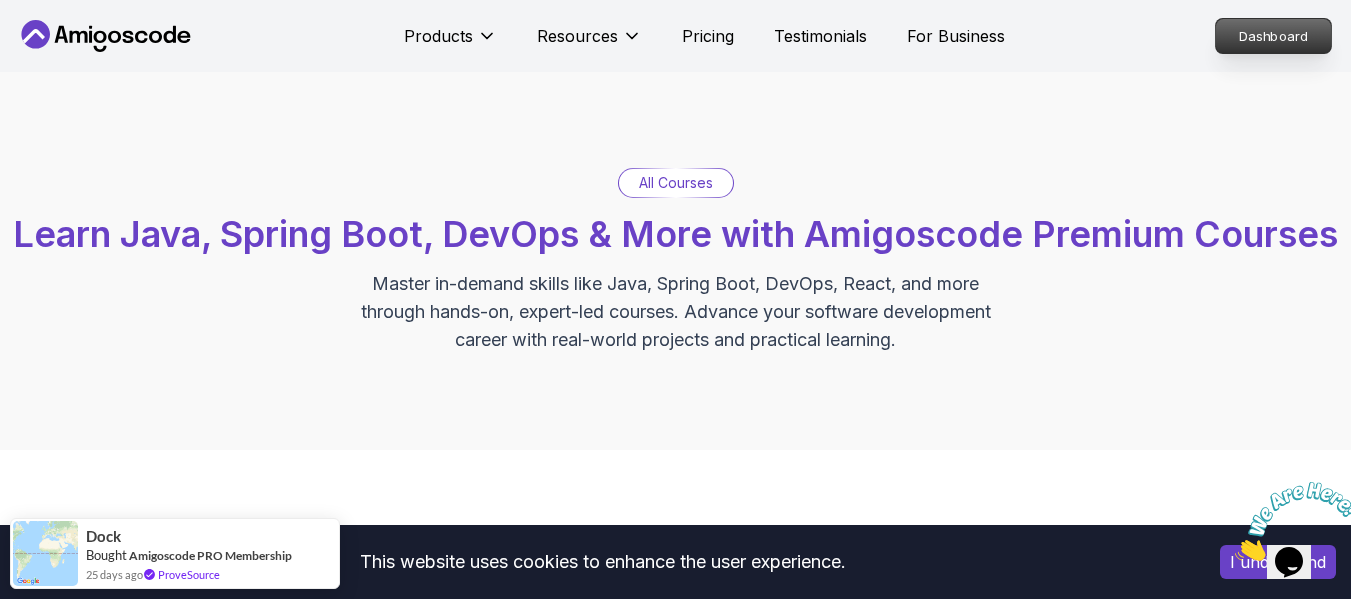 click on "Dashboard" at bounding box center (1273, 36) 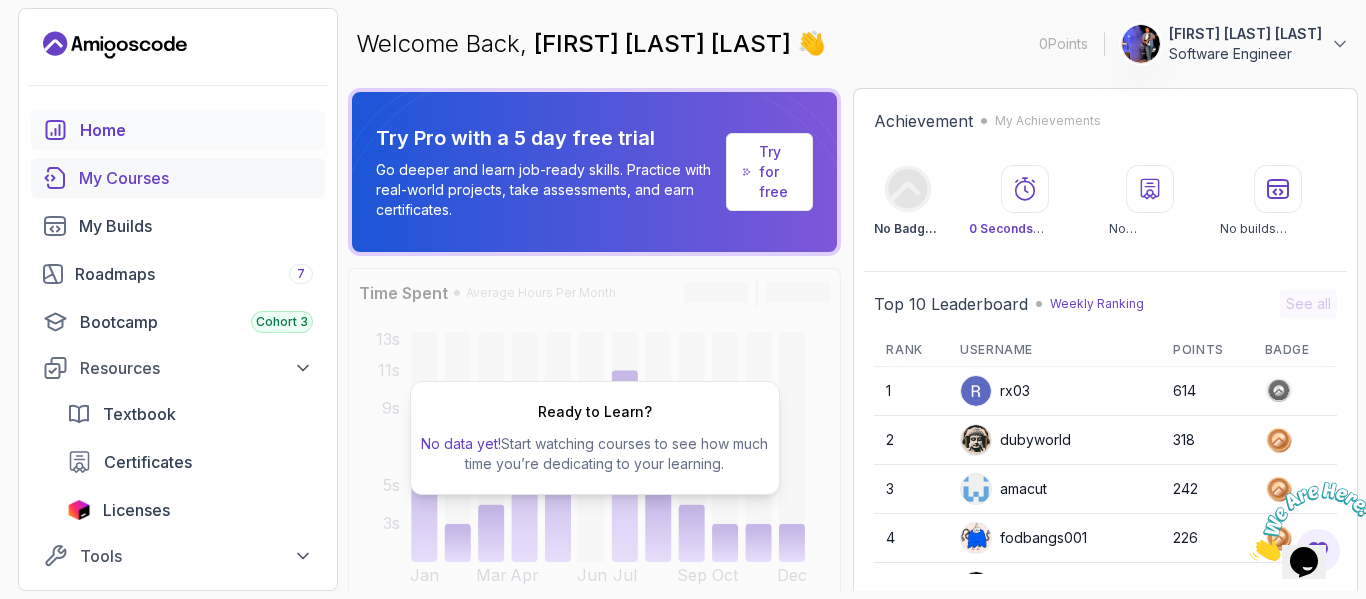 click on "My Courses" at bounding box center [196, 178] 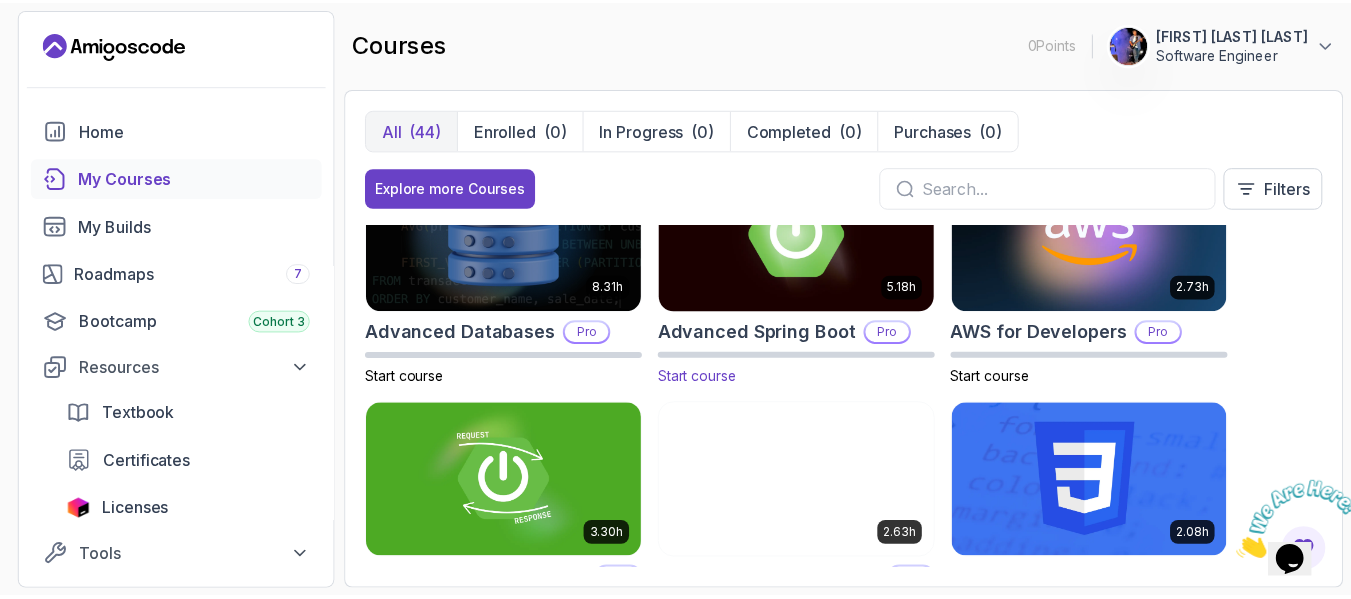 scroll, scrollTop: 0, scrollLeft: 0, axis: both 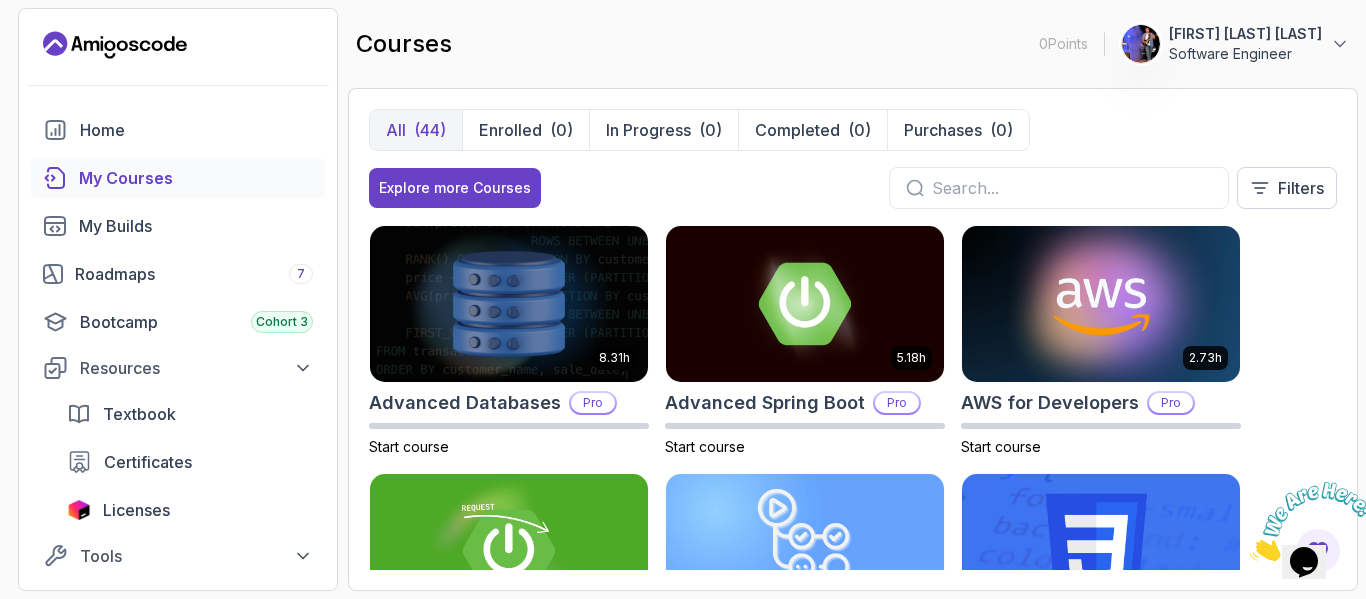 click at bounding box center (1072, 188) 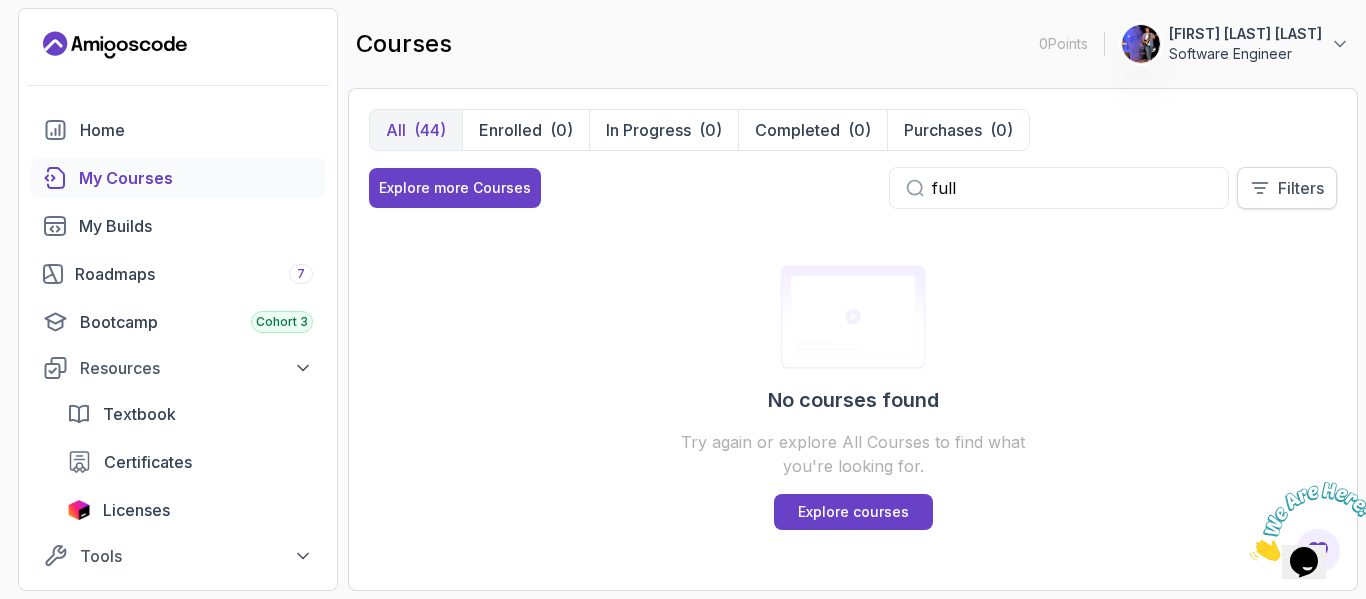 type on "full" 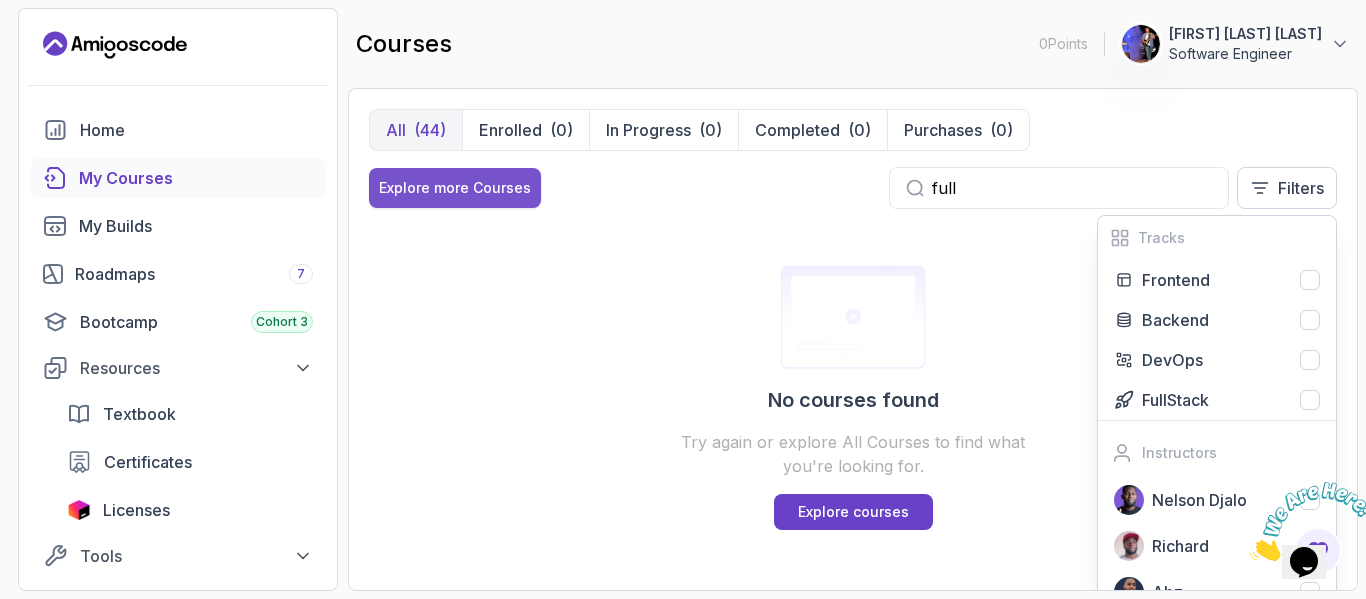 click on "Explore more Courses" at bounding box center (455, 188) 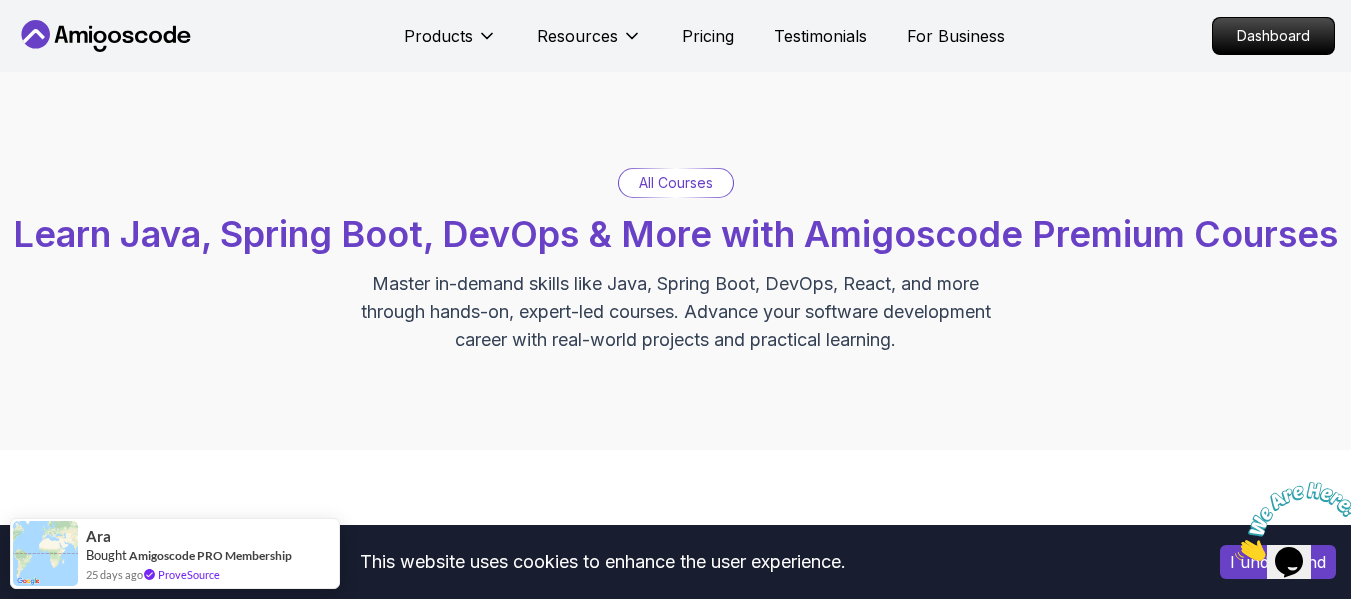 click on "All Courses" at bounding box center (676, 183) 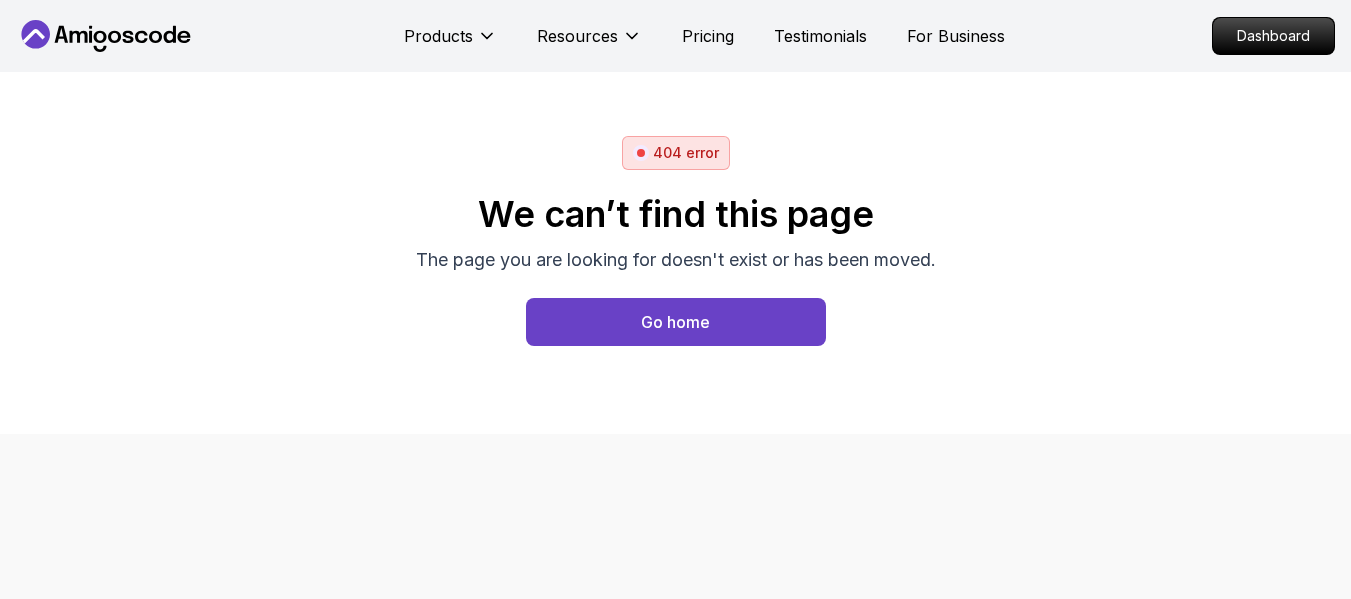 scroll, scrollTop: 0, scrollLeft: 0, axis: both 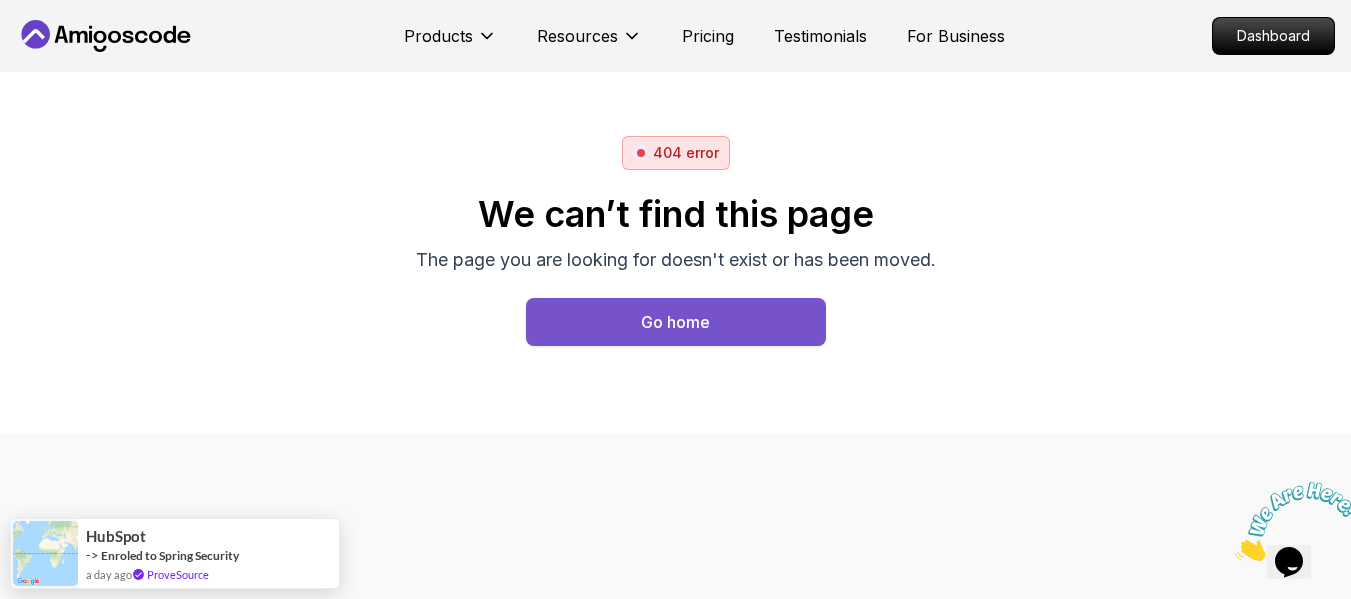 click on "Go home" at bounding box center [675, 322] 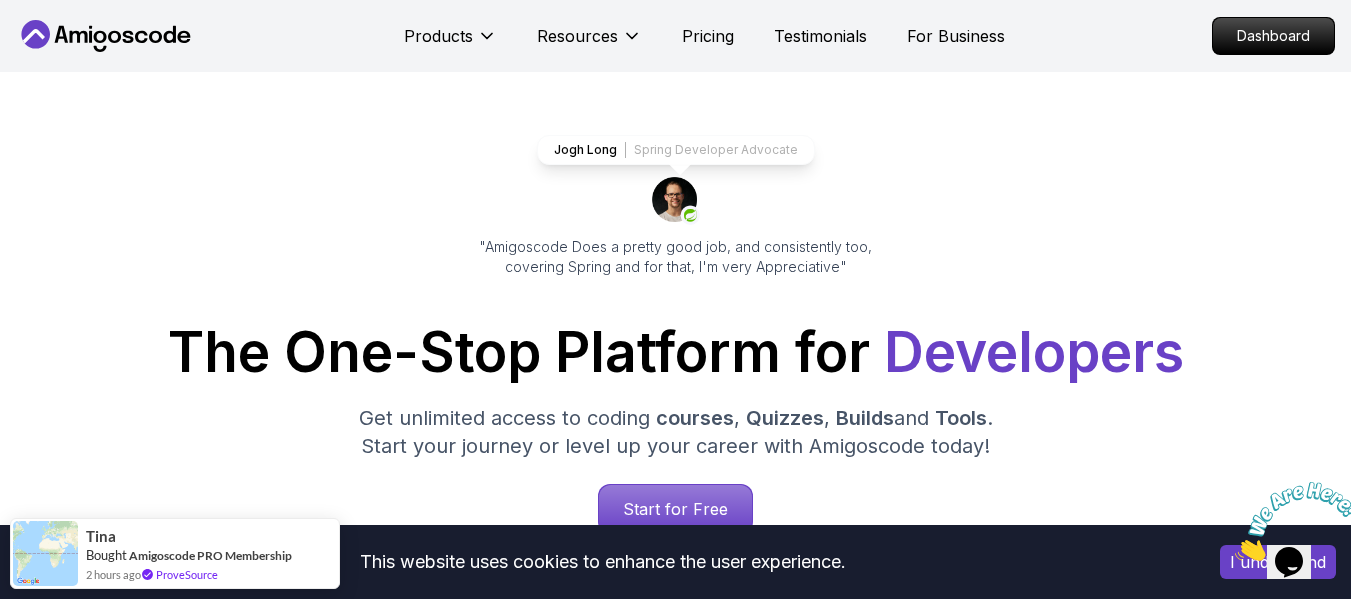 scroll, scrollTop: 100, scrollLeft: 0, axis: vertical 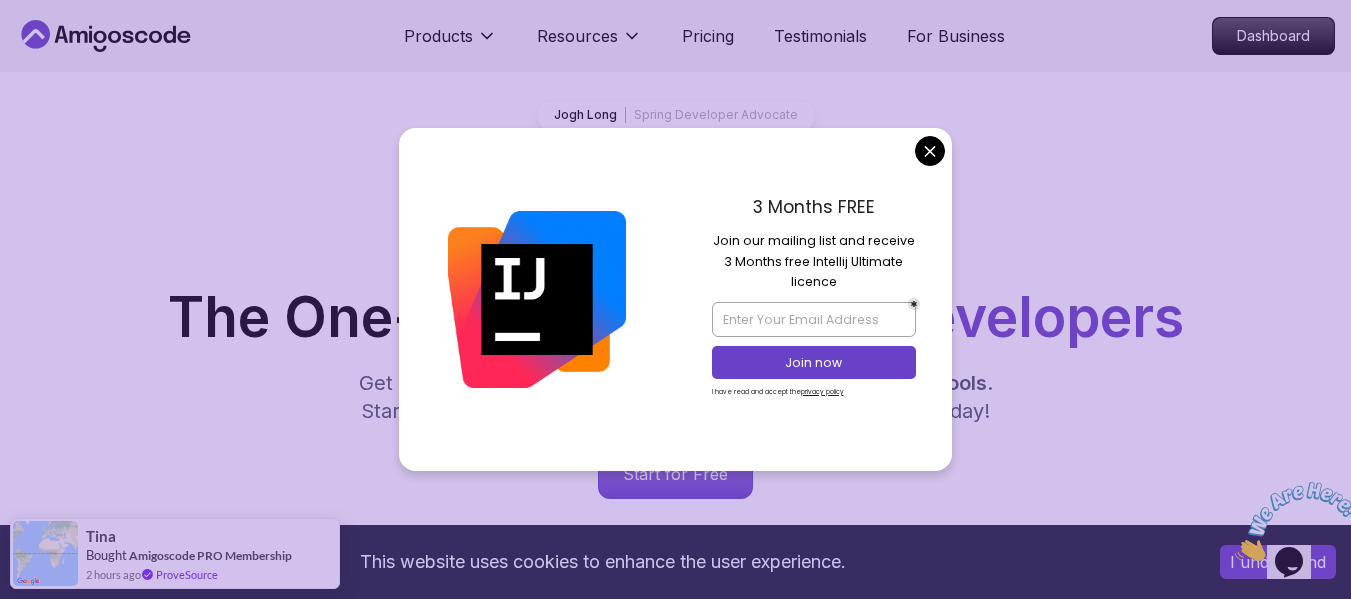 click on "3 Months FREE Join our mailing list and receive 3 Months free Intellij Ultimate licence Join now I have read and accept the  privacy policy" at bounding box center [814, 299] 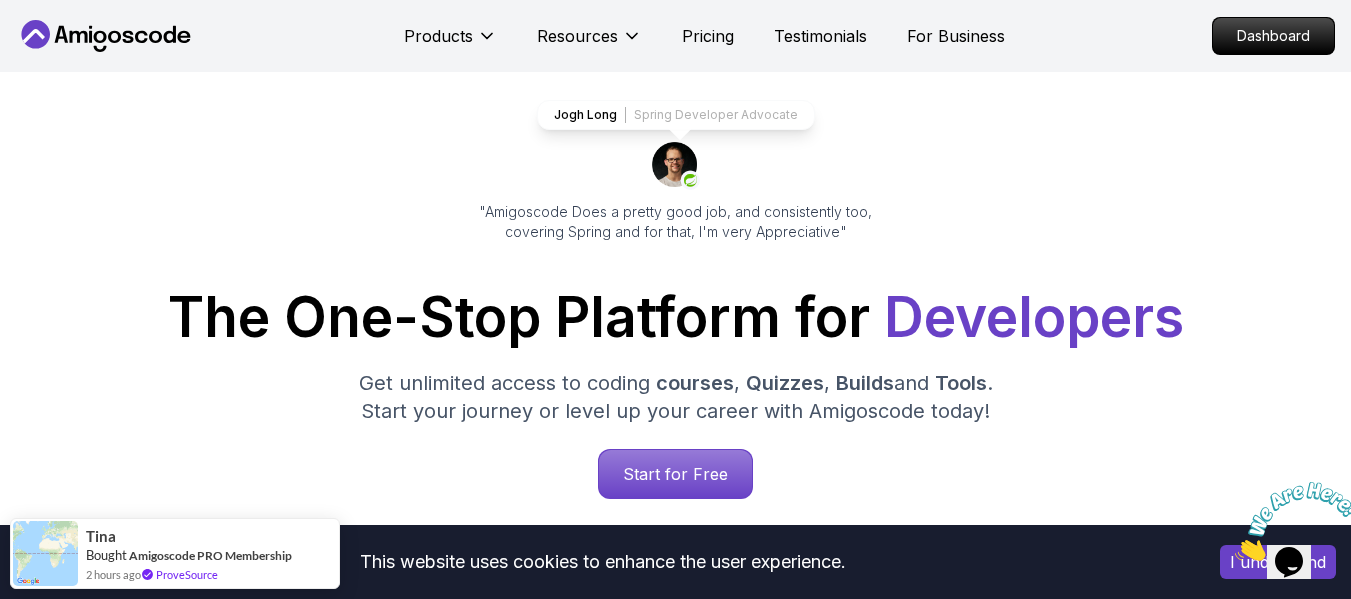 click on "This website uses cookies to enhance the user experience. I understand Products Resources Pricing Testimonials For Business Dashboard Products Resources Pricing Testimonials For Business Dashboard Jogh Long Spring Developer Advocate "Amigoscode Does a pretty good job, and consistently too, covering Spring and for that, I'm very Appreciative" The One-Stop Platform for   Developers Get unlimited access to coding   courses ,   Quizzes ,   Builds  and   Tools . Start your journey or level up your career with Amigoscode today! Start for Free https://amigoscode.com/dashboard OUR AMIGO STUDENTS WORK IN TOP COMPANIES Courses Builds Discover Amigoscode's Latest   Premium Courses! Get unlimited access to coding   courses ,   Quizzes ,   Builds  and   Tools . Start your journey or level up your career with Amigoscode today! Browse all  courses Advanced Spring Boot Pro Dive deep into Spring Boot with our advanced course, designed to take your skills from intermediate to expert level. NEW Spring Boot for Beginners Pro Pro" at bounding box center (675, 6036) 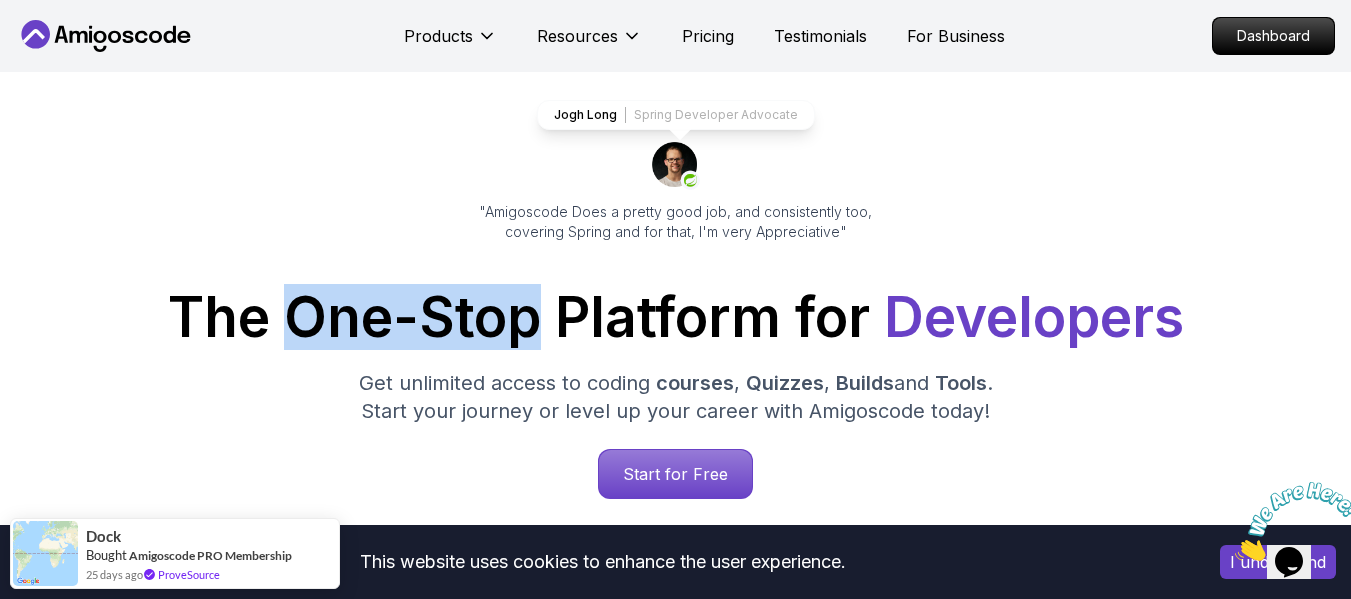 drag, startPoint x: 296, startPoint y: 316, endPoint x: 538, endPoint y: 323, distance: 242.10121 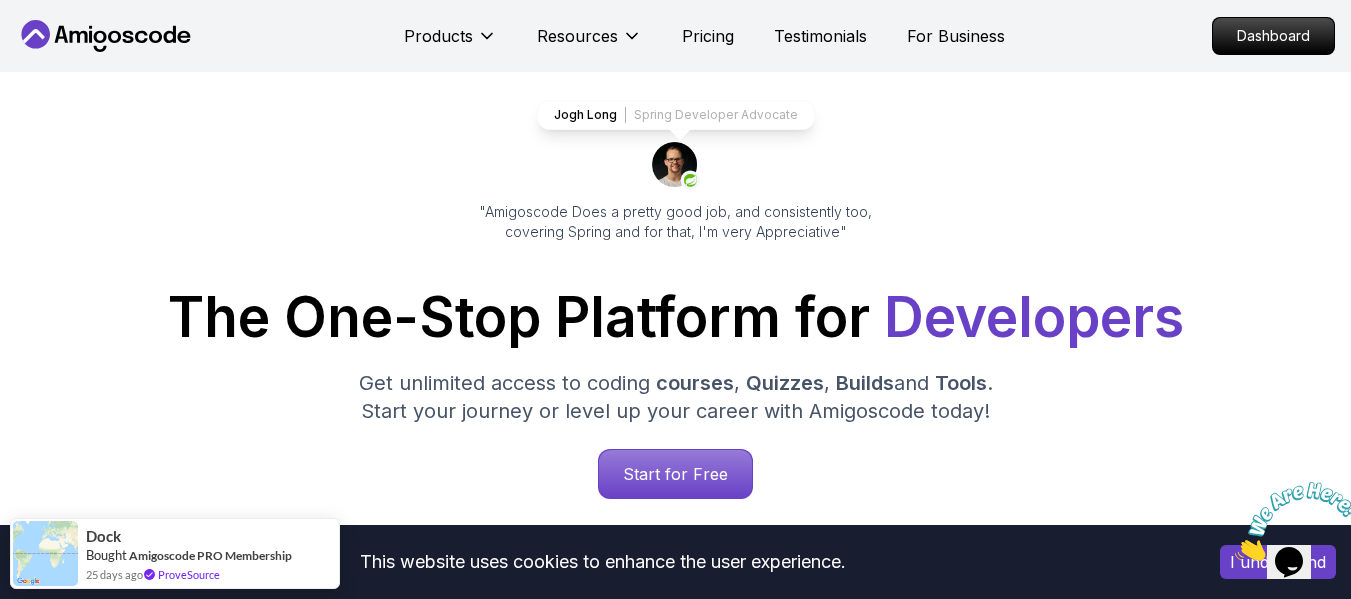 click on "Get unlimited access to coding   courses ,   Quizzes ,   Builds  and   Tools . Start your journey or level up your career with Amigoscode today!" at bounding box center [676, 397] 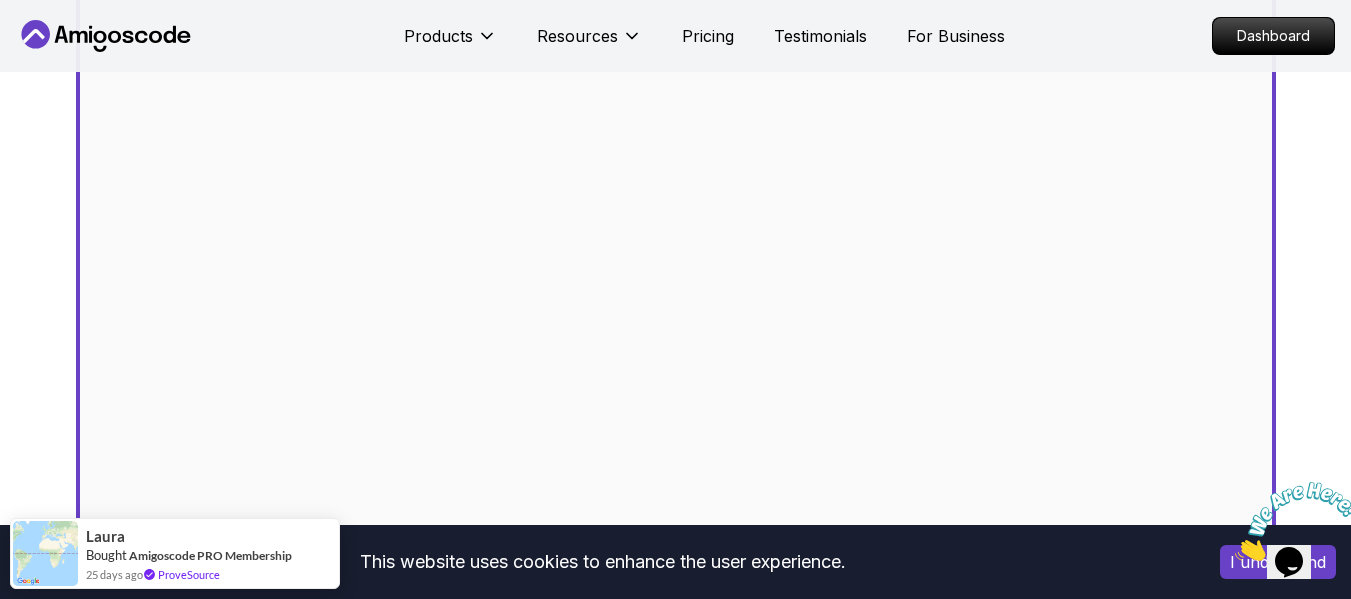 scroll, scrollTop: 800, scrollLeft: 0, axis: vertical 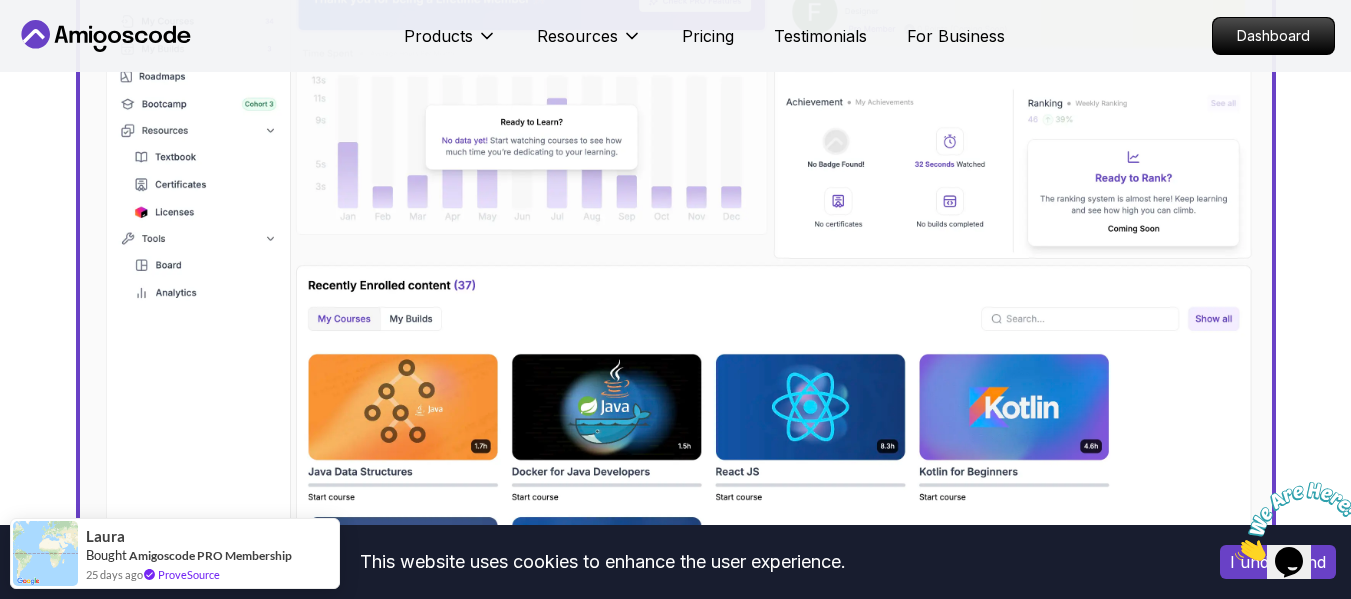 click at bounding box center (676, 267) 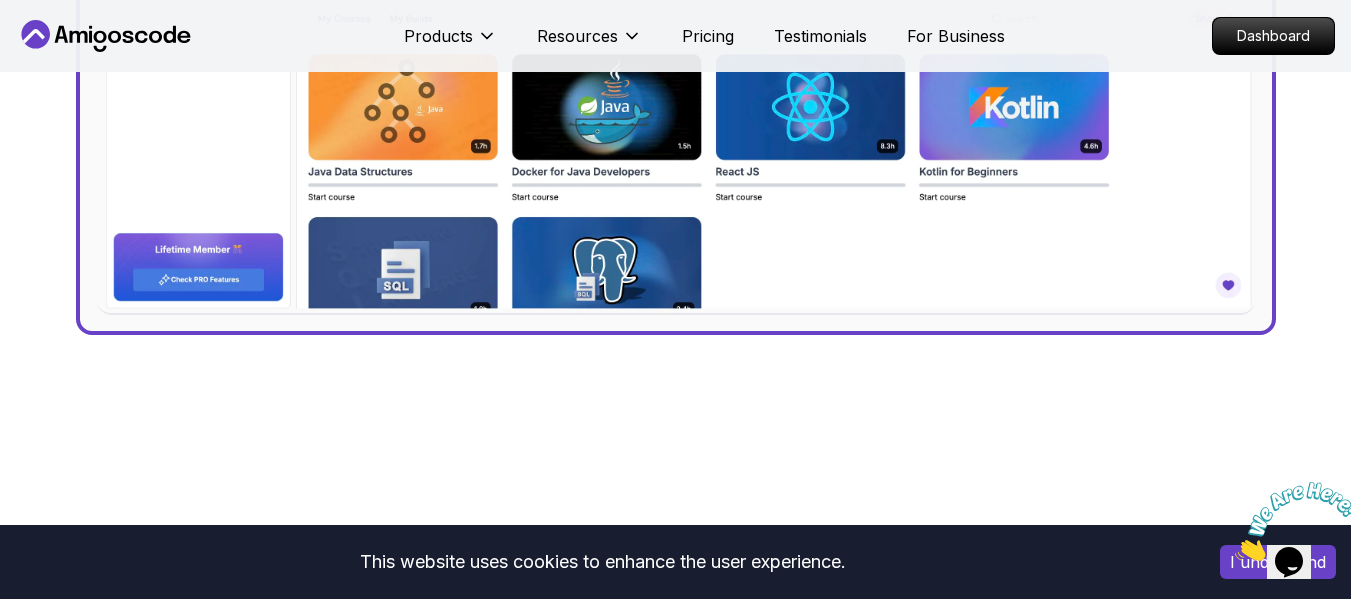 scroll, scrollTop: 1000, scrollLeft: 0, axis: vertical 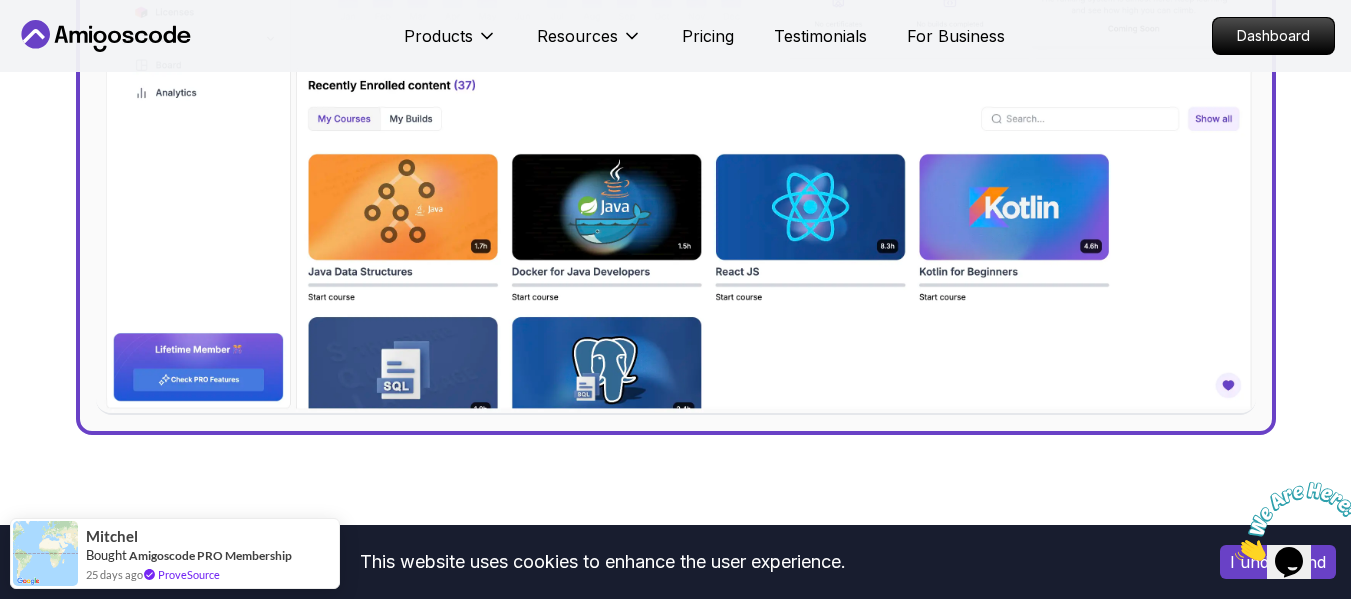 click at bounding box center (676, 67) 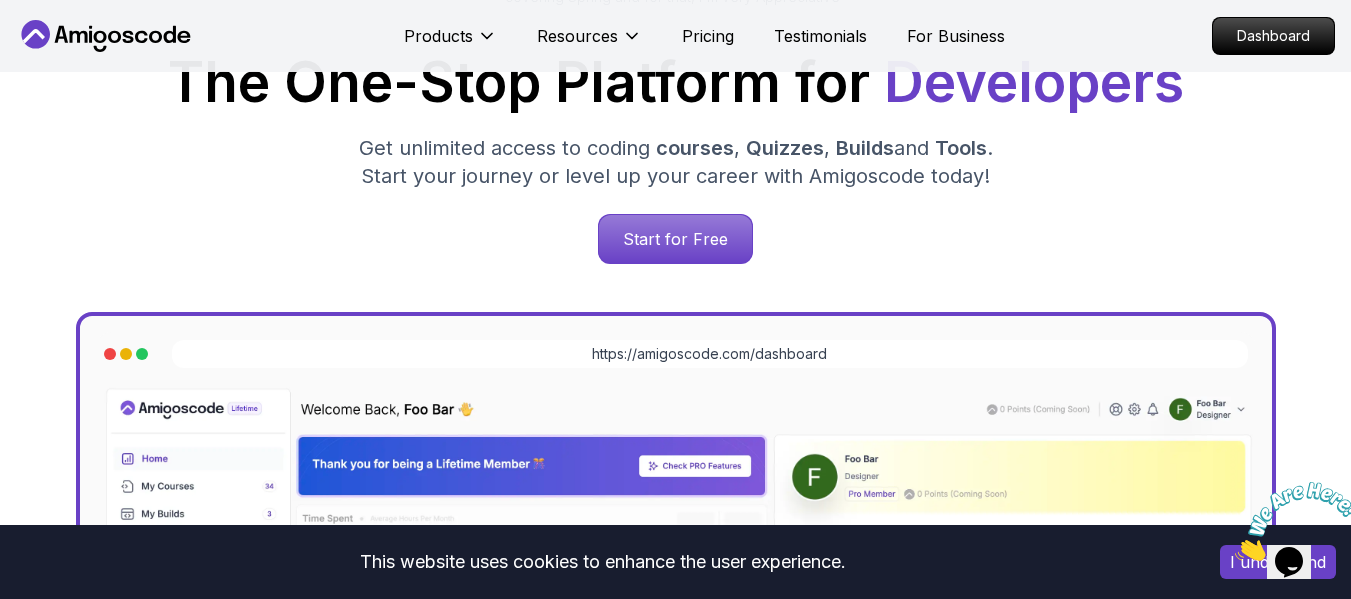 scroll, scrollTop: 300, scrollLeft: 0, axis: vertical 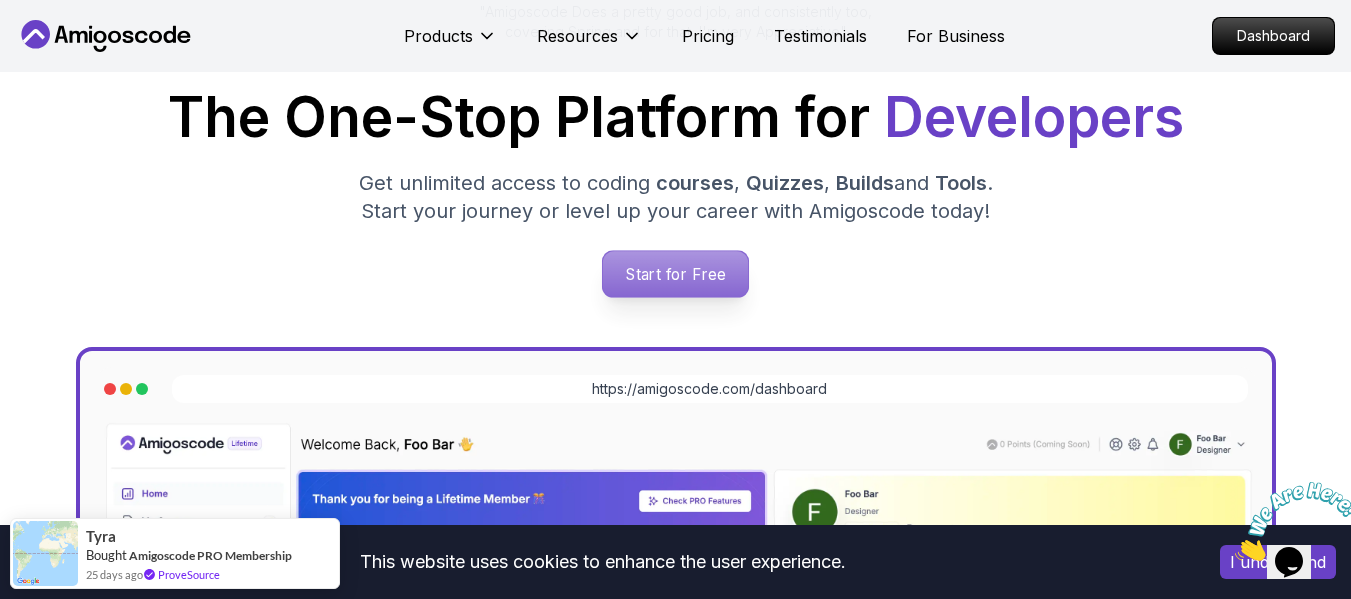 click on "Start for Free" at bounding box center [675, 274] 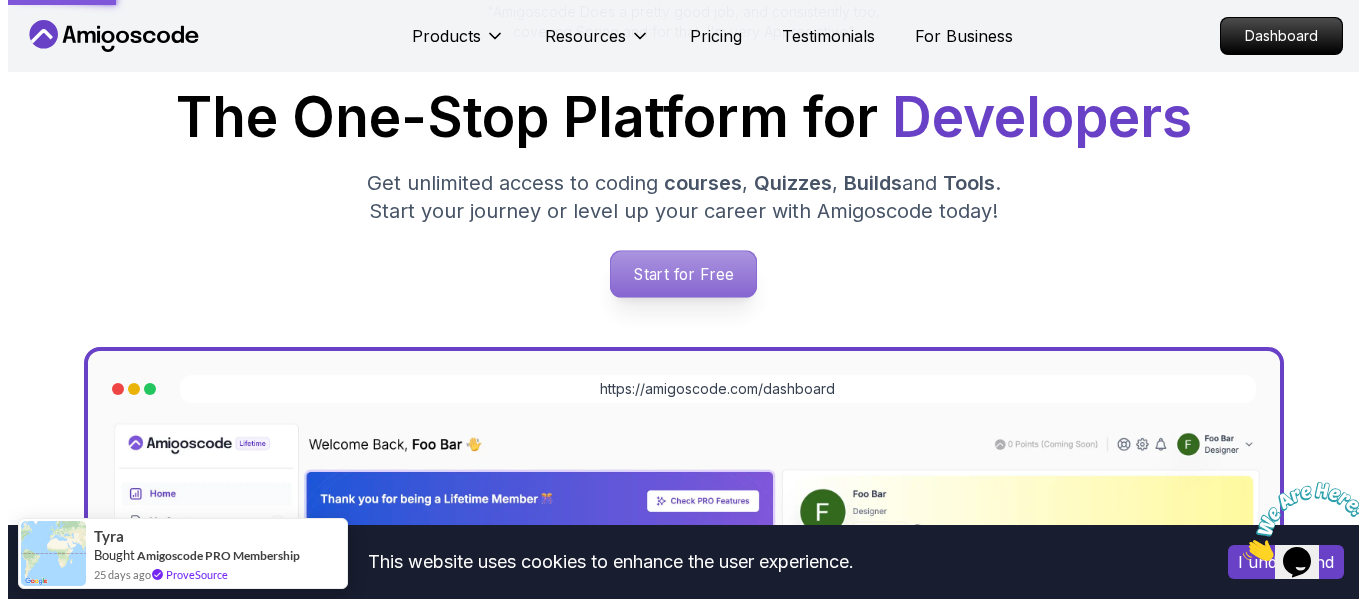 scroll, scrollTop: 0, scrollLeft: 0, axis: both 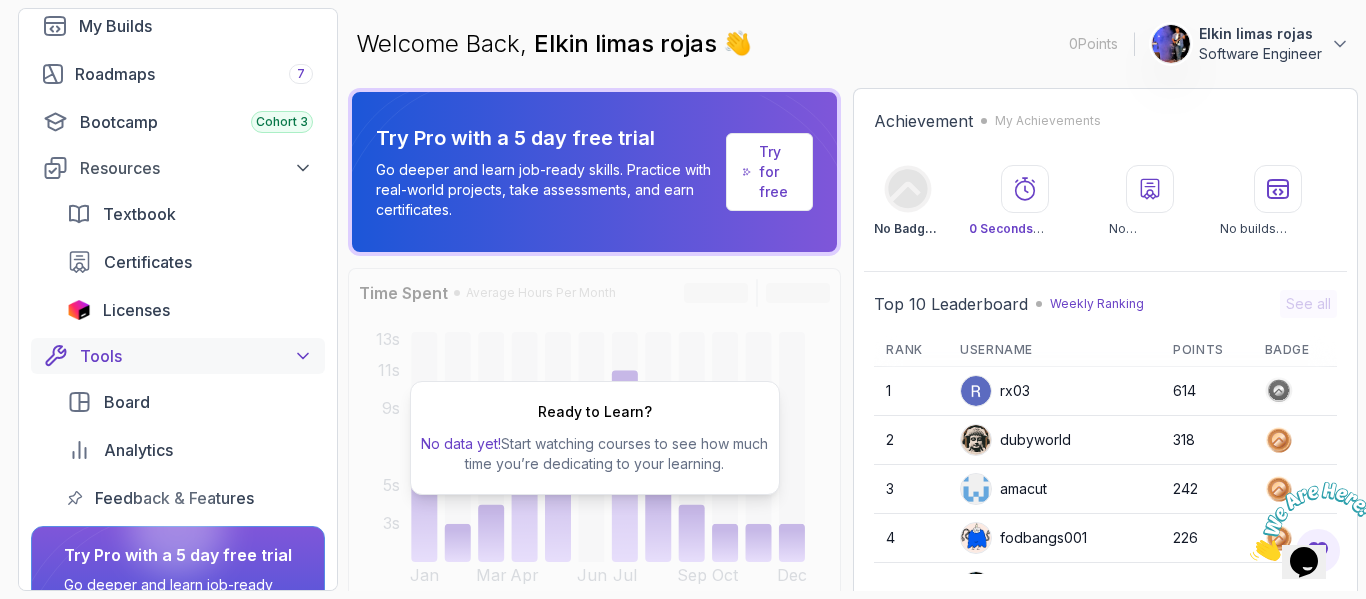 click on "Tools" at bounding box center (196, 356) 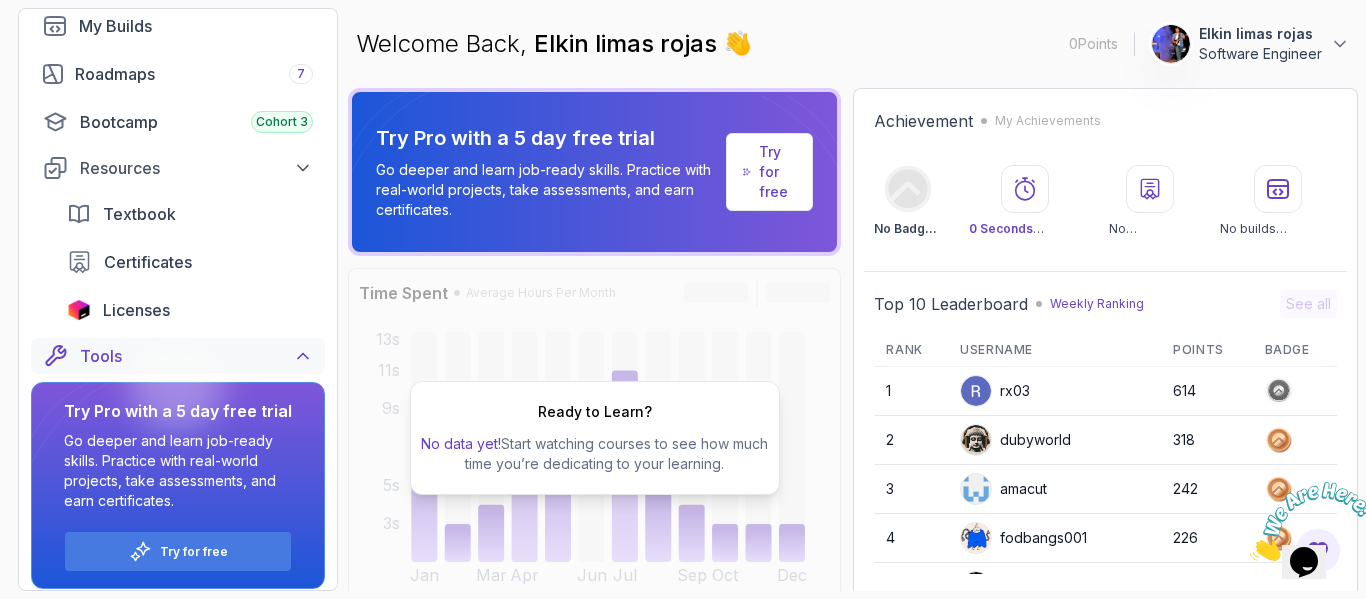 scroll, scrollTop: 211, scrollLeft: 0, axis: vertical 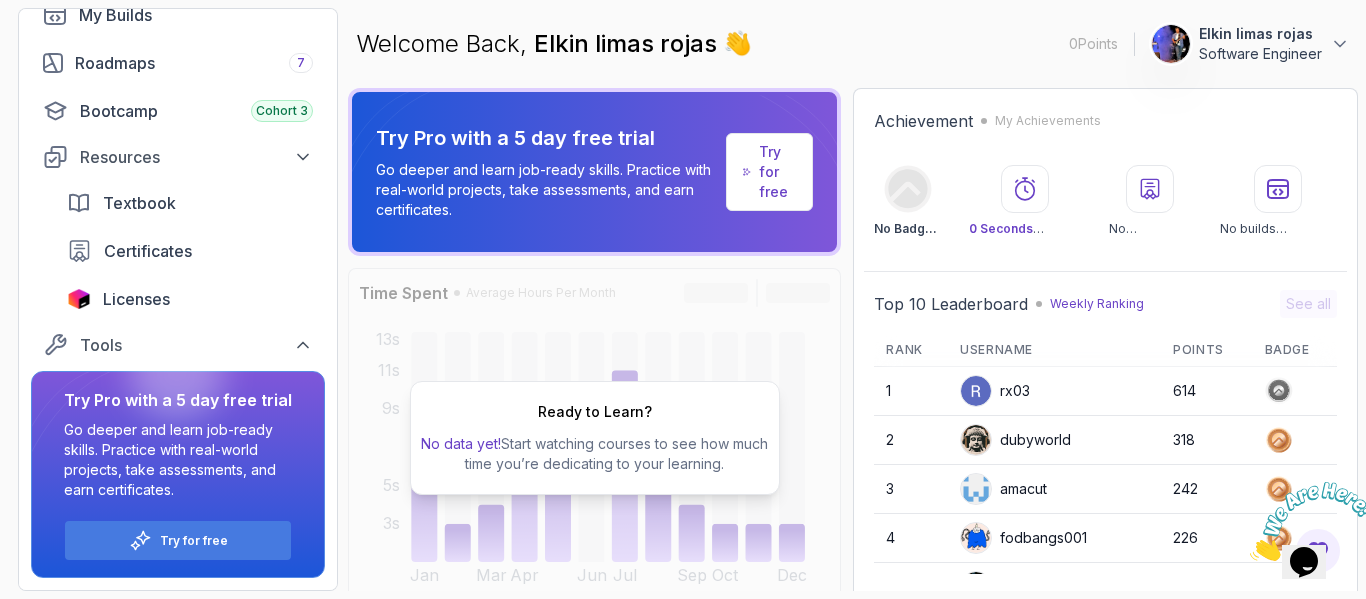 click on "Ready to Learn? No data yet!   Start watching courses to see how much time you’re dedicating to your learning." at bounding box center (594, 438) 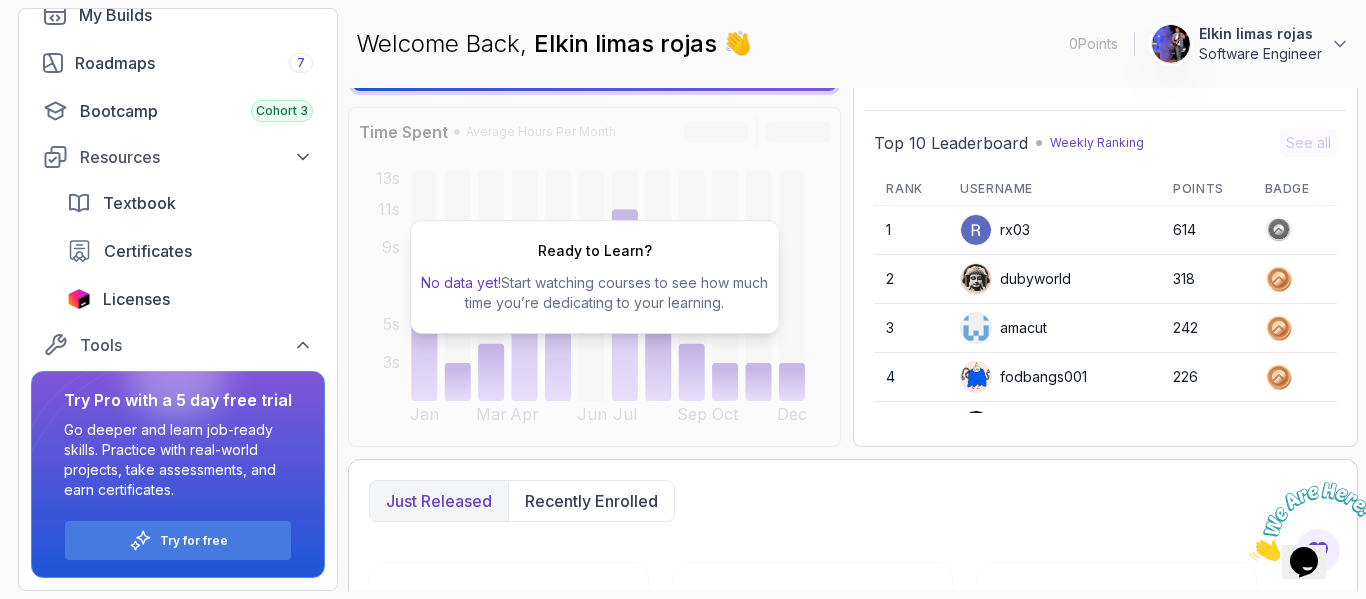 scroll, scrollTop: 200, scrollLeft: 0, axis: vertical 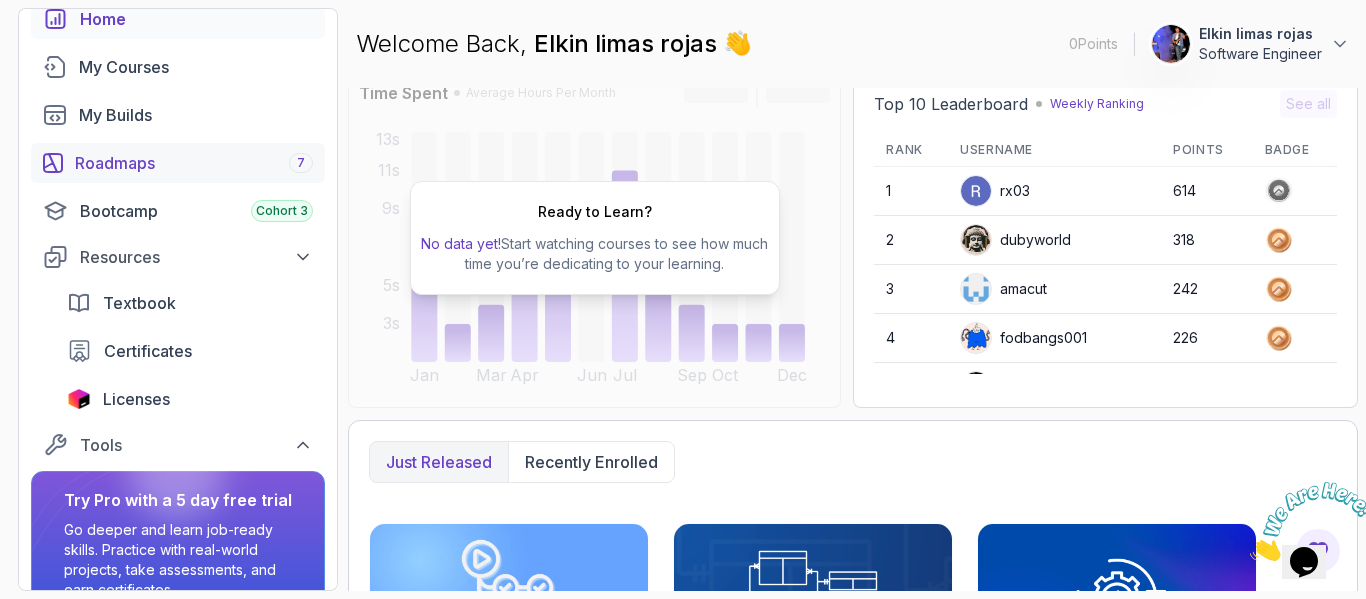 click on "Roadmaps 7" at bounding box center [178, 163] 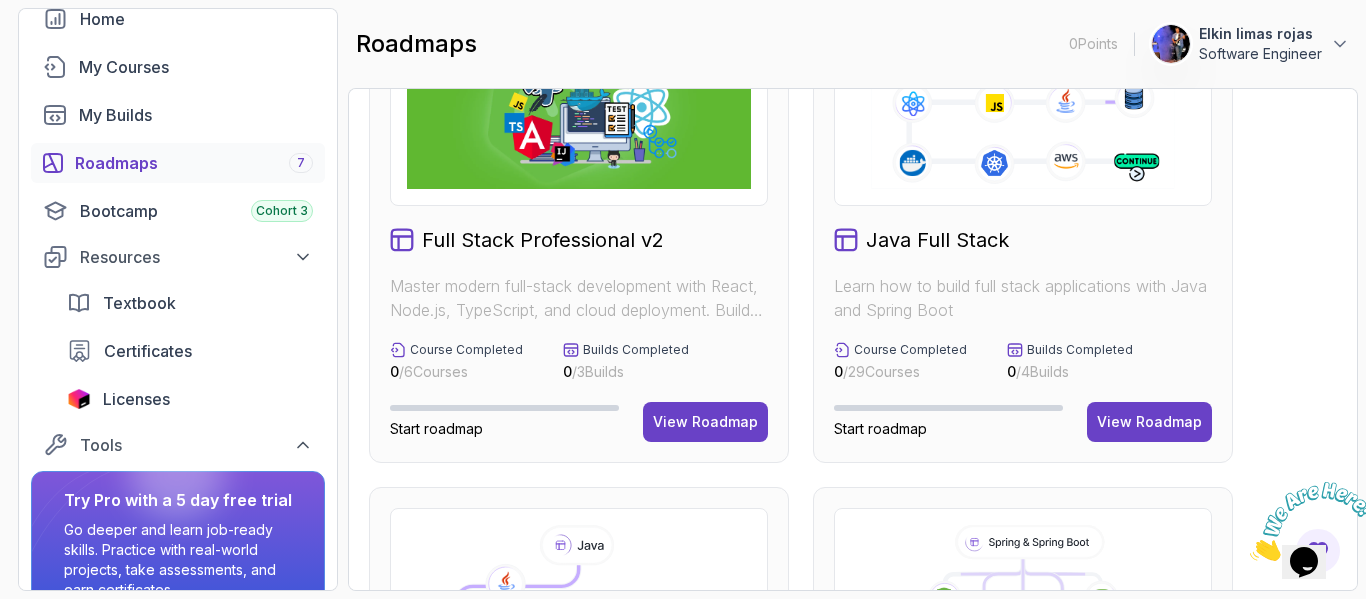 scroll, scrollTop: 23, scrollLeft: 0, axis: vertical 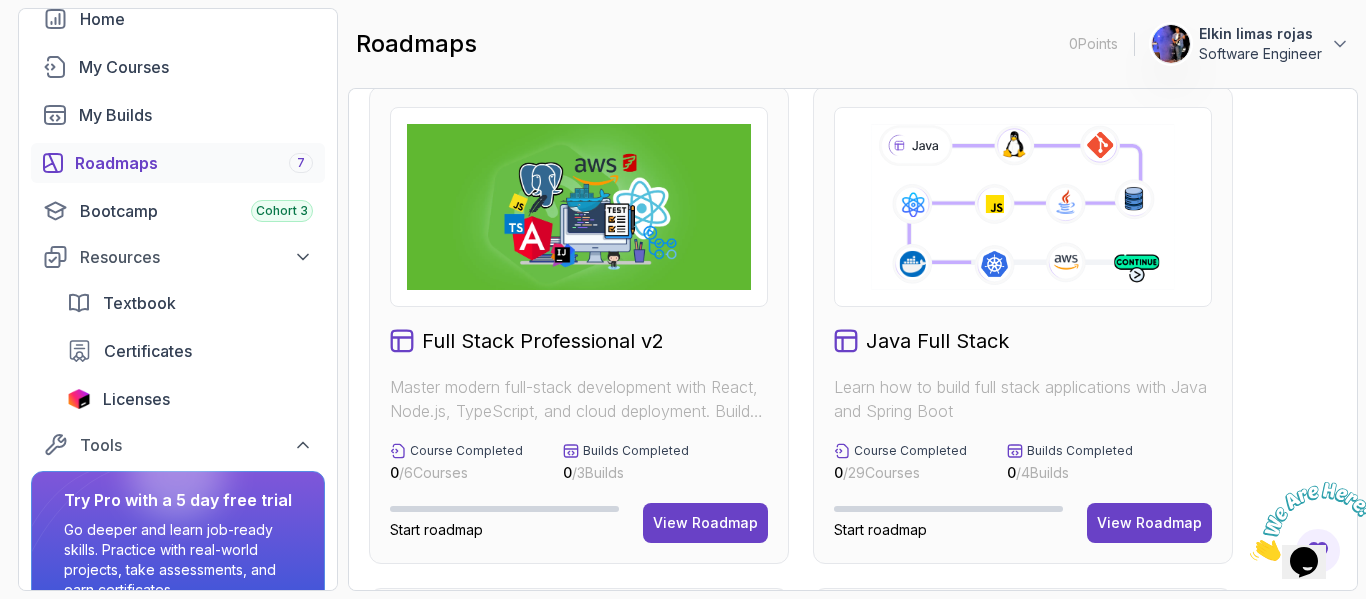 click 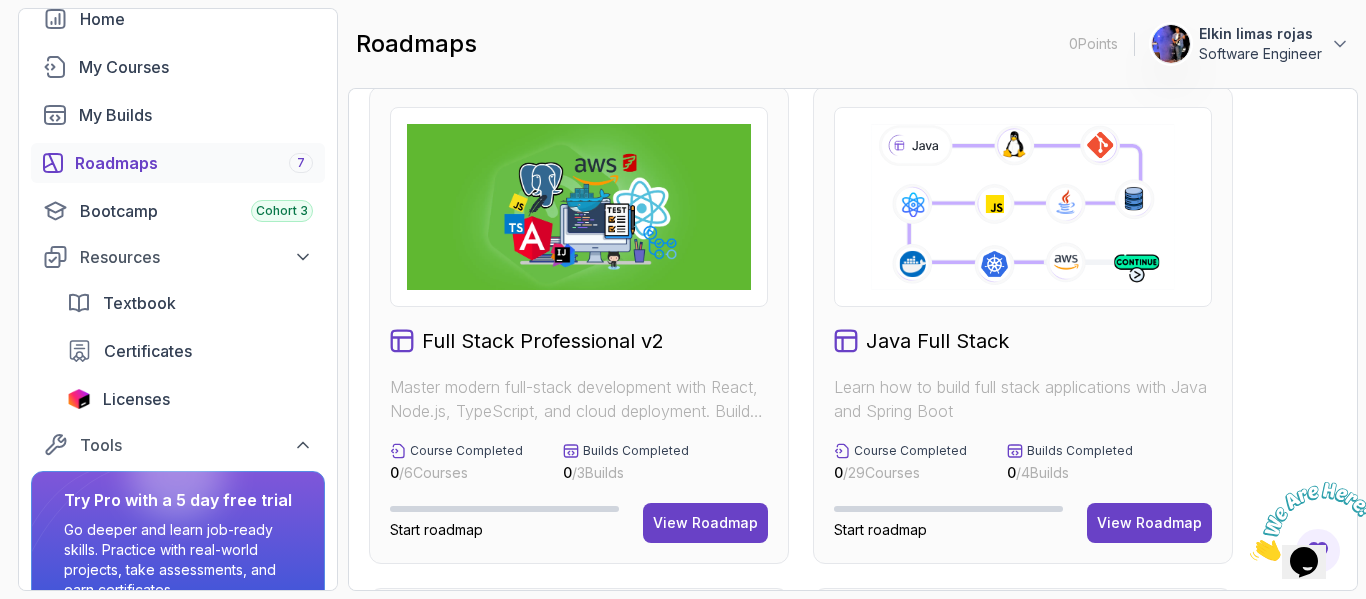click on "Java Full Stack" at bounding box center [937, 341] 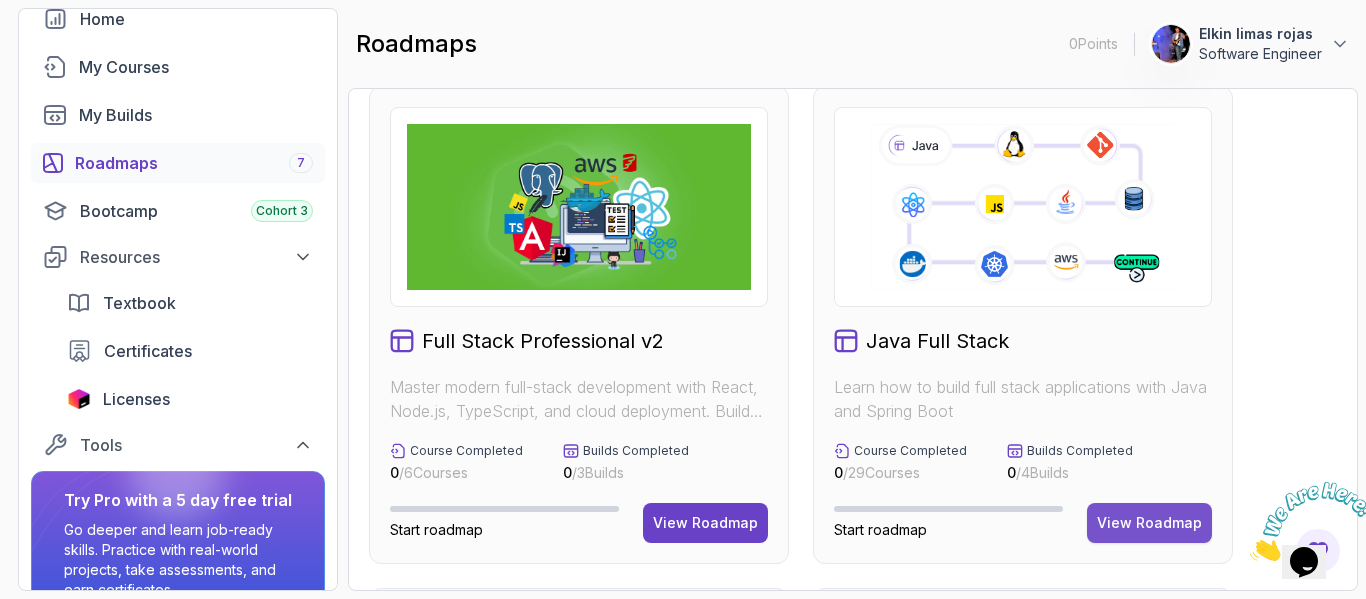 click on "View Roadmap" at bounding box center [1149, 523] 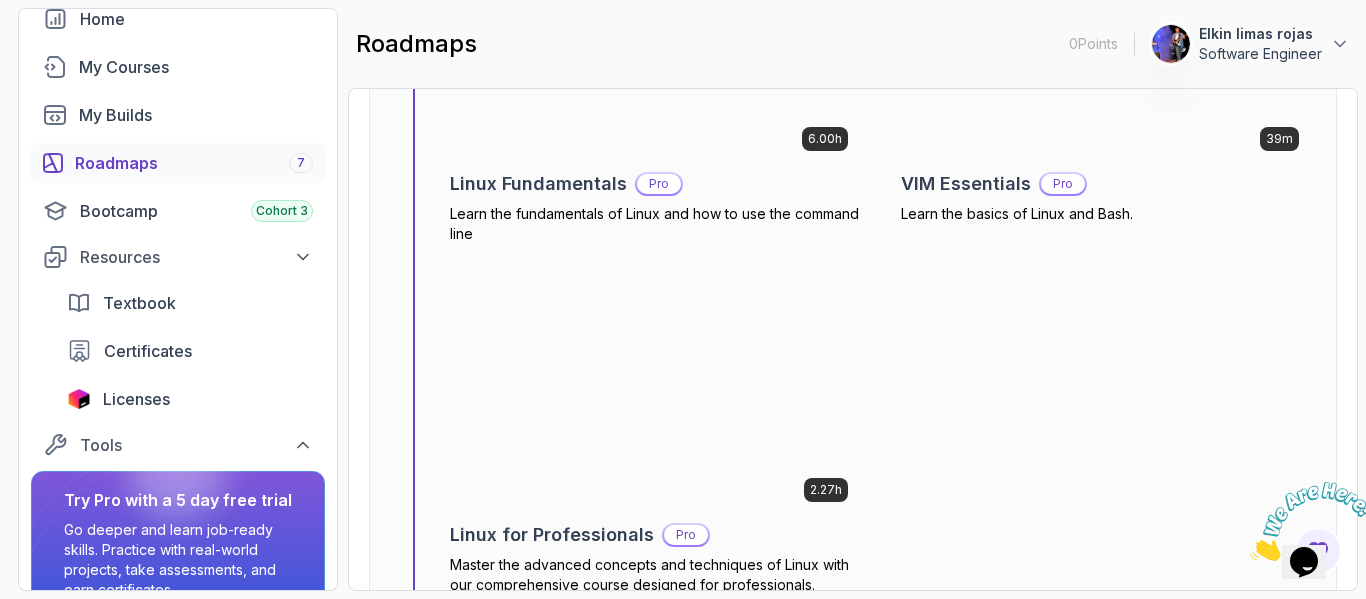 scroll, scrollTop: 1023, scrollLeft: 0, axis: vertical 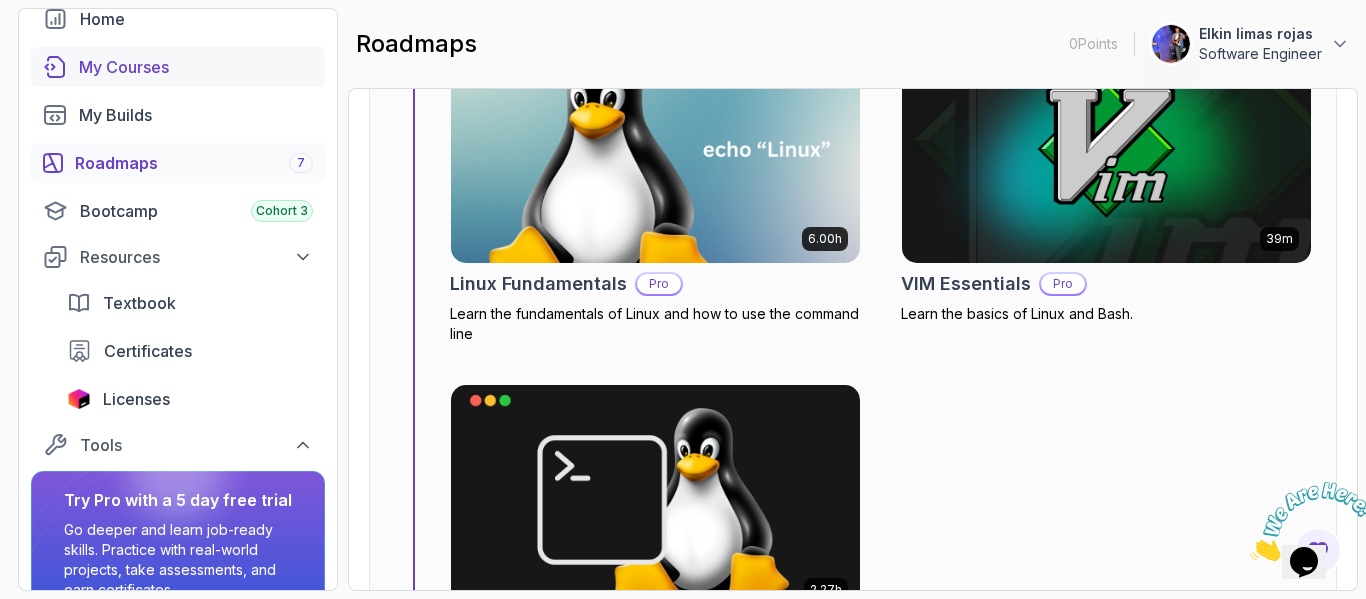 click on "My Courses" at bounding box center (196, 67) 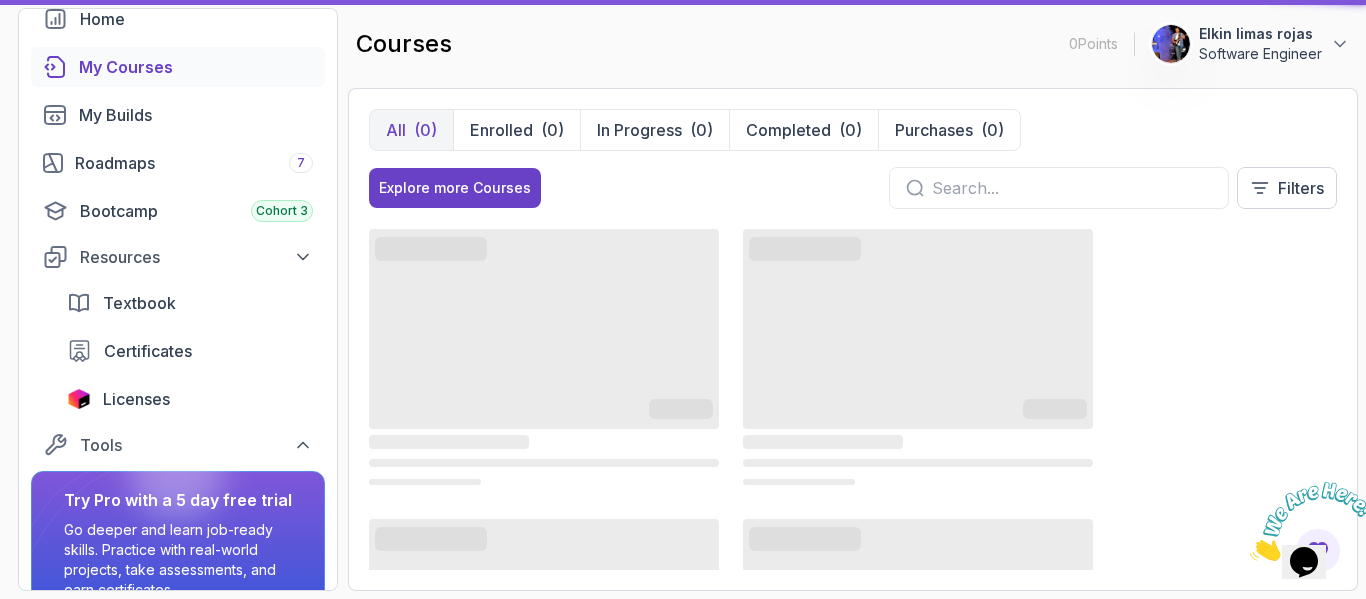 scroll, scrollTop: 0, scrollLeft: 0, axis: both 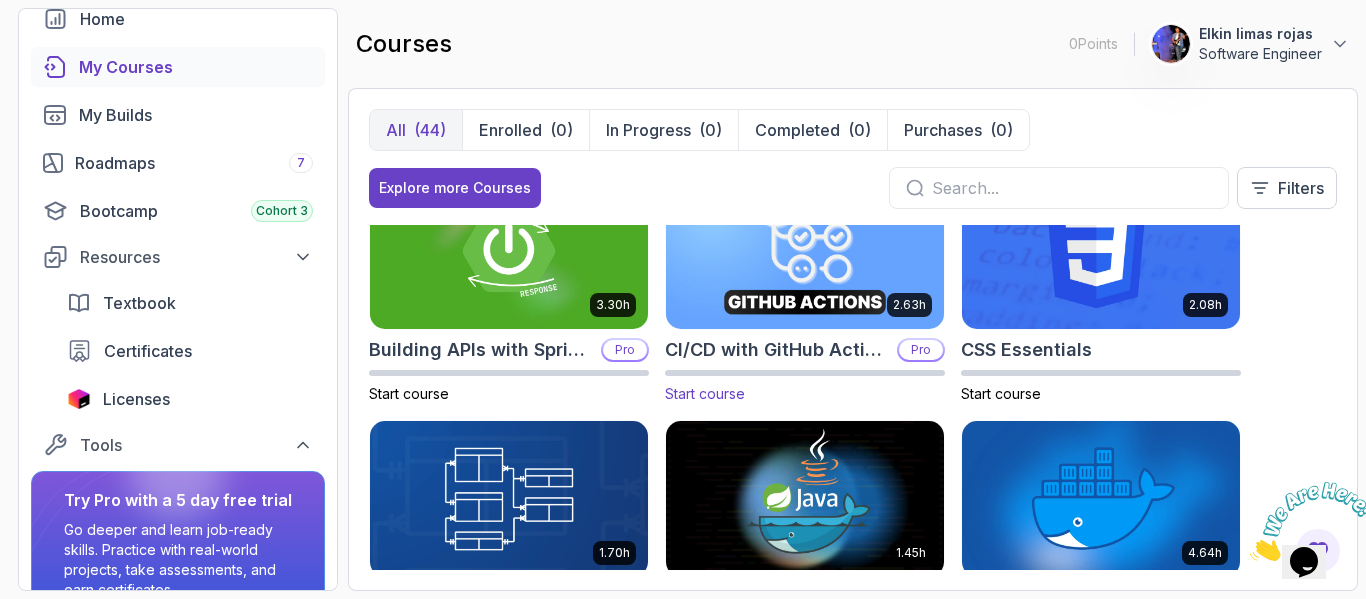 click at bounding box center [805, 251] 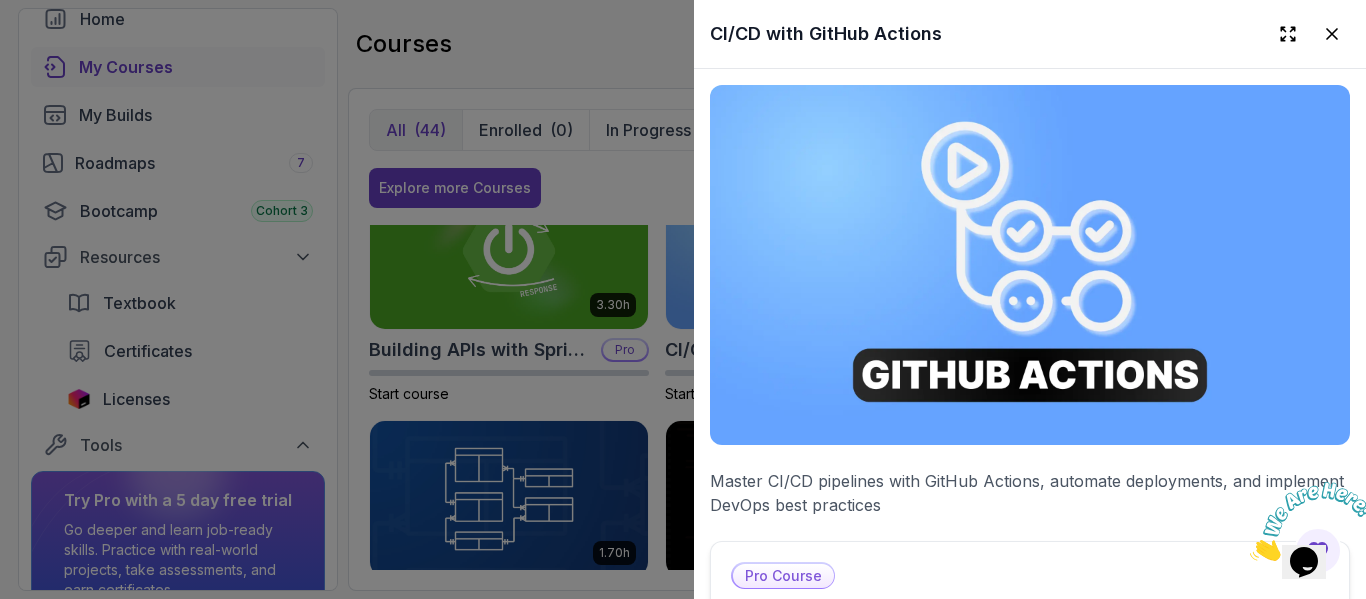 click at bounding box center (1030, 265) 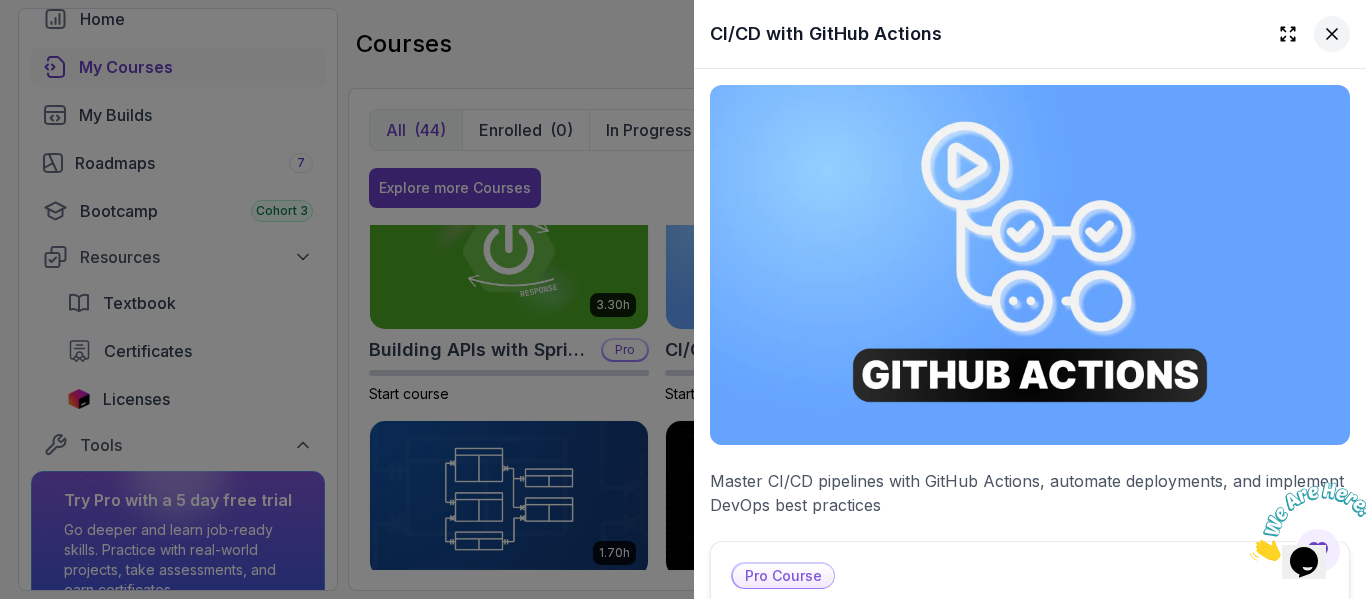 click 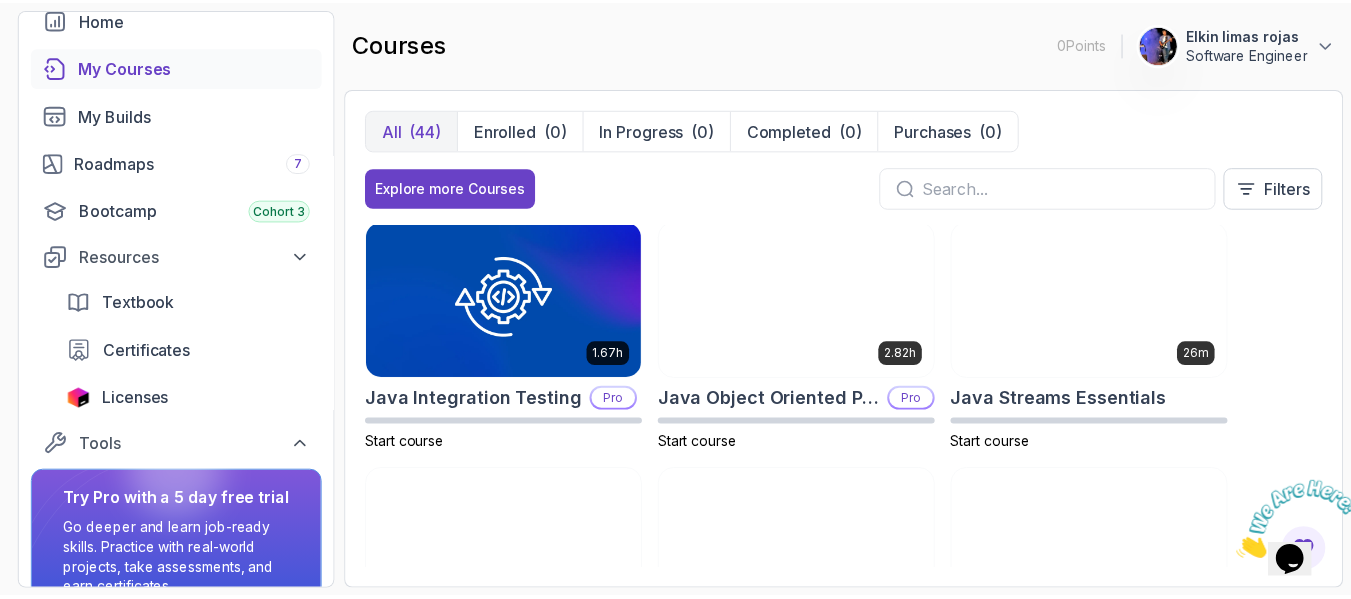 scroll, scrollTop: 1500, scrollLeft: 0, axis: vertical 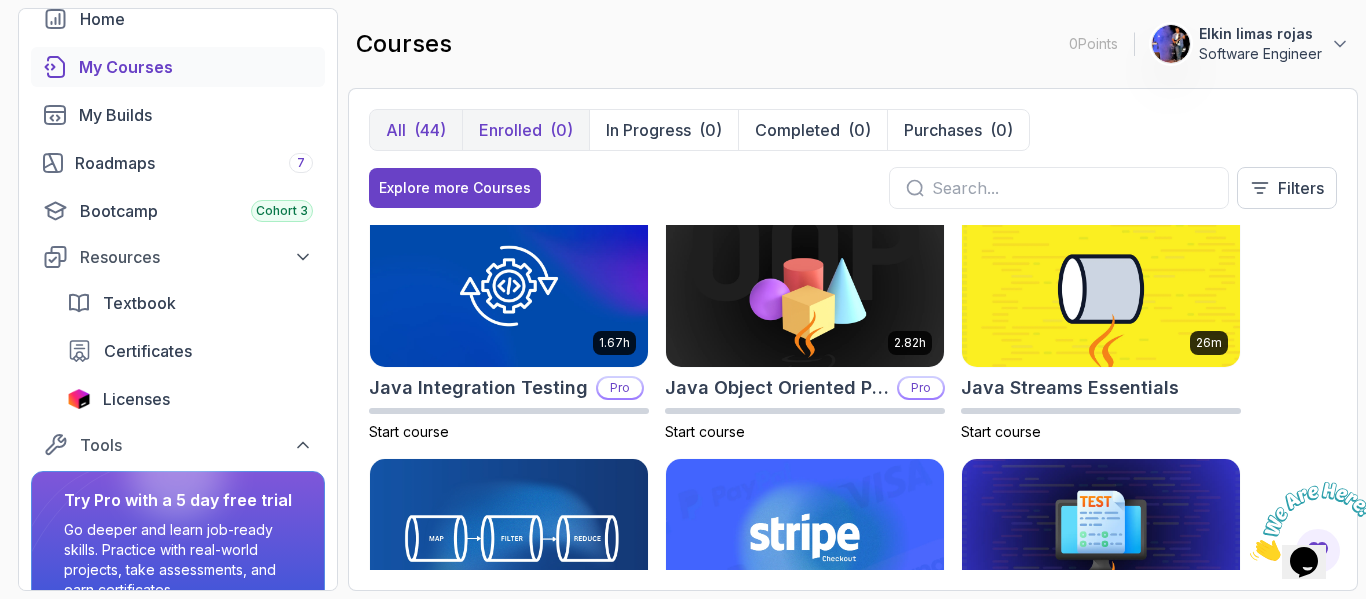 click on "Enrolled" at bounding box center [510, 130] 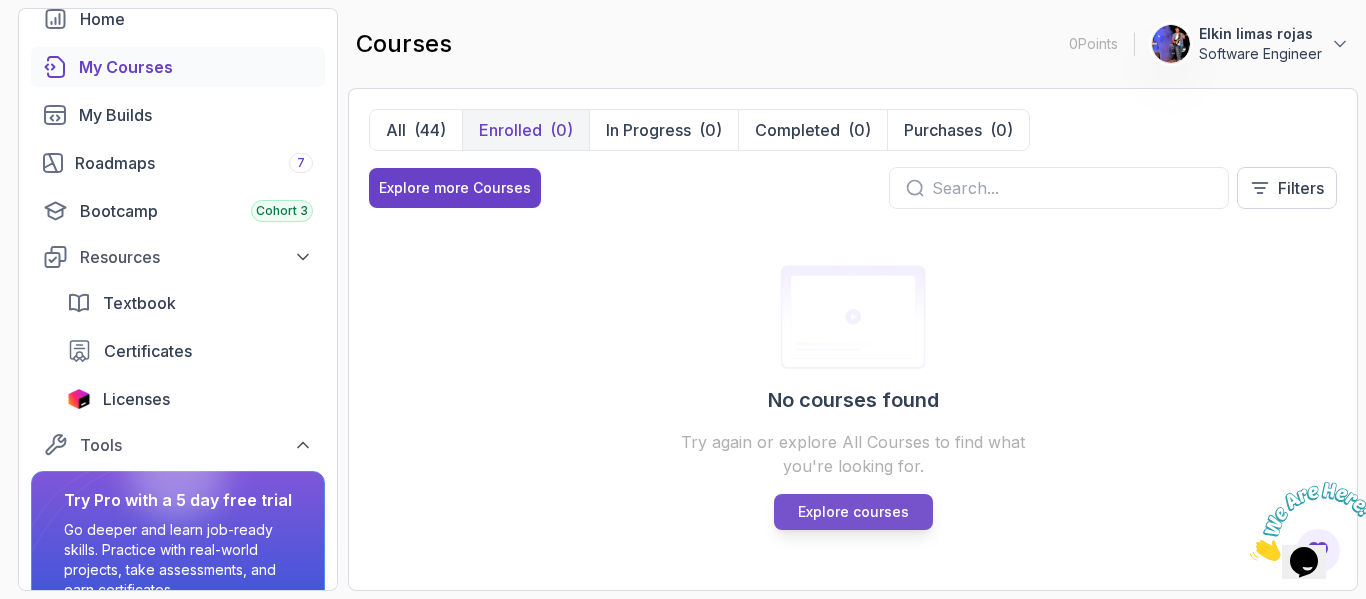 click on "Explore courses" at bounding box center [853, 512] 